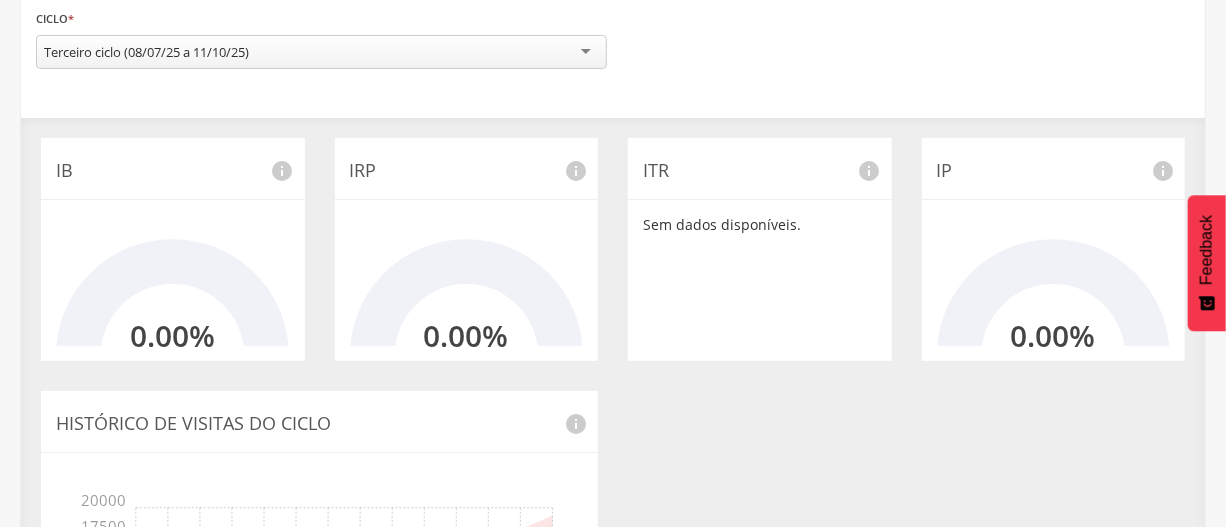 scroll, scrollTop: 0, scrollLeft: 0, axis: both 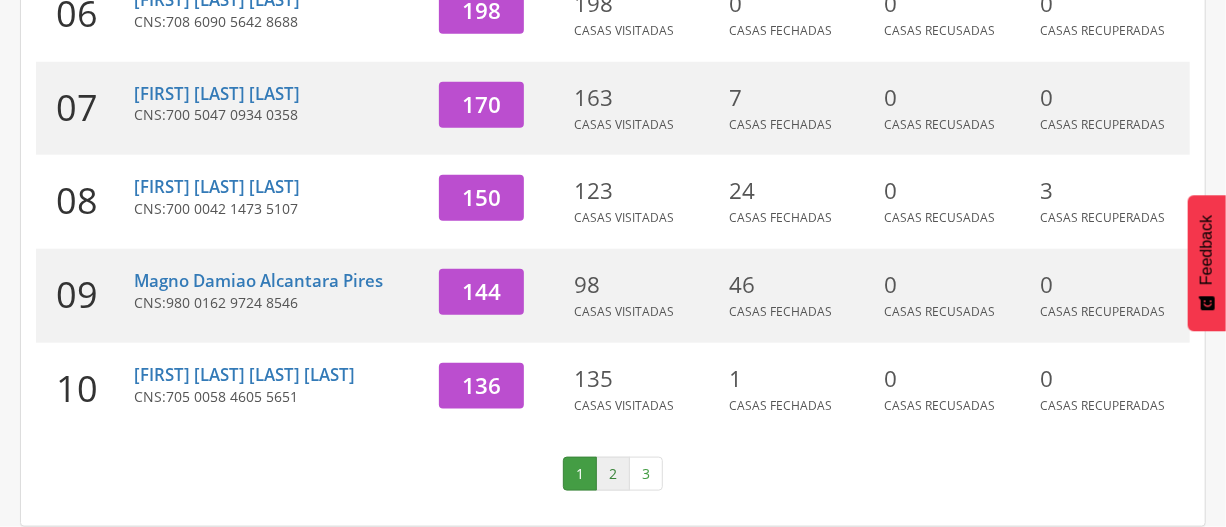 click on "2" at bounding box center [613, 474] 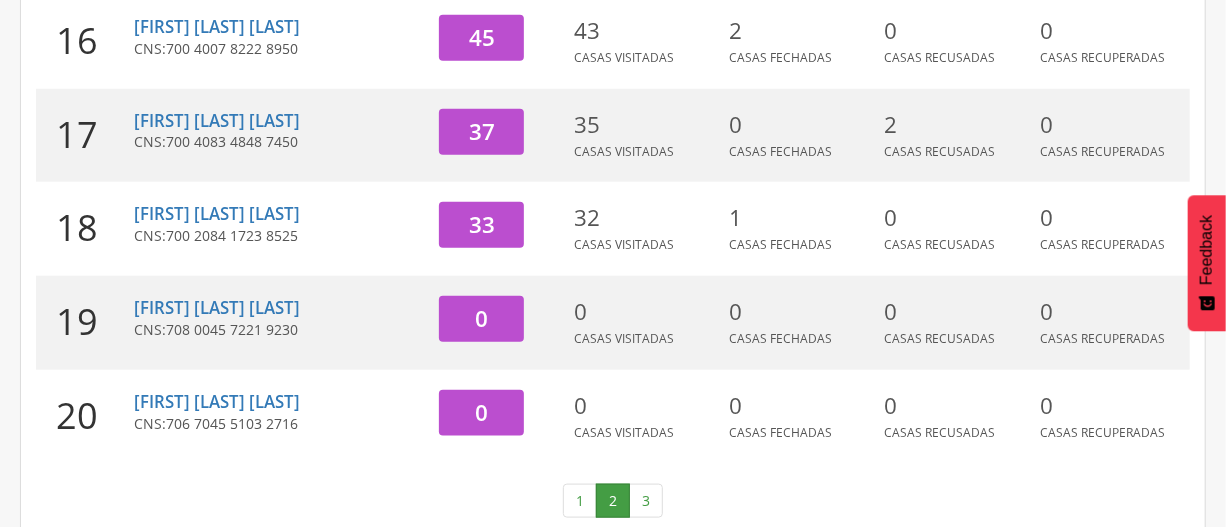 scroll, scrollTop: 861, scrollLeft: 0, axis: vertical 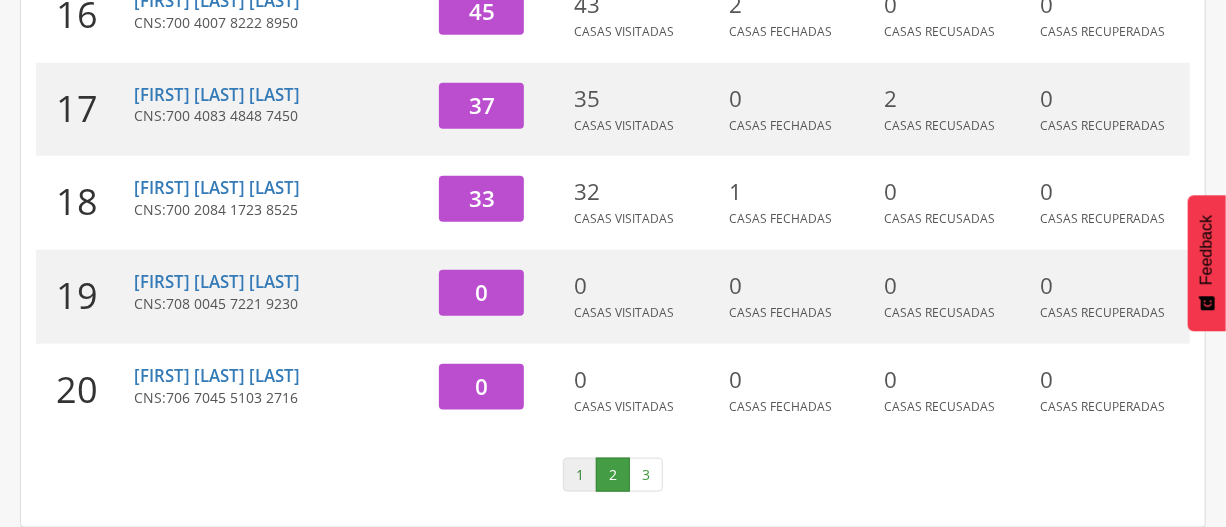 click on "1" at bounding box center [580, 475] 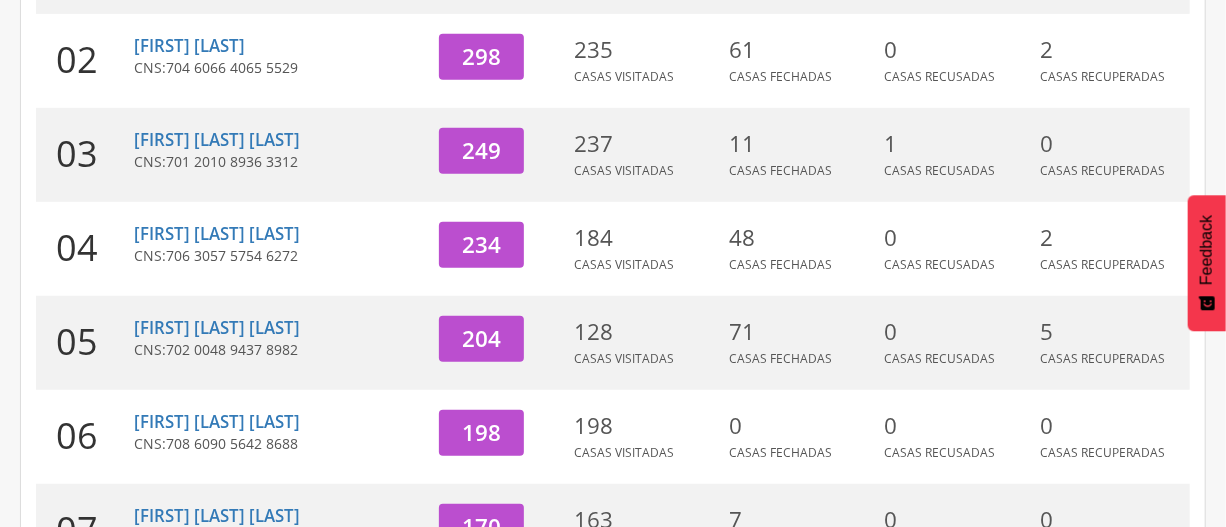 scroll, scrollTop: 407, scrollLeft: 0, axis: vertical 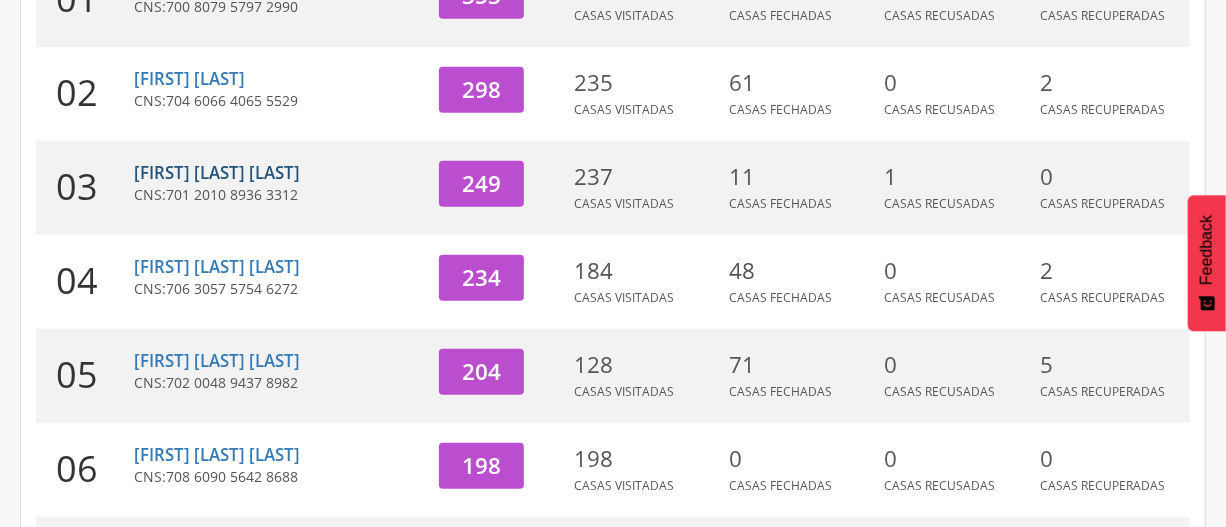 click on "[FIRST] [LAST] [LAST]" at bounding box center [217, 172] 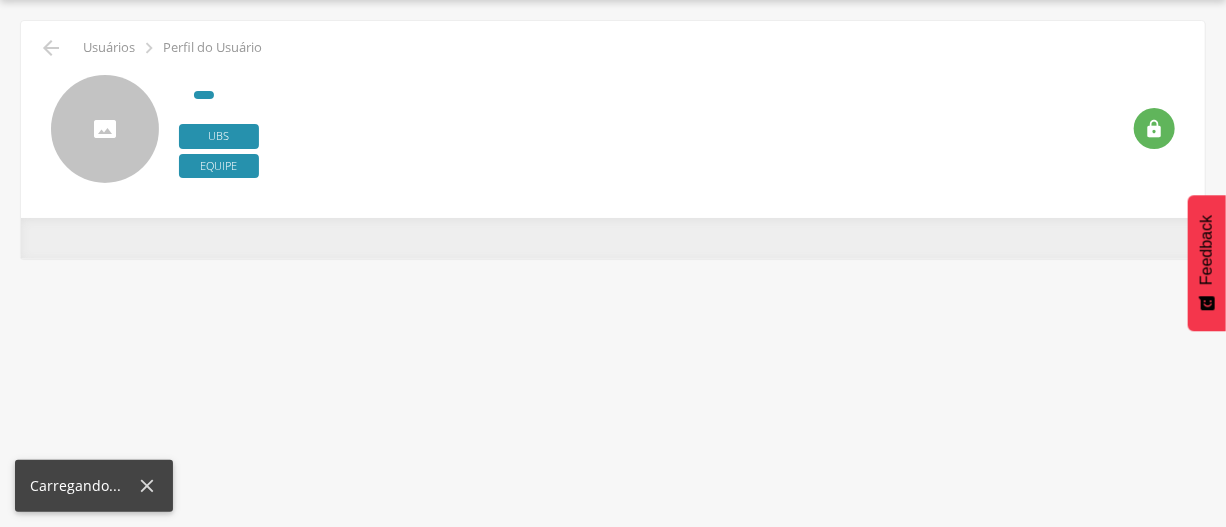 type on "**********" 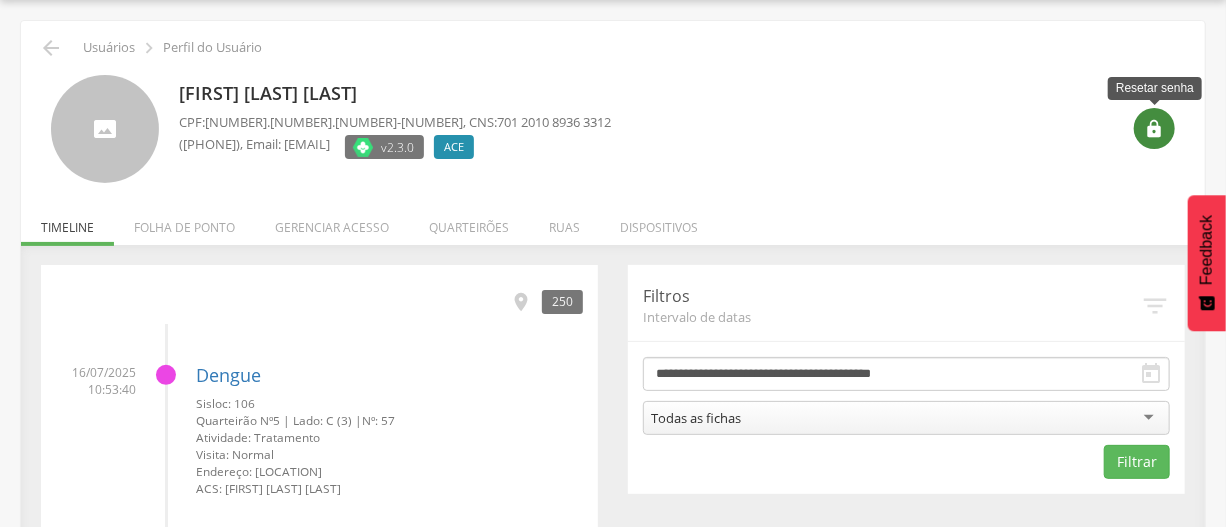 click on "" at bounding box center (1155, 129) 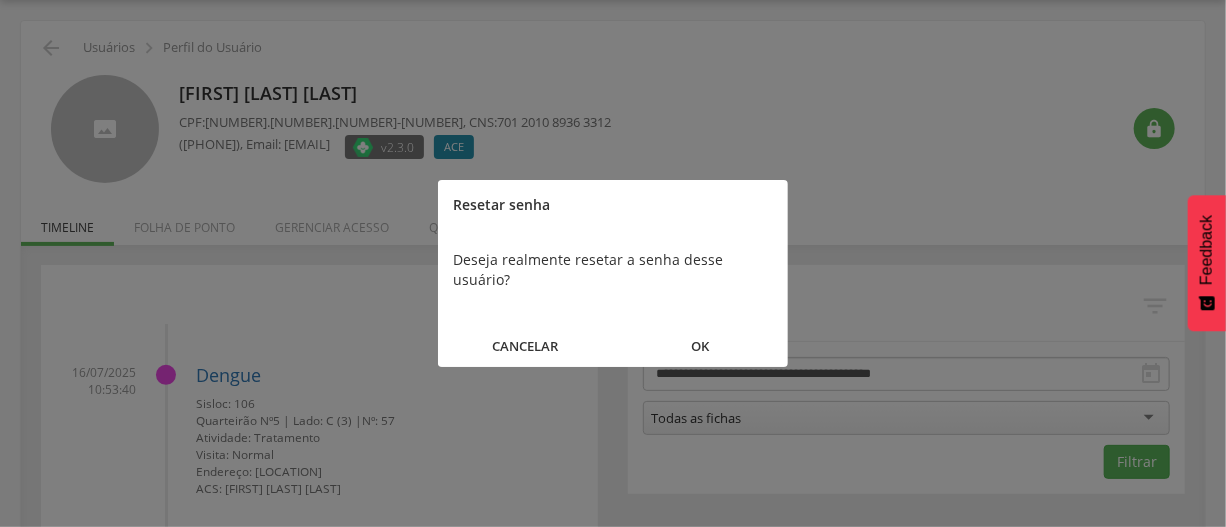 click on "OK" at bounding box center [700, 346] 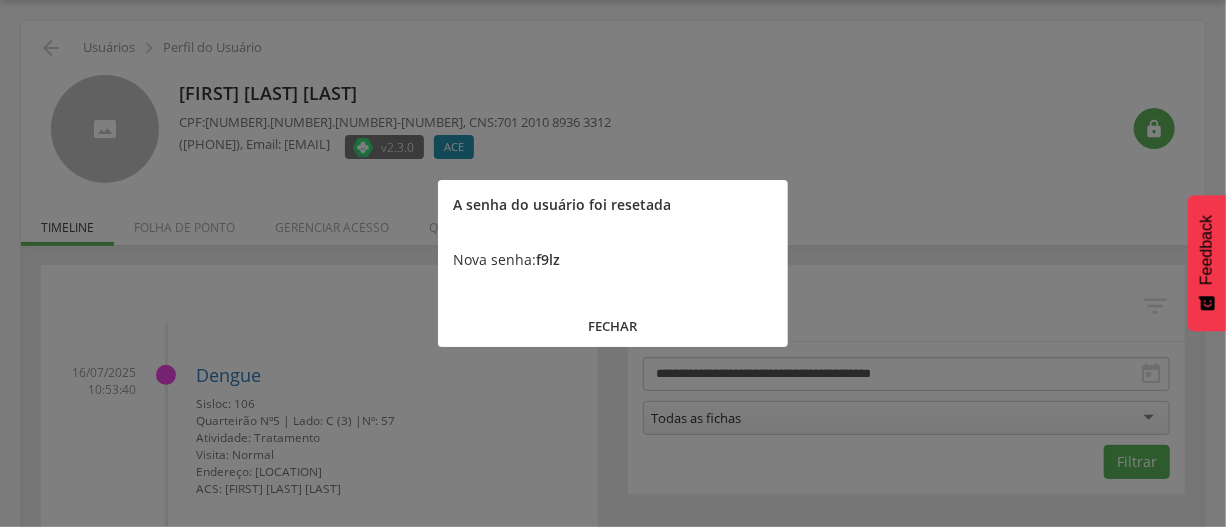click on "Nova senha:  f9lz" at bounding box center (613, 260) 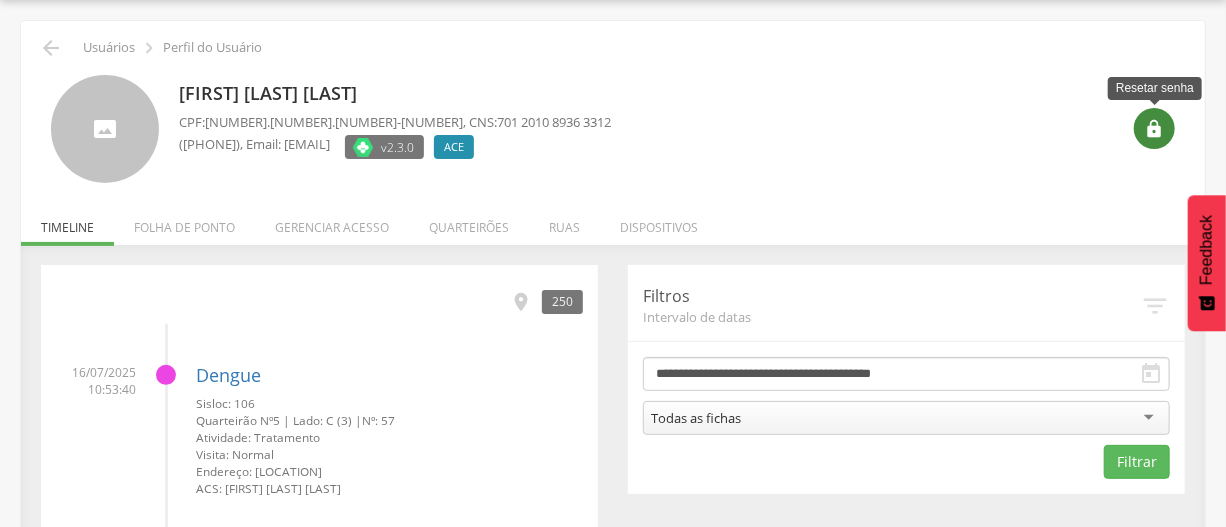 click on "" at bounding box center (1155, 129) 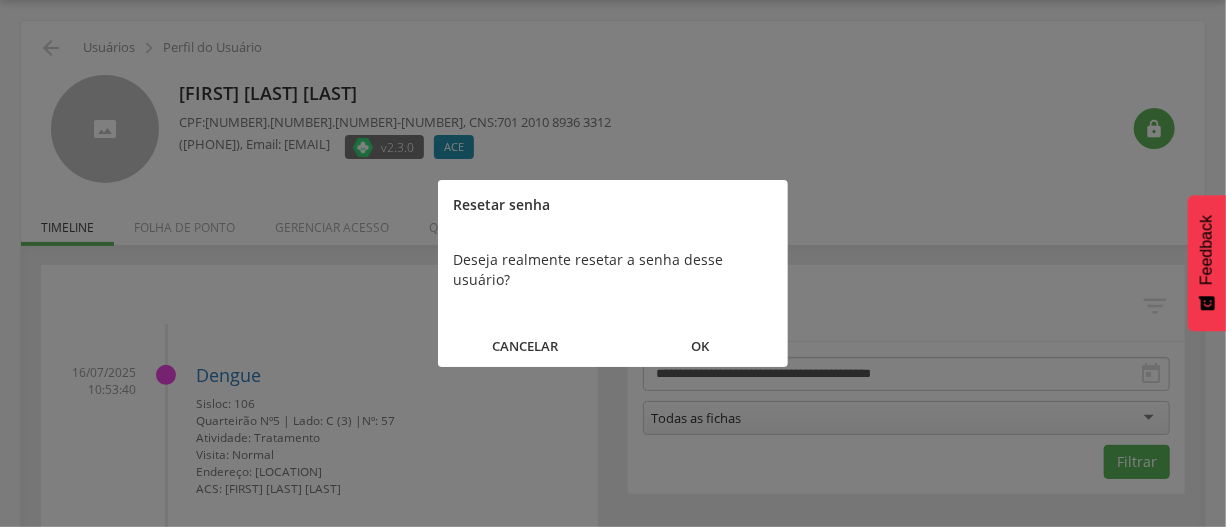 click on "OK" at bounding box center [700, 346] 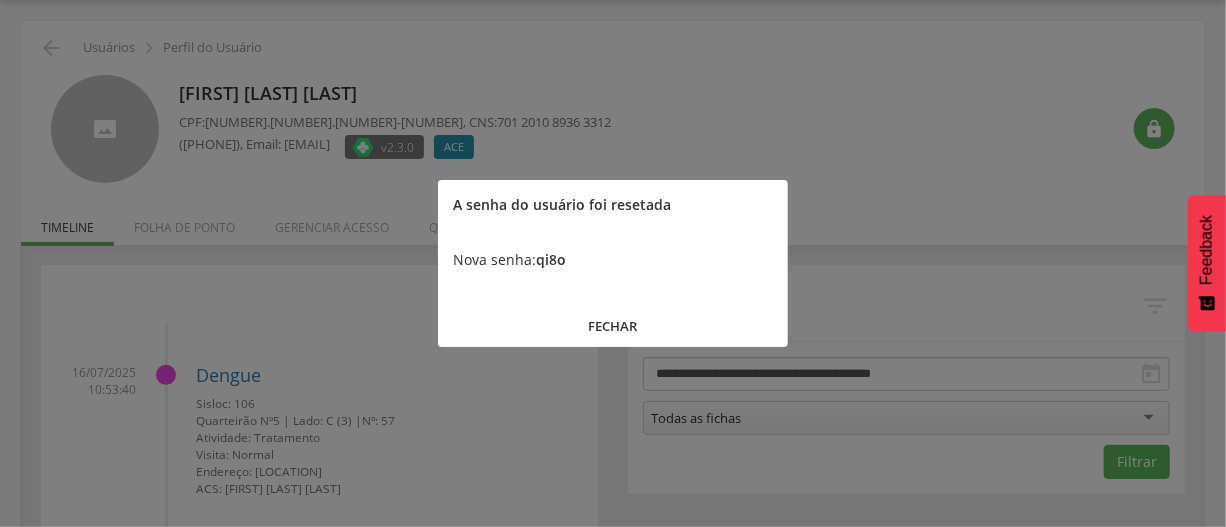click at bounding box center (613, 263) 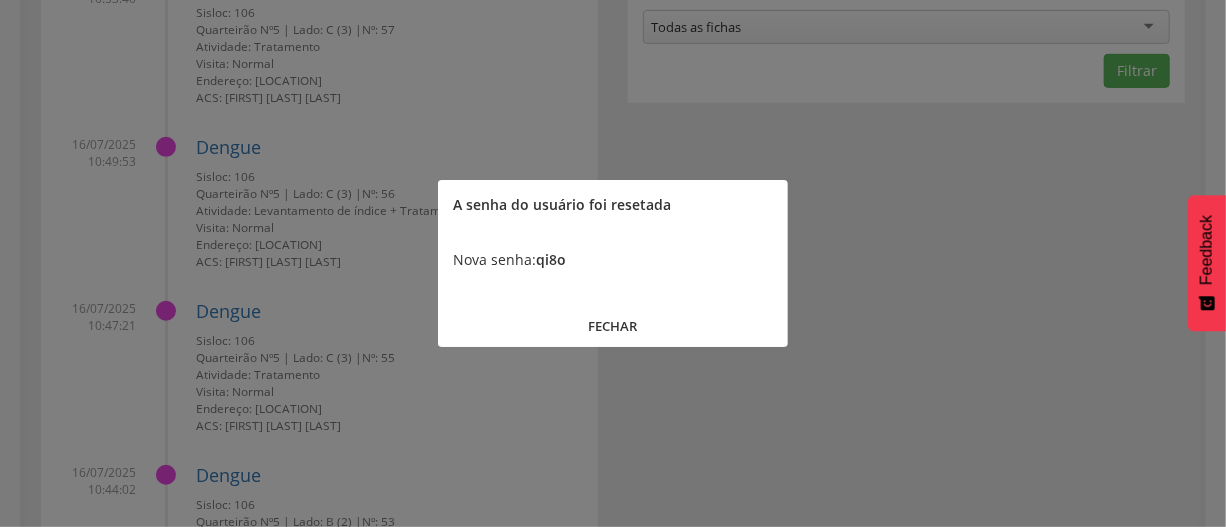 scroll, scrollTop: 520, scrollLeft: 0, axis: vertical 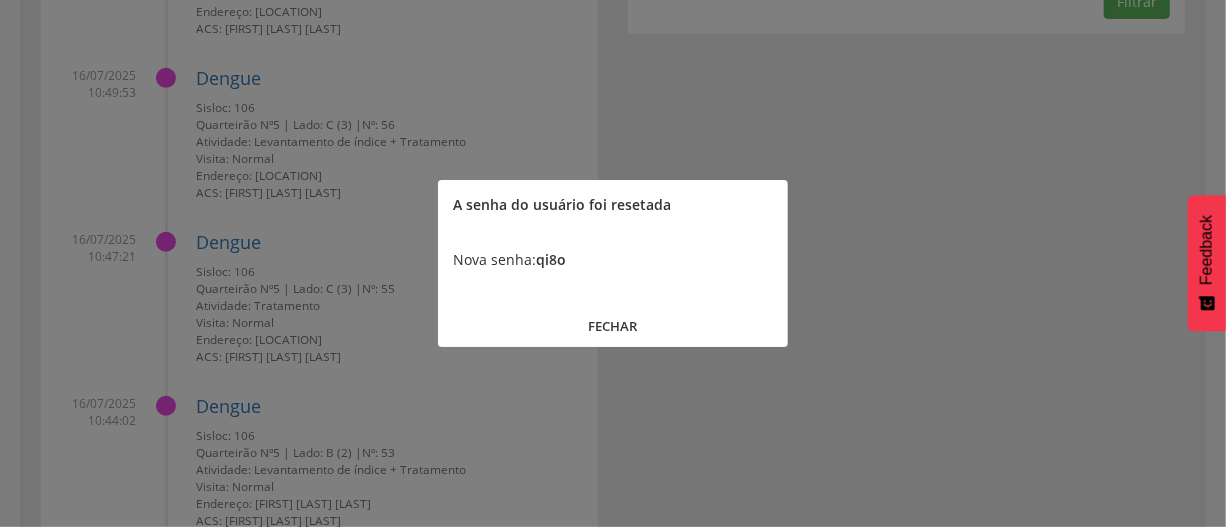 click on "FECHAR" at bounding box center [613, 326] 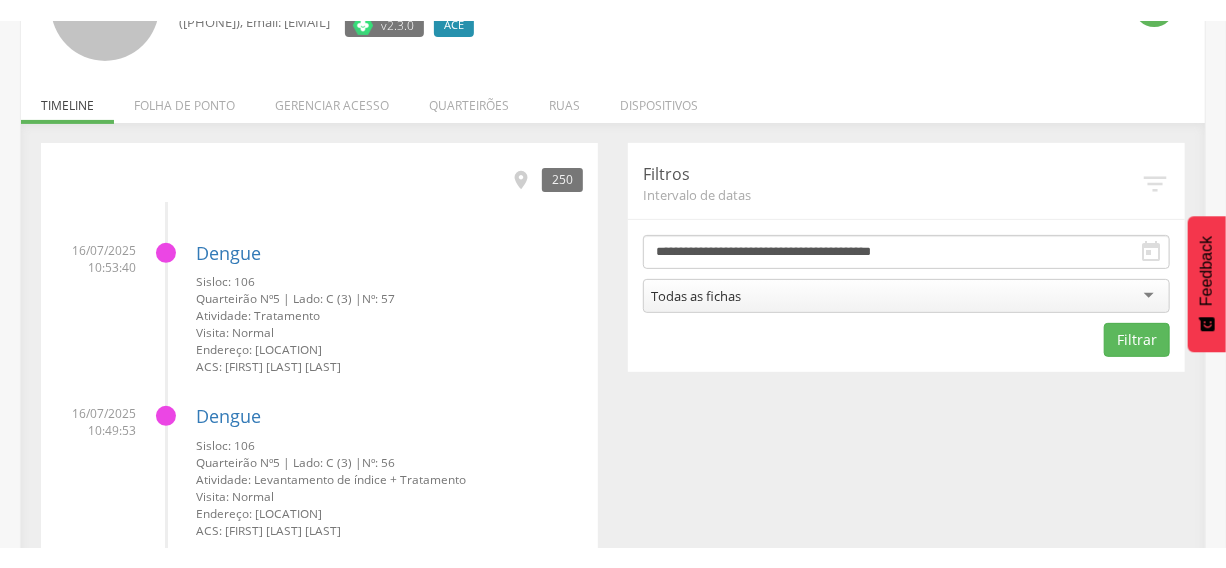 scroll, scrollTop: 157, scrollLeft: 0, axis: vertical 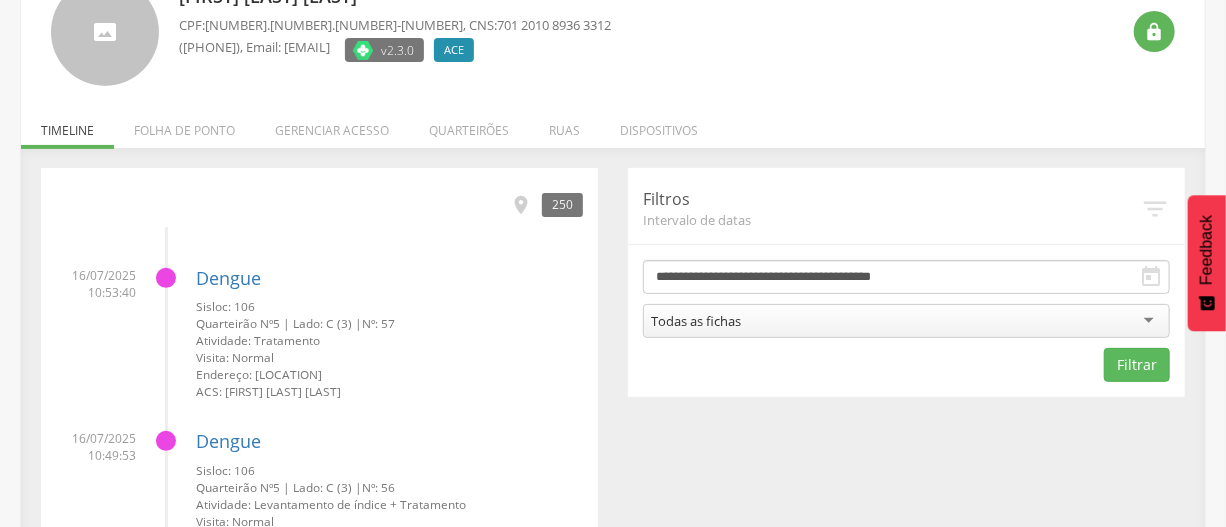 click on "Todas as fichas Todas as fichas" at bounding box center (906, 323) 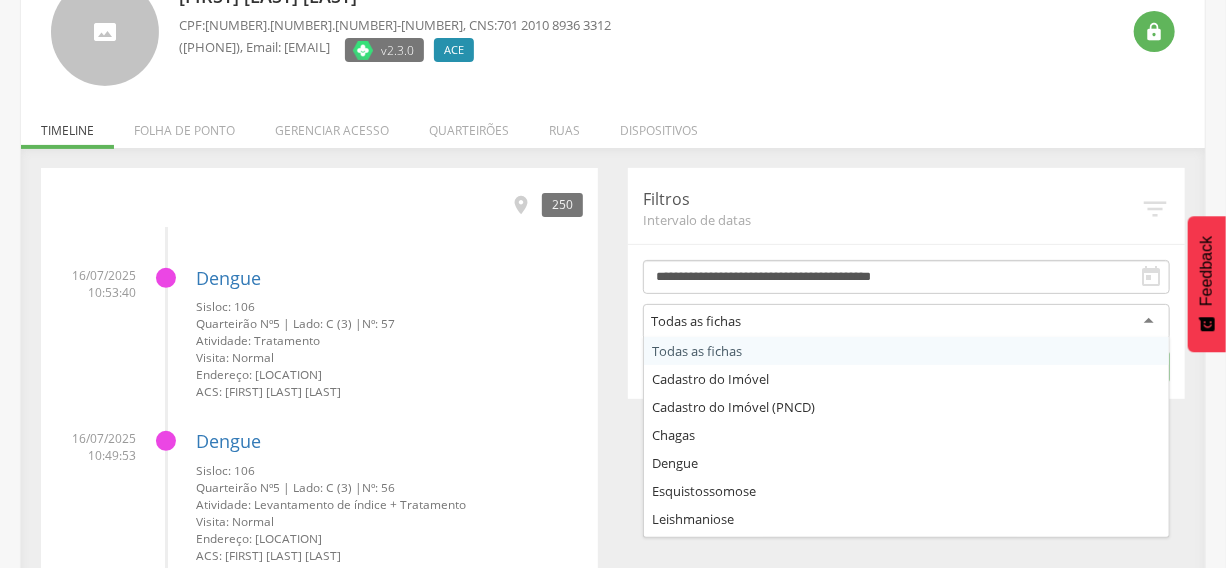 scroll, scrollTop: 0, scrollLeft: 0, axis: both 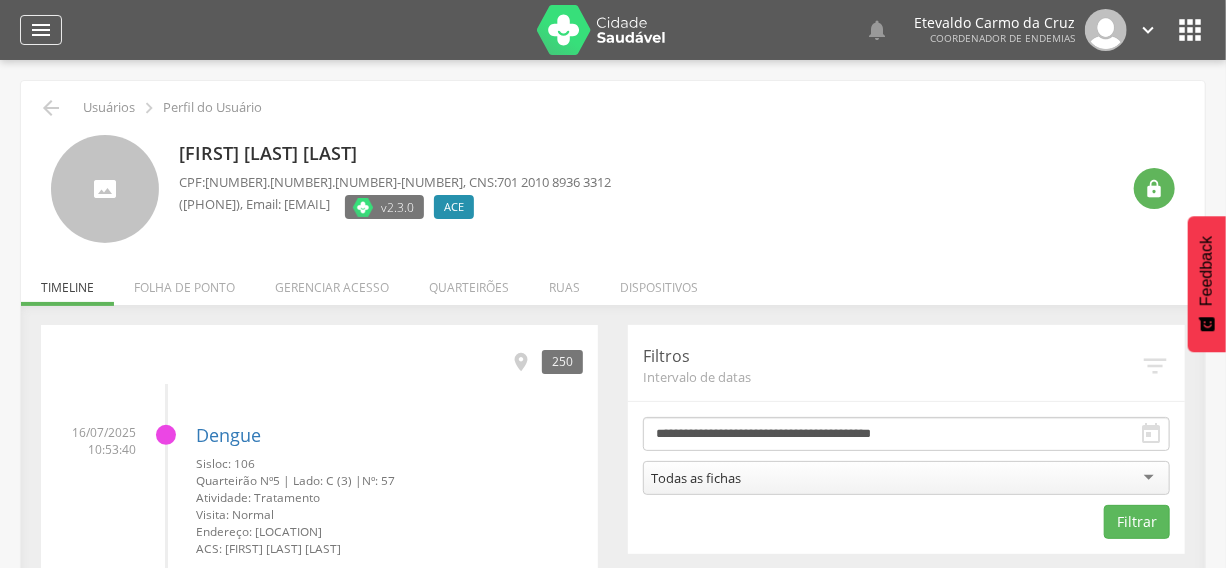 click on "" at bounding box center [41, 30] 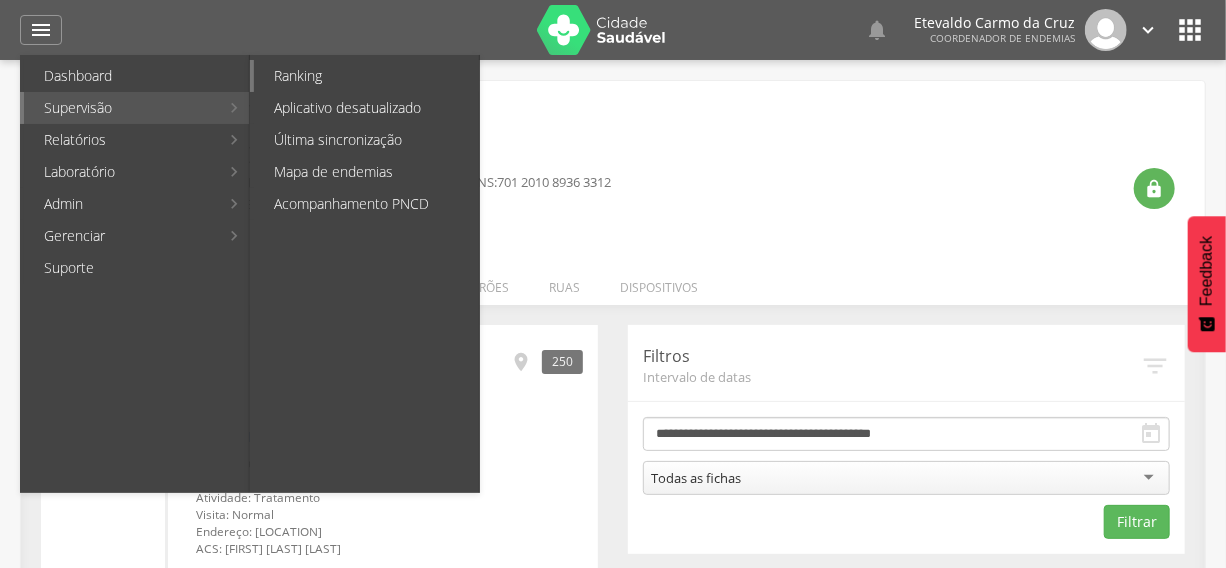 click on "Ranking" at bounding box center [366, 76] 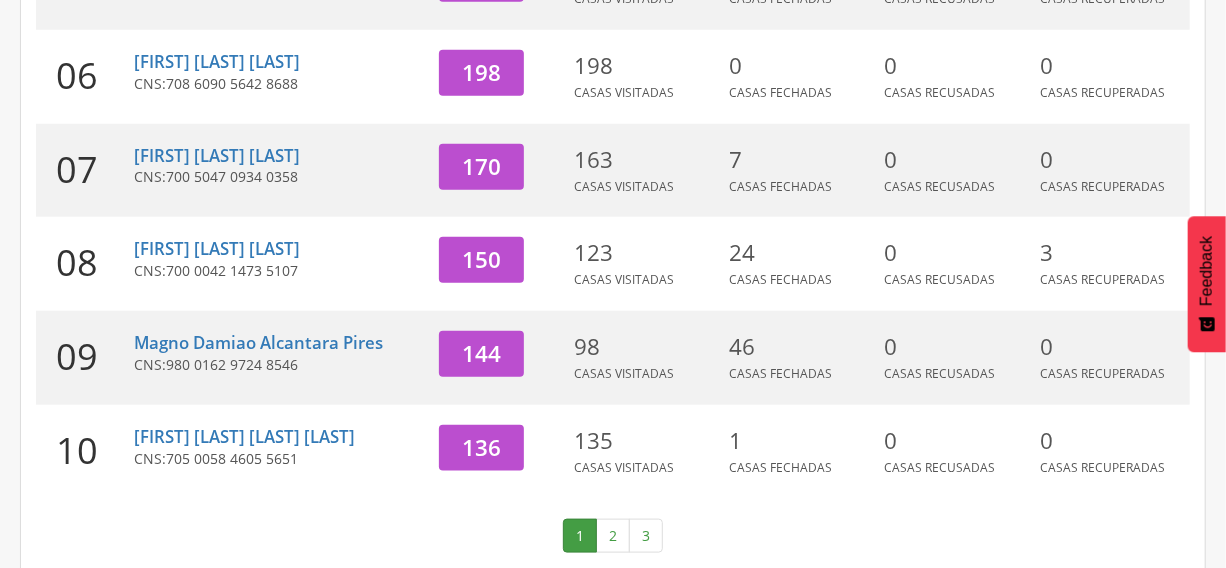 scroll, scrollTop: 844, scrollLeft: 0, axis: vertical 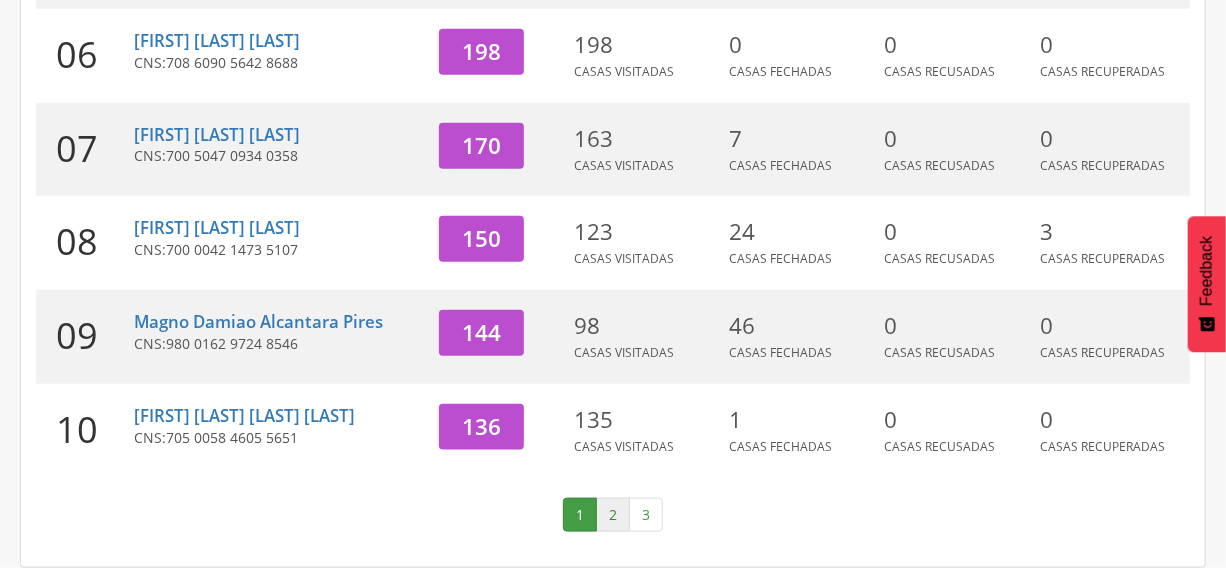 click on "2" at bounding box center (613, 515) 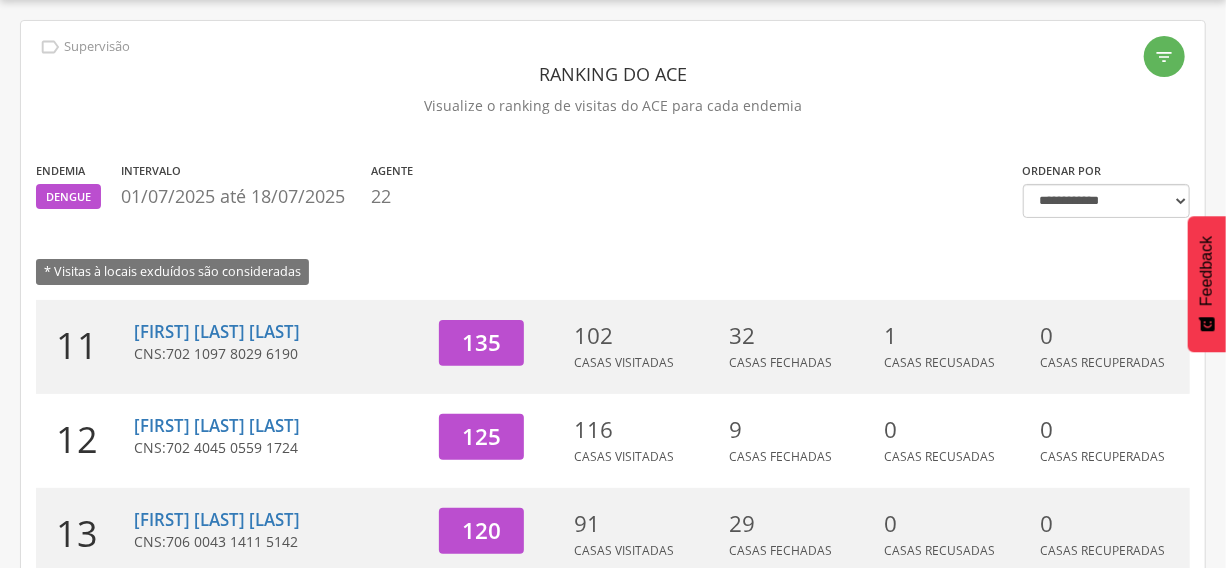 scroll, scrollTop: 820, scrollLeft: 0, axis: vertical 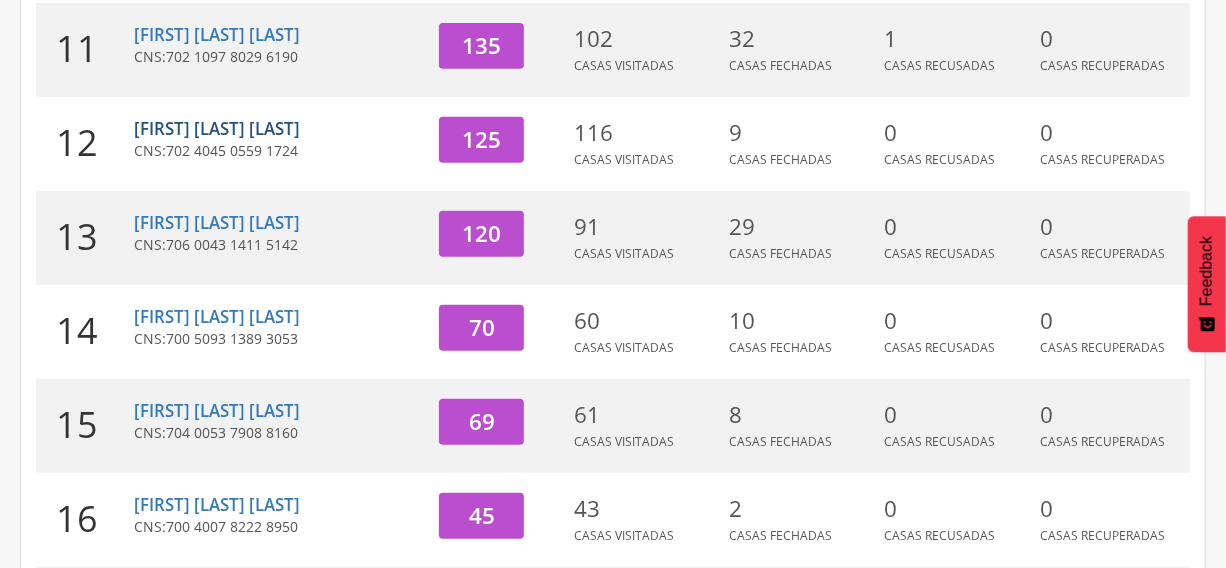 click on "[FIRST] [LAST] [LAST]" at bounding box center [217, 128] 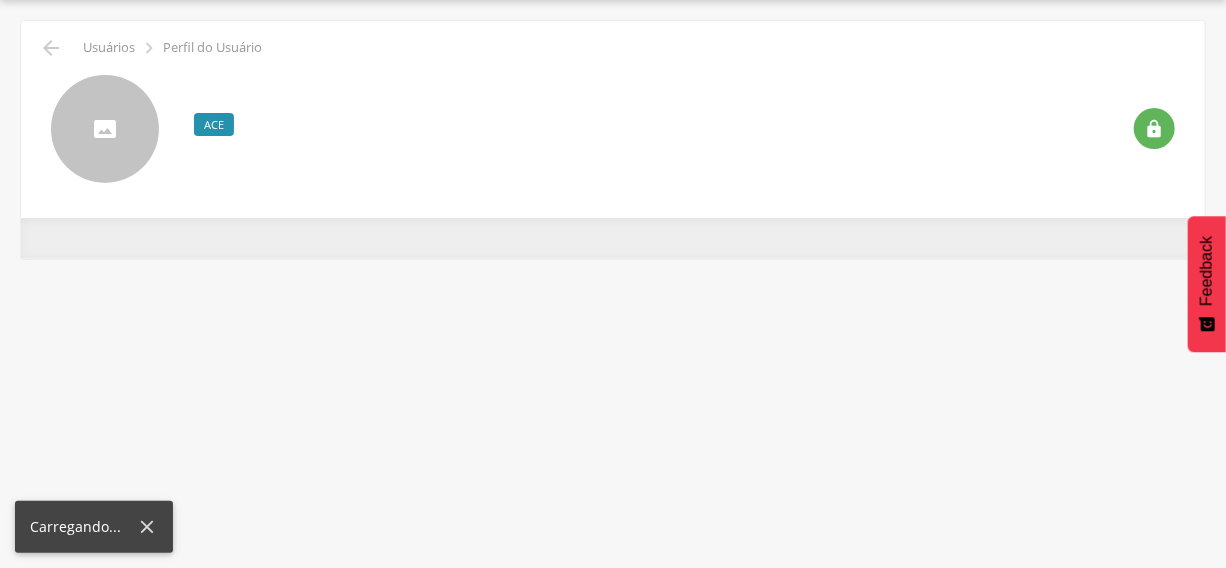 scroll, scrollTop: 60, scrollLeft: 0, axis: vertical 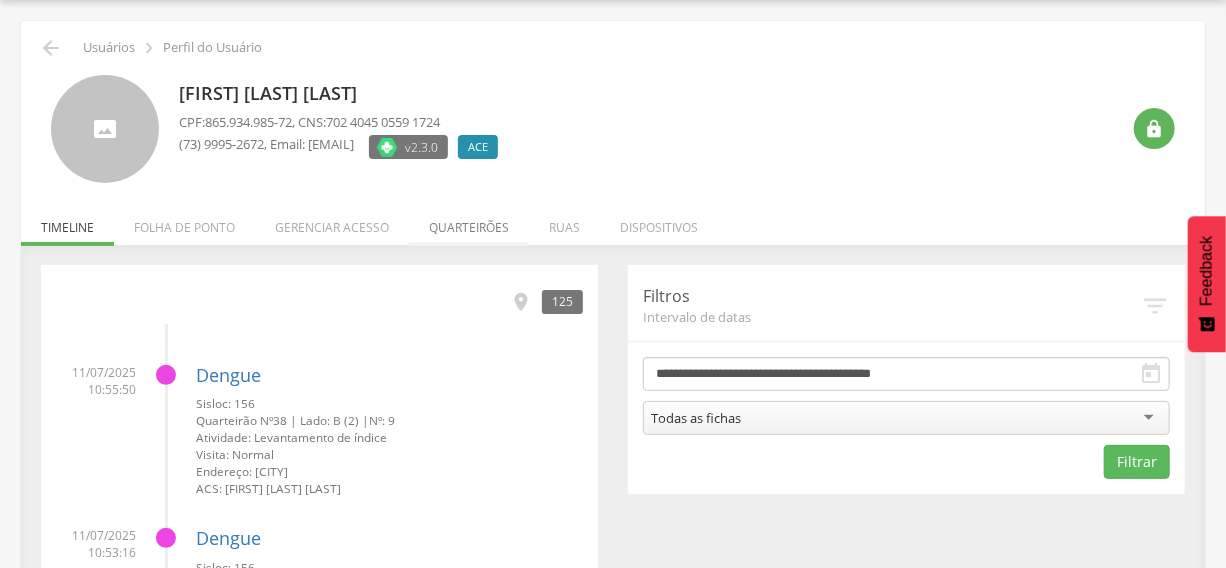 click on "Quarteirões" at bounding box center [469, 222] 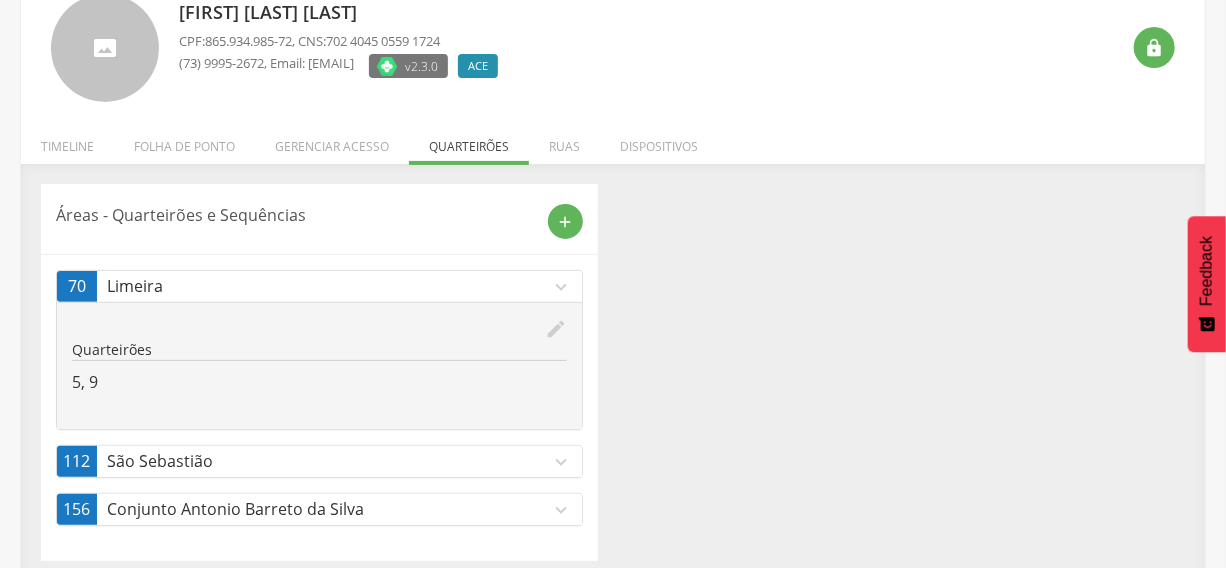 scroll, scrollTop: 153, scrollLeft: 0, axis: vertical 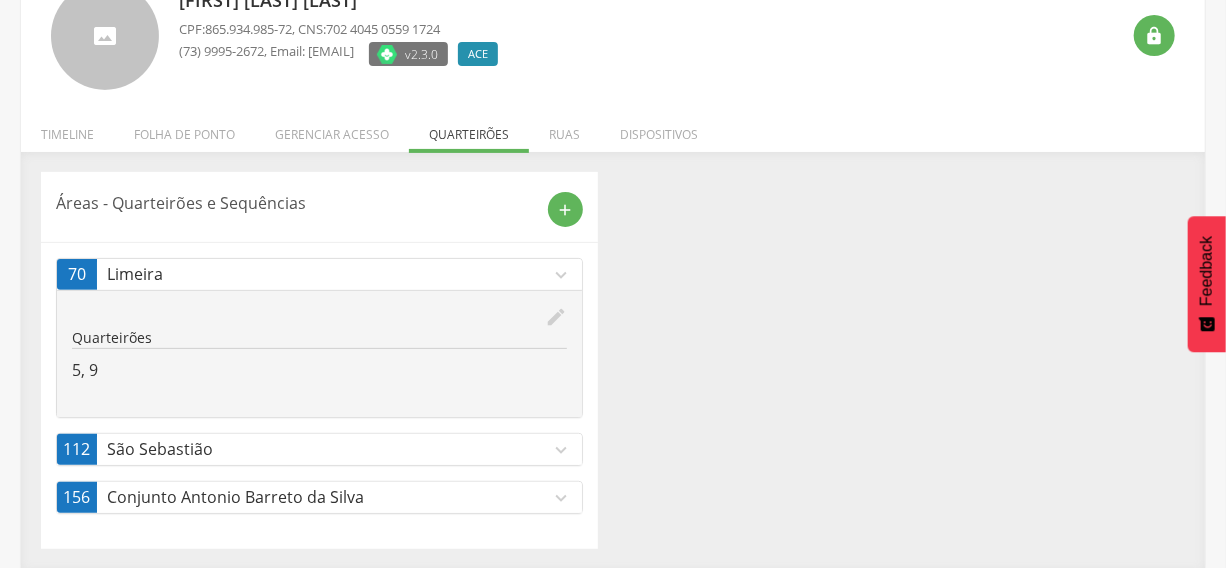 click on "expand_more" at bounding box center (561, 275) 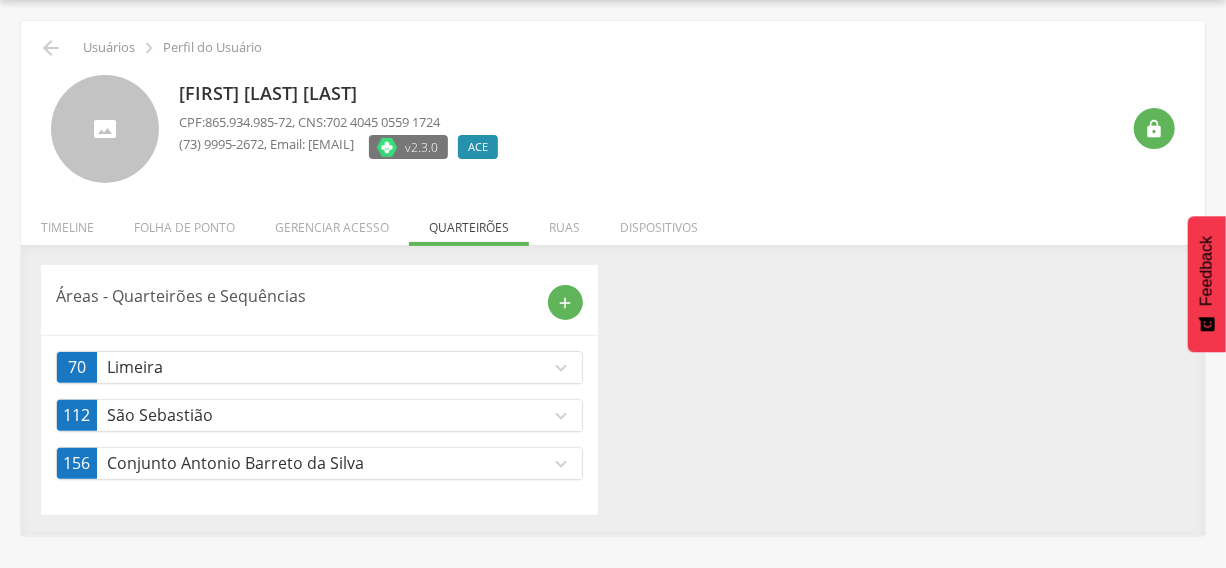 scroll, scrollTop: 60, scrollLeft: 0, axis: vertical 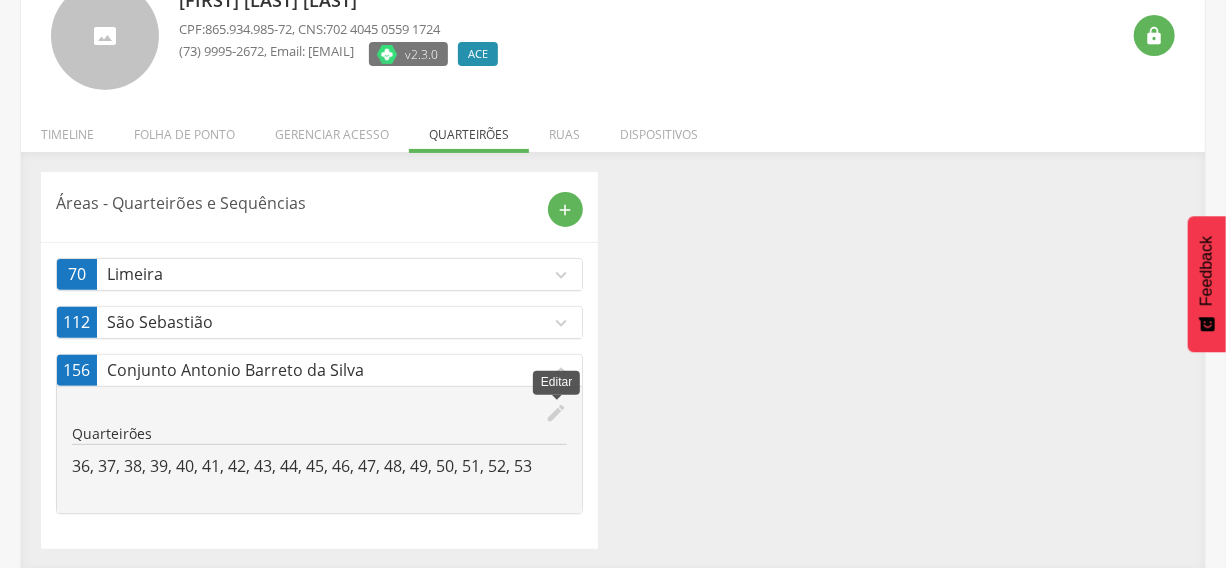 click on "edit" at bounding box center [556, 413] 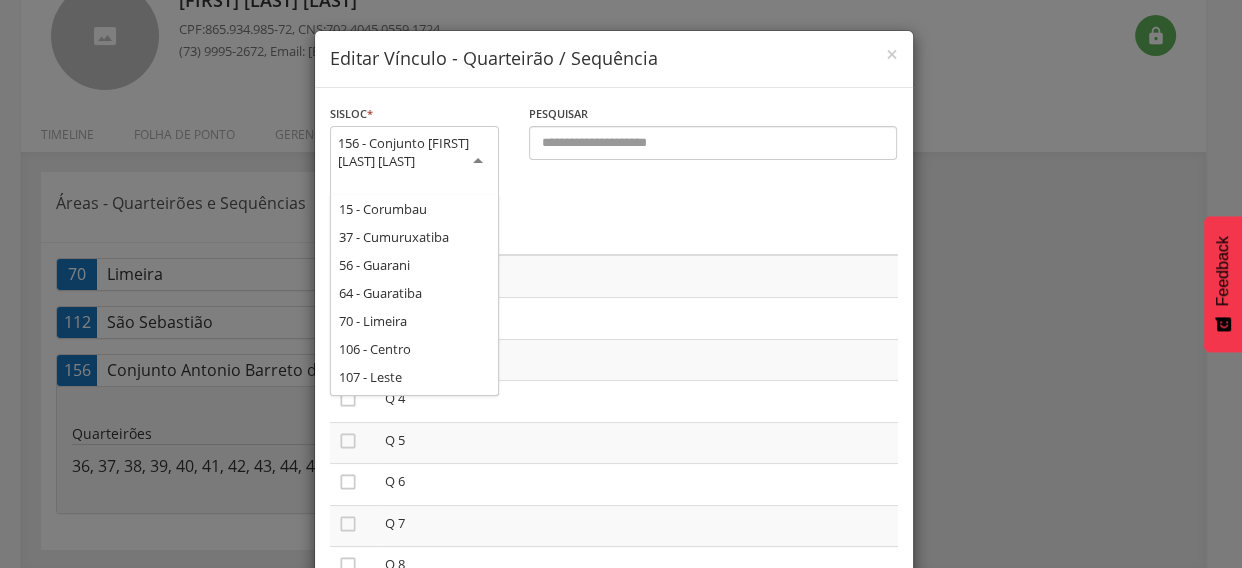 click on "156 - Conjunto [FIRST] [LAST] [LAST]" at bounding box center [414, 162] 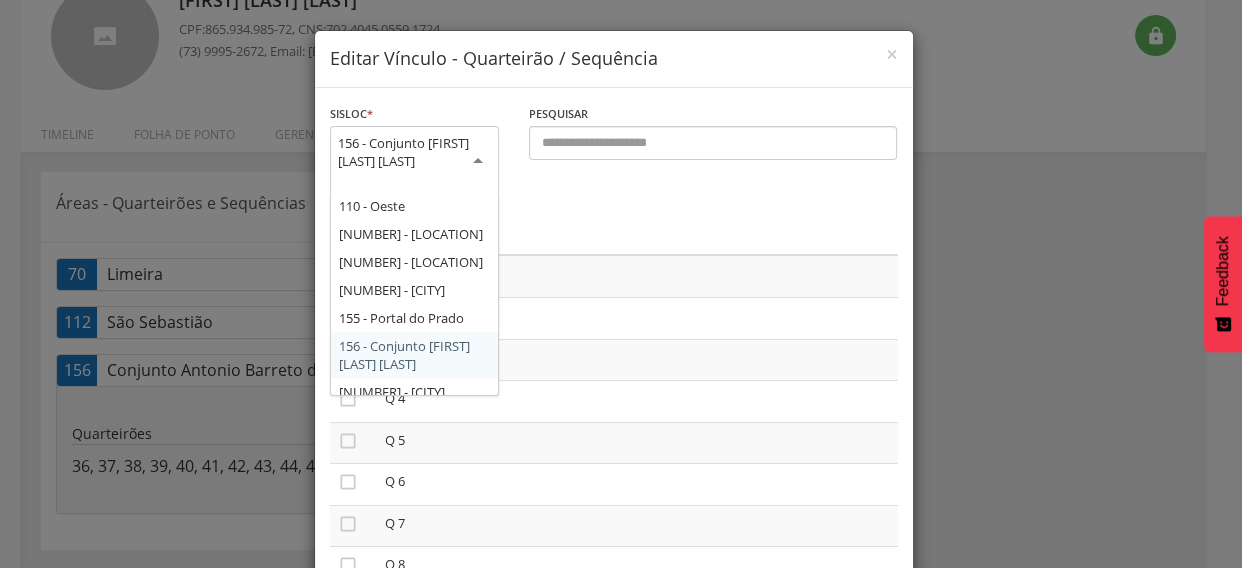 click on "156 - Conjunto [FIRST] [LAST] [LAST]" at bounding box center (414, 162) 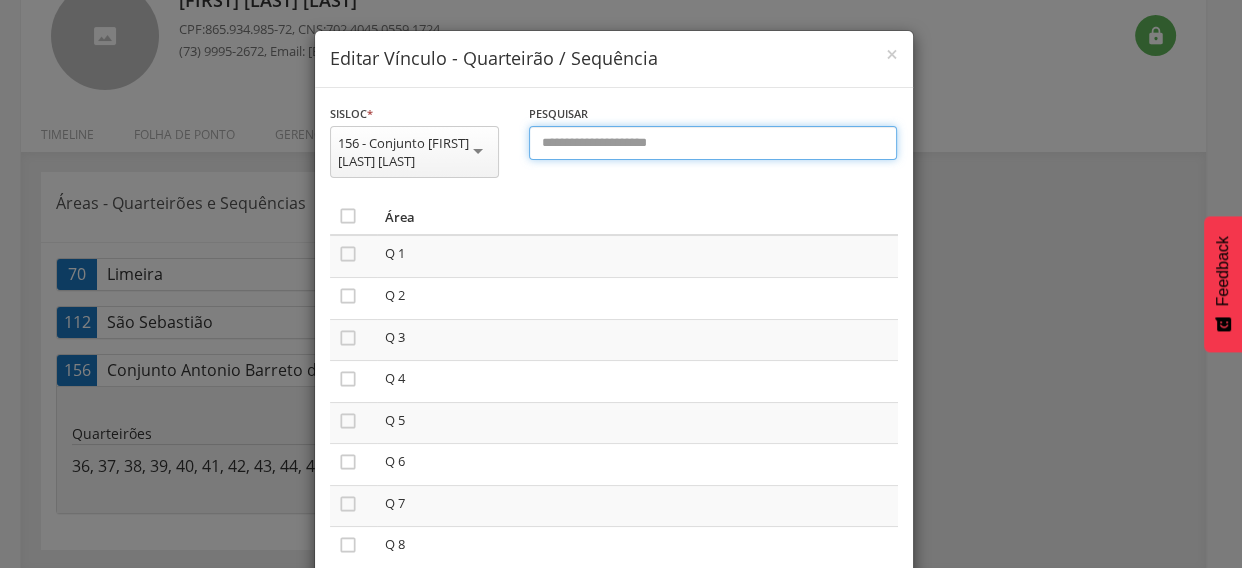 click at bounding box center (713, 143) 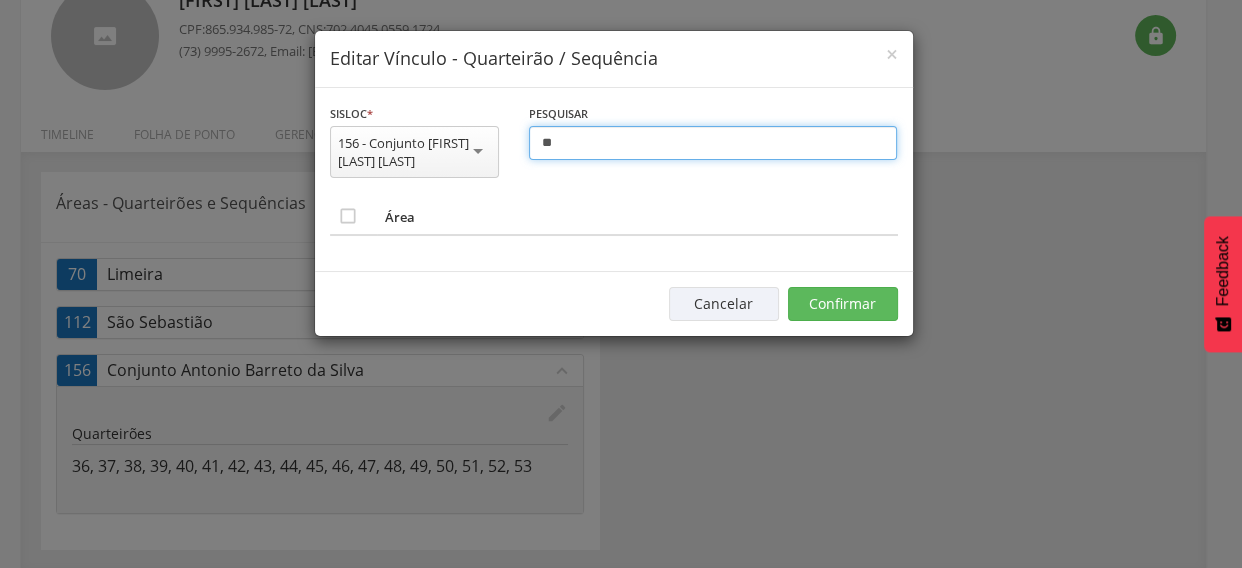 type on "*" 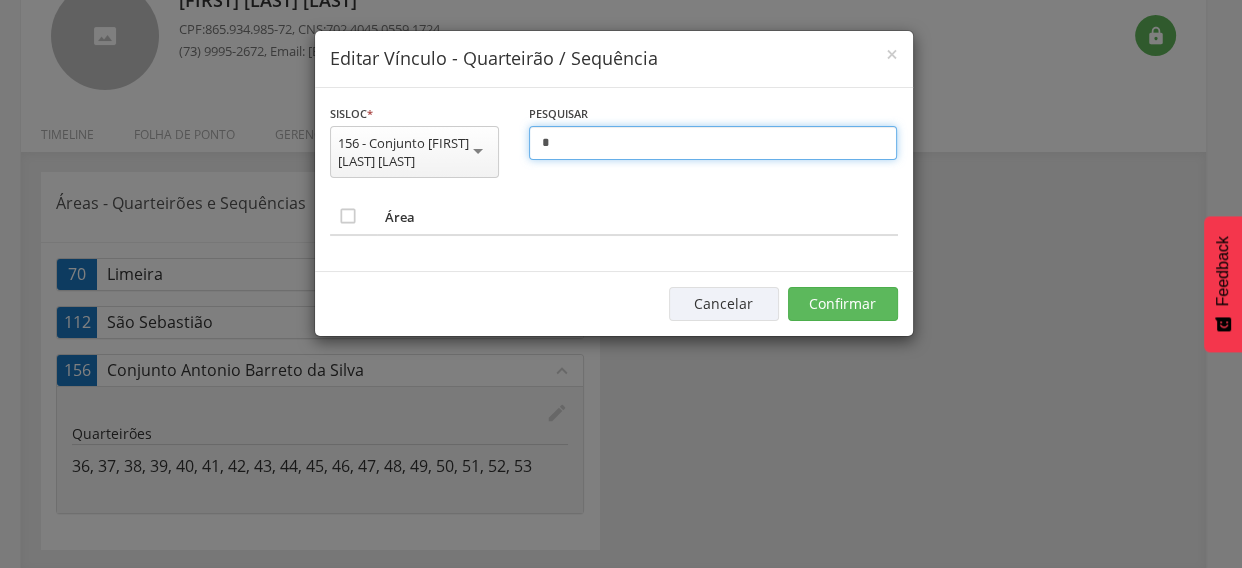 type 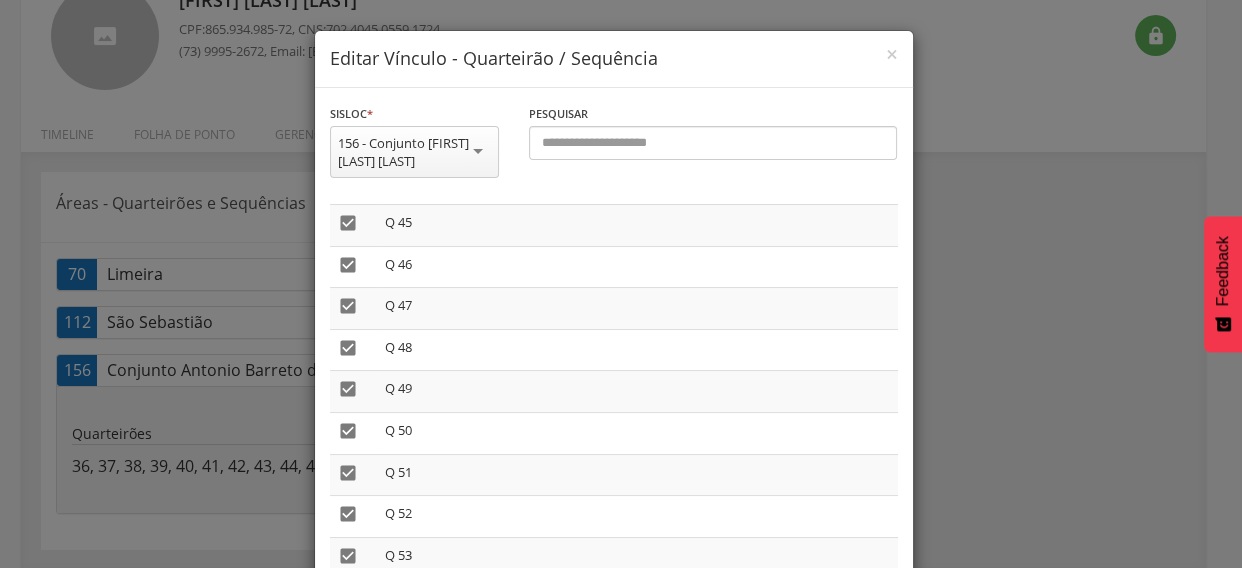 scroll, scrollTop: 357, scrollLeft: 0, axis: vertical 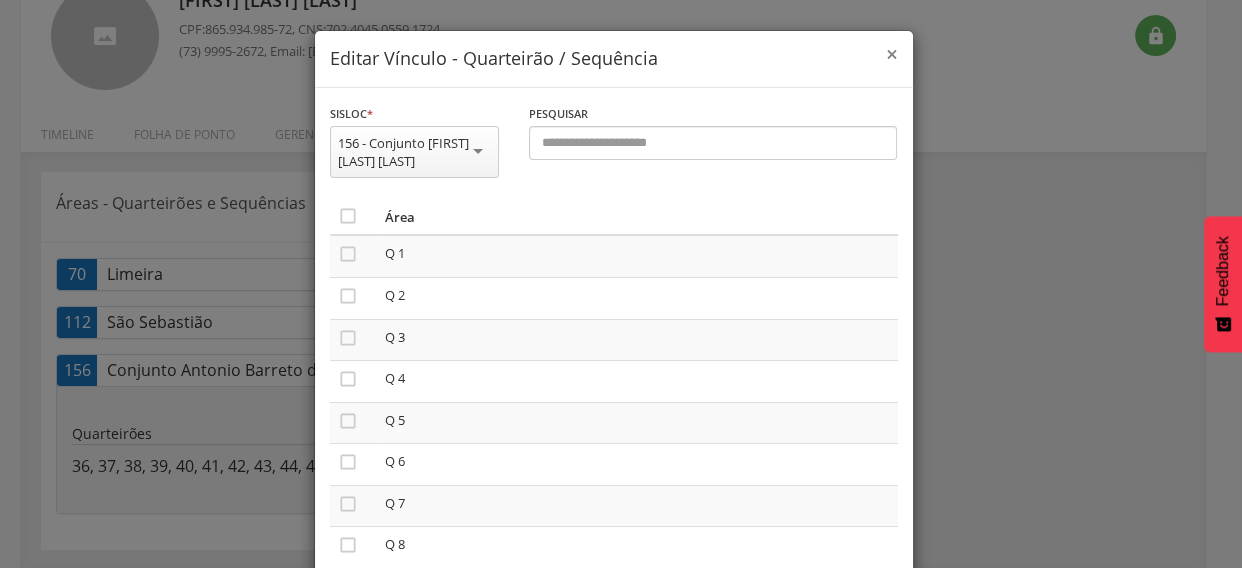 click on "×" at bounding box center [892, 54] 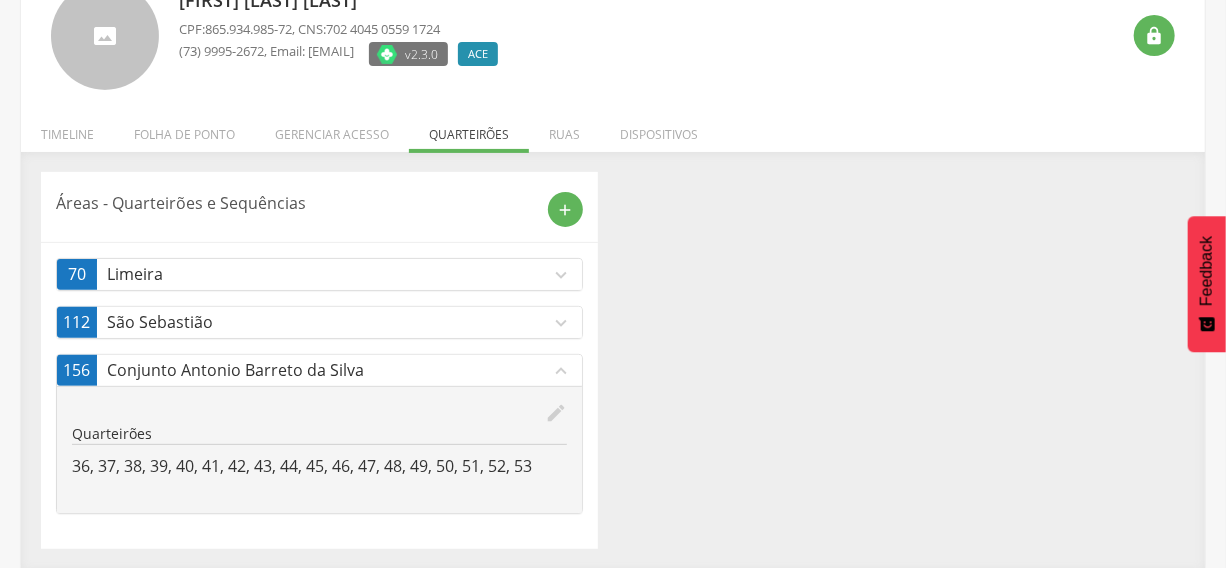 scroll, scrollTop: 42, scrollLeft: 0, axis: vertical 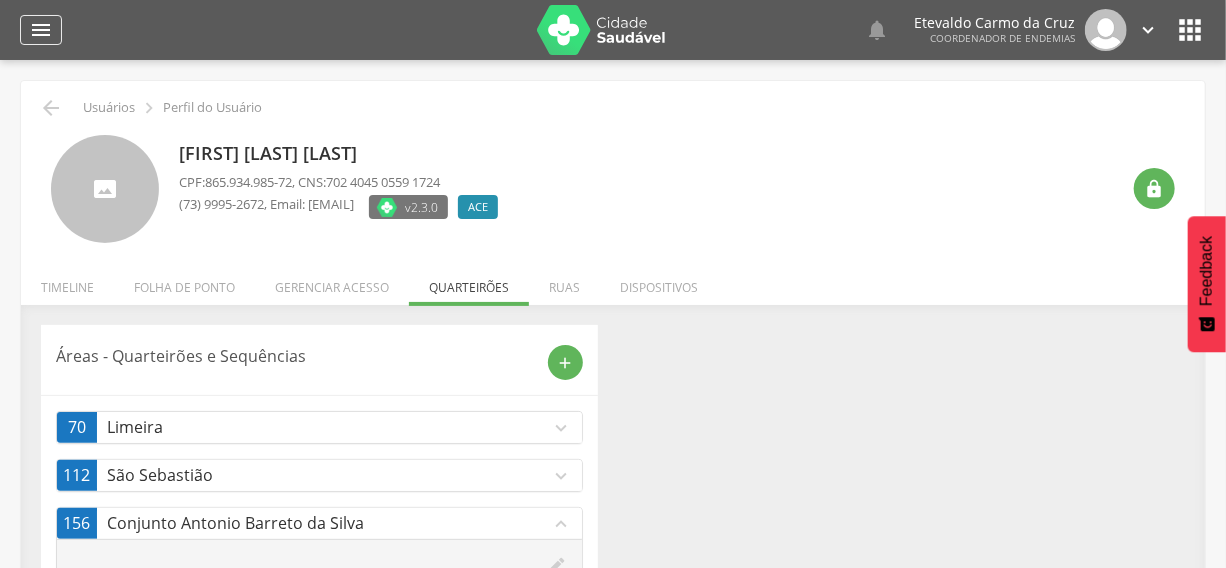 click on "" at bounding box center [41, 30] 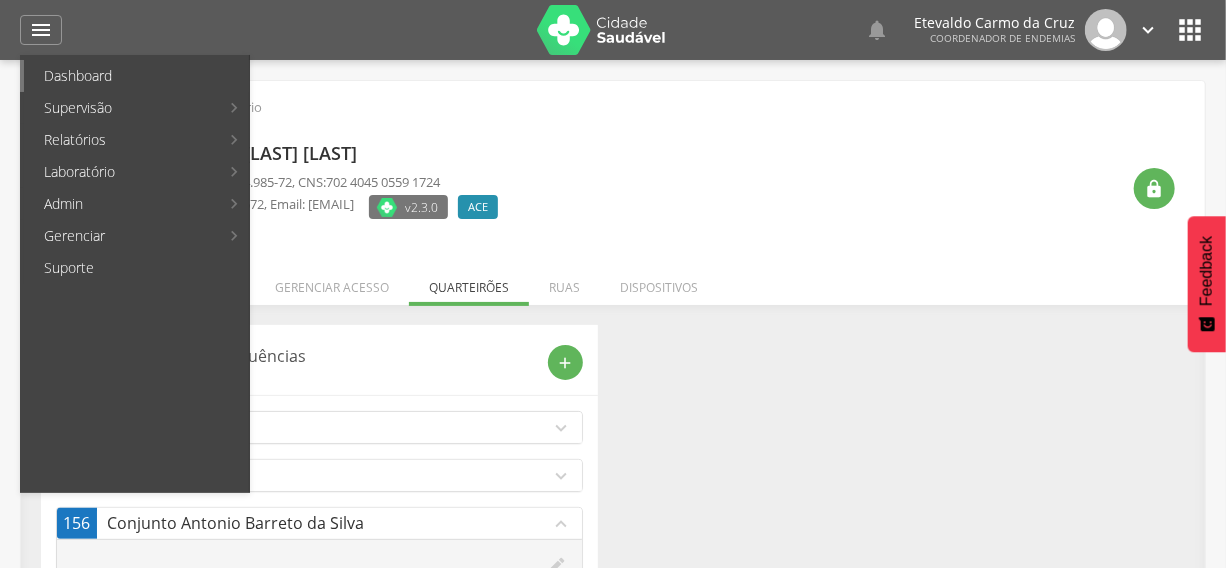 click on "Dashboard" at bounding box center (136, 76) 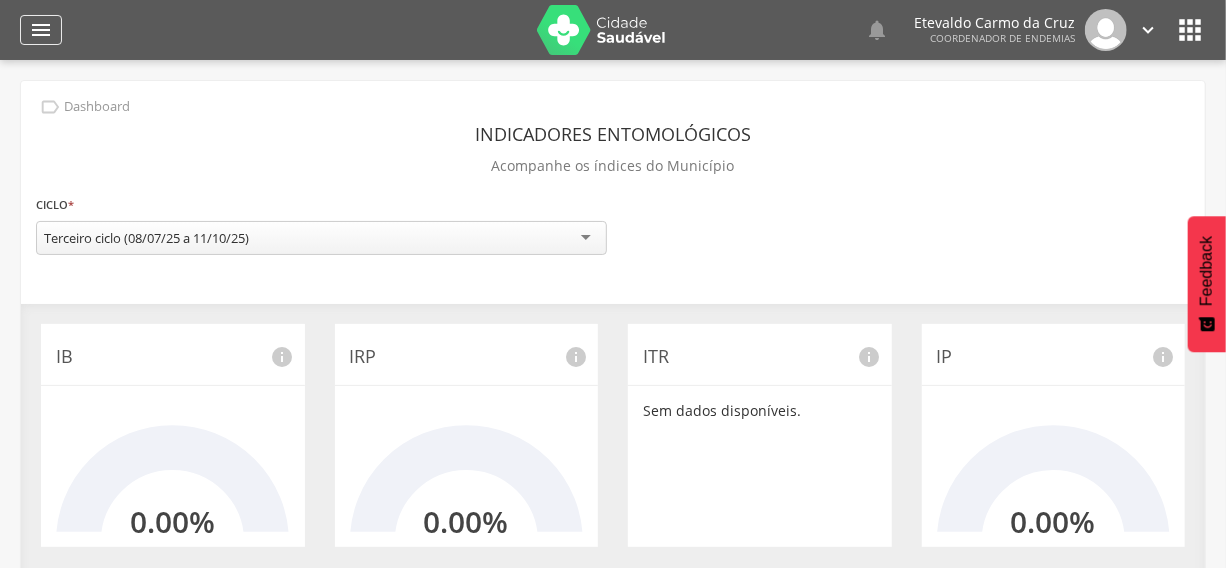 click on "" at bounding box center (41, 30) 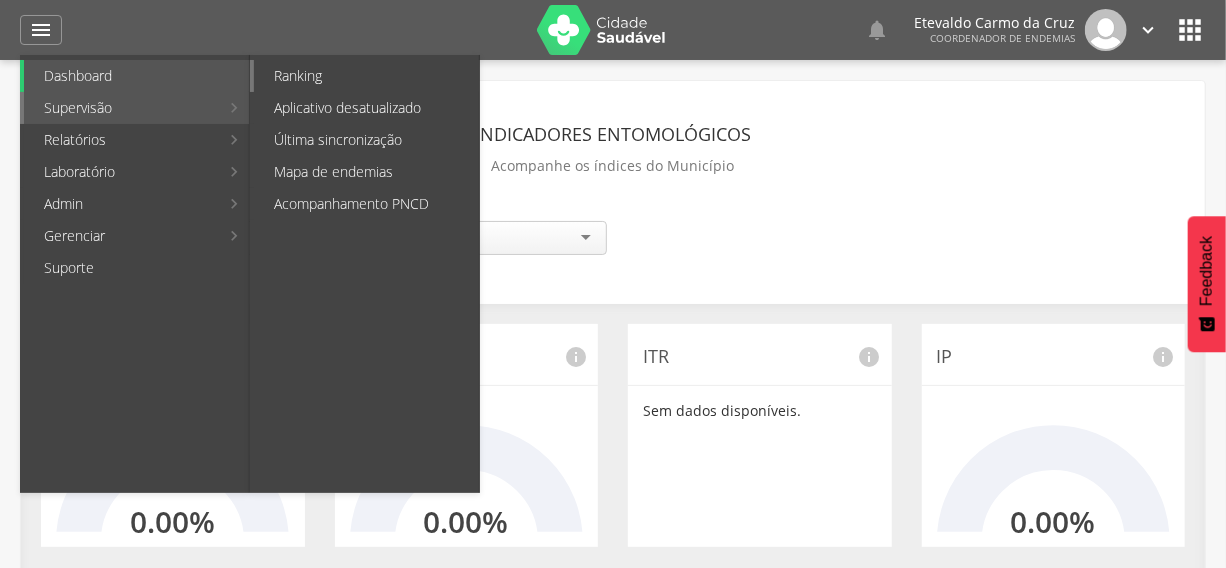 click on "Ranking" at bounding box center (366, 76) 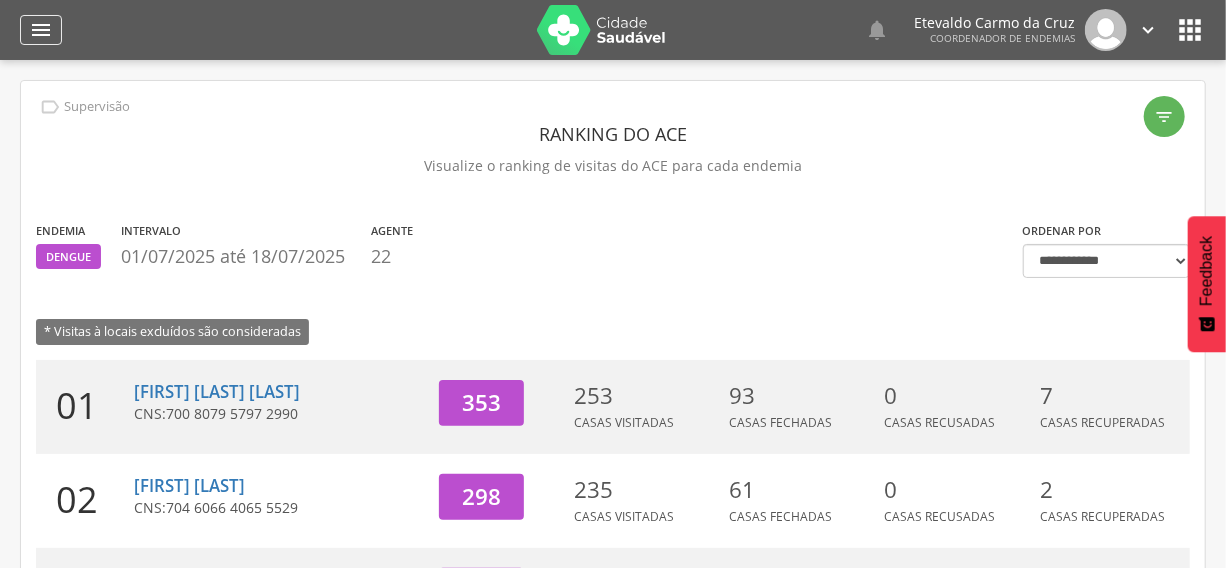 click on "" at bounding box center (41, 30) 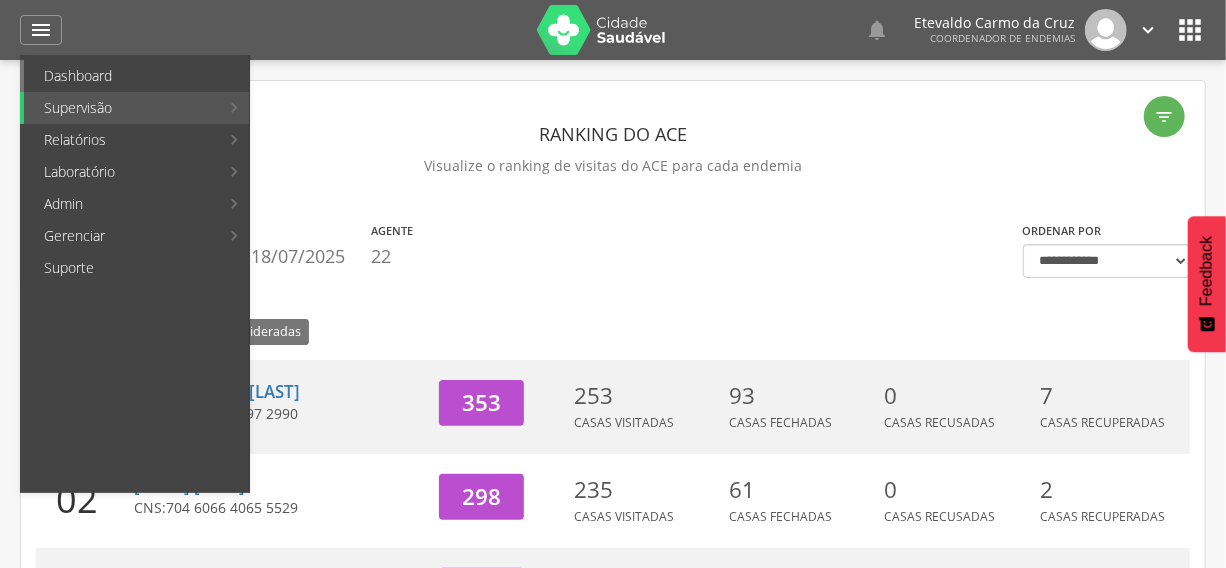 click on "Dashboard" at bounding box center (136, 76) 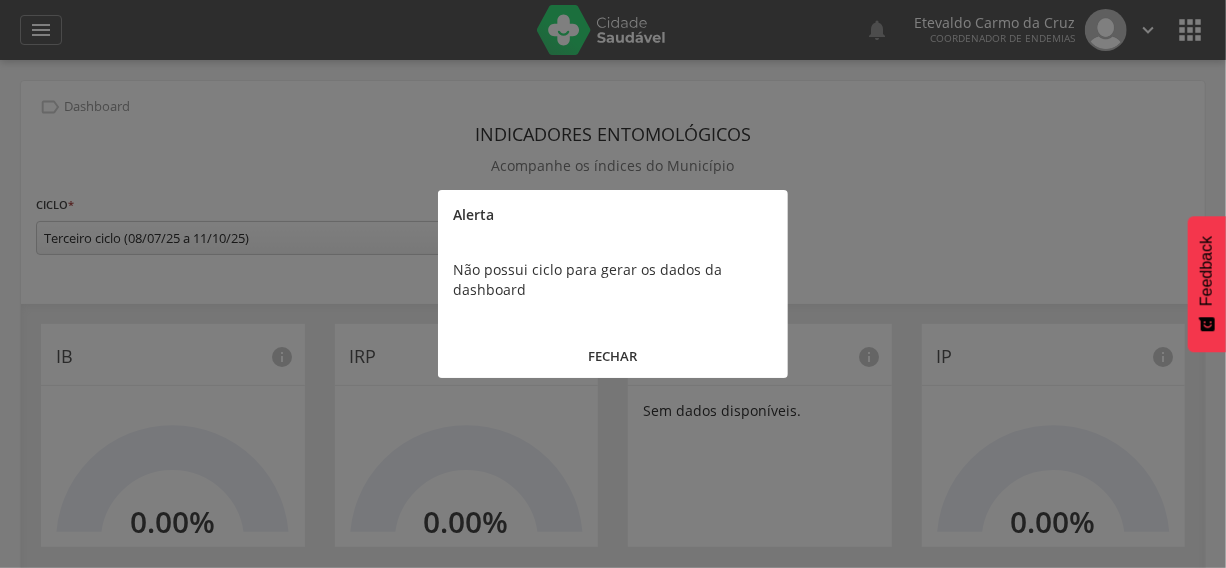 click on "FECHAR" at bounding box center [613, 356] 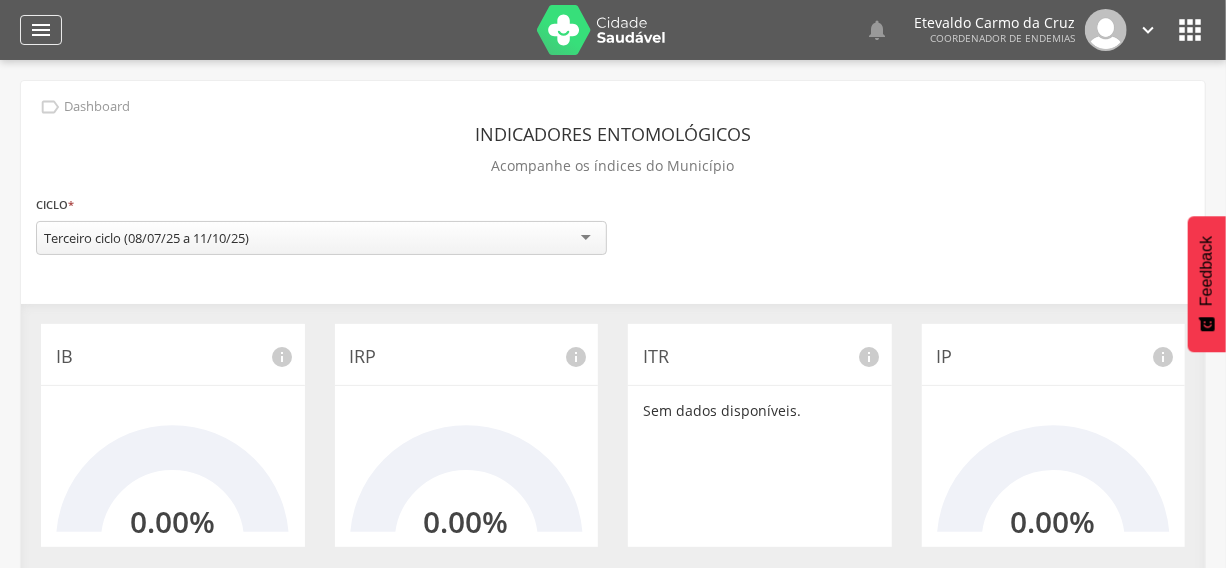 click on "" at bounding box center [41, 30] 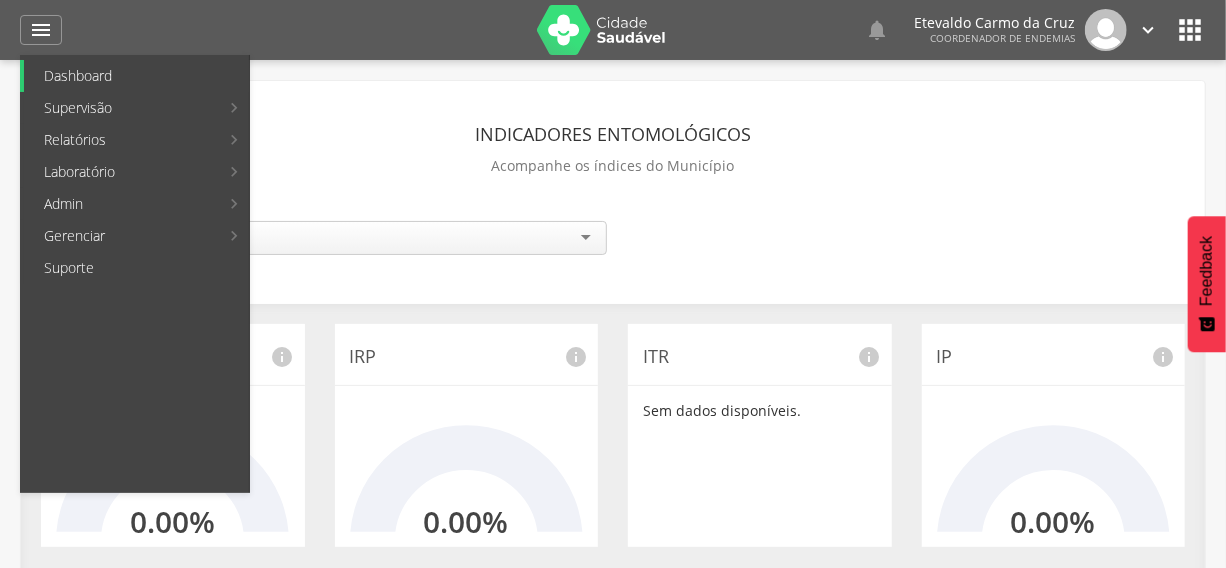 click on "Dashboard" at bounding box center (136, 76) 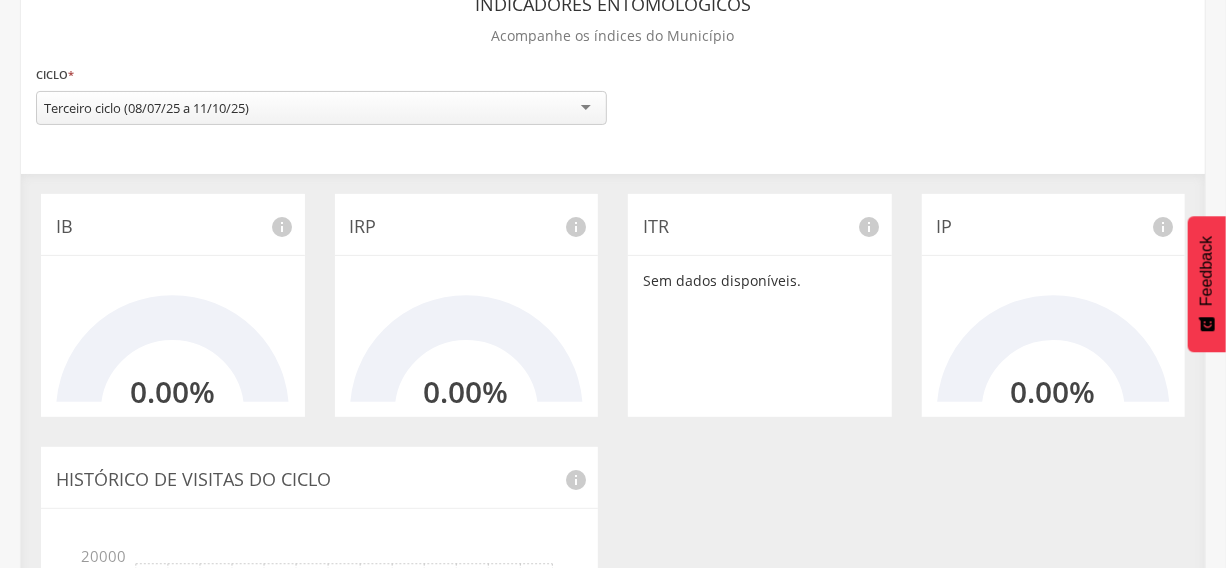 scroll, scrollTop: 0, scrollLeft: 0, axis: both 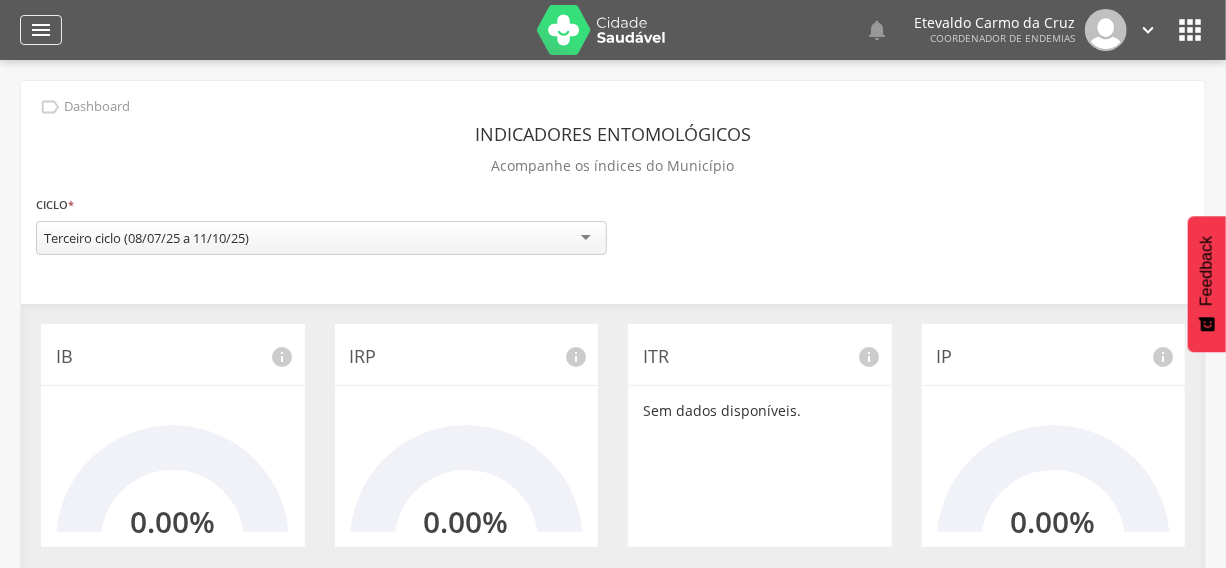click on "" at bounding box center (41, 30) 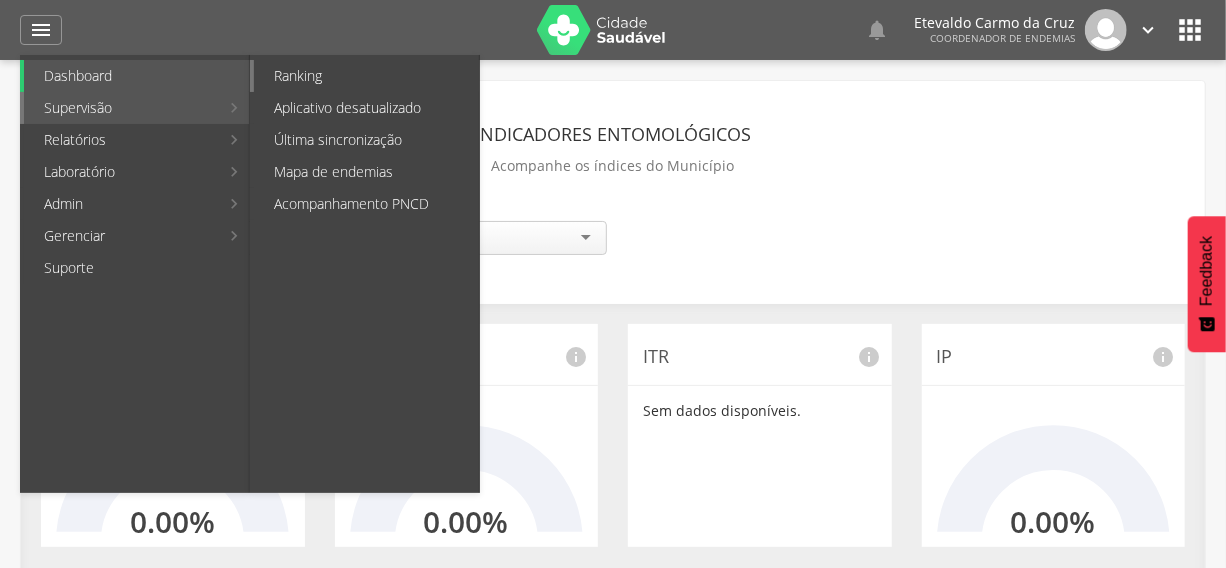 click on "Ranking" at bounding box center [366, 76] 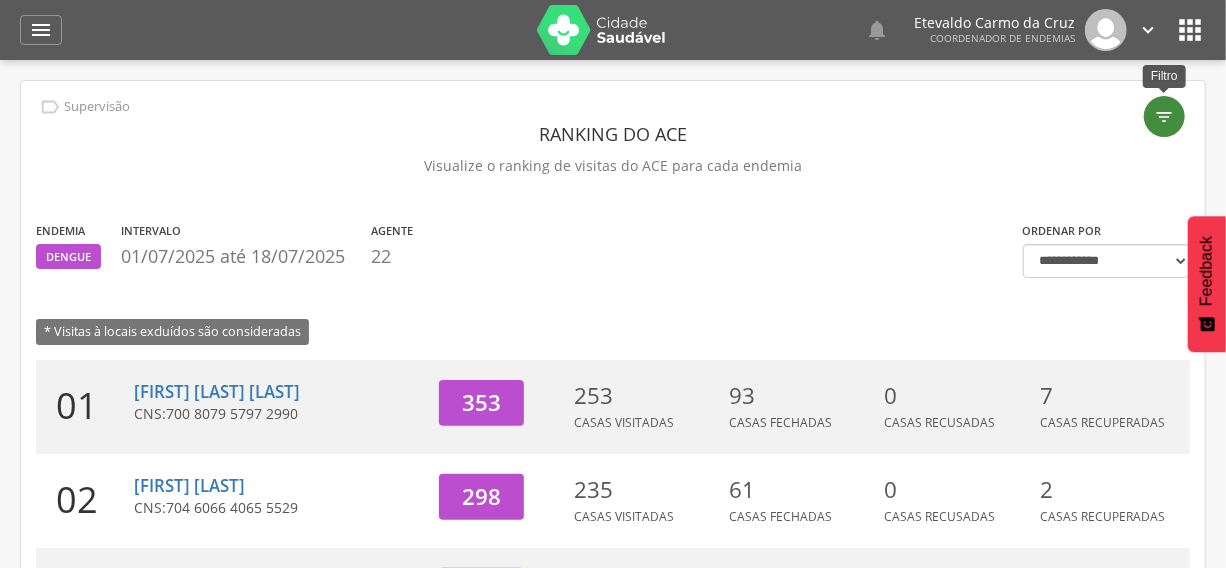 click on "" at bounding box center [1165, 117] 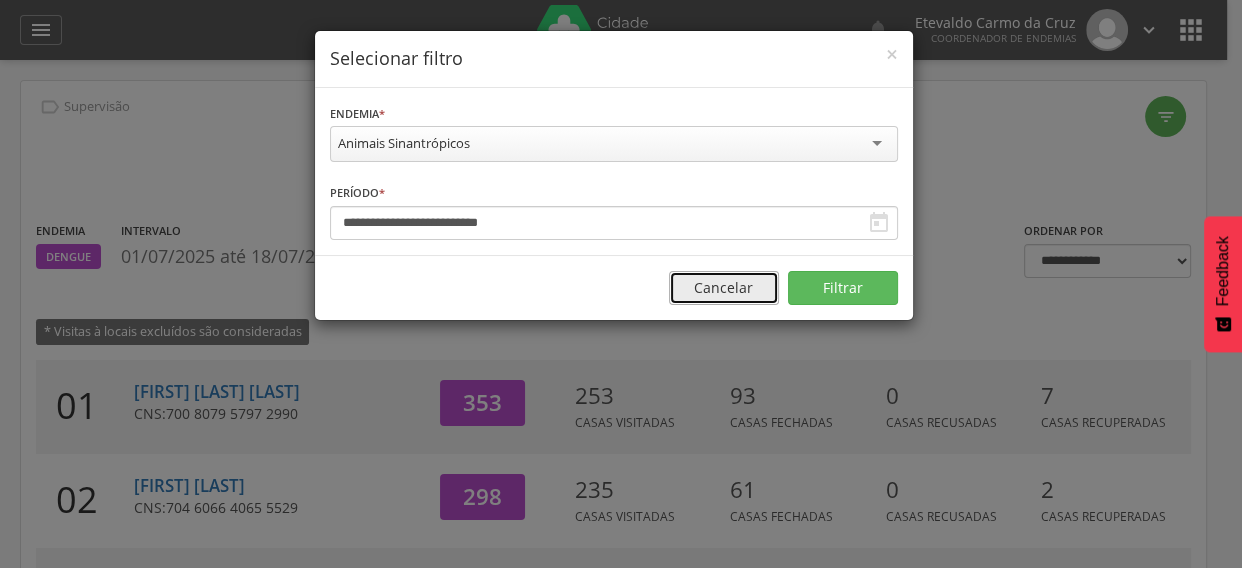 click on "Cancelar" at bounding box center [724, 288] 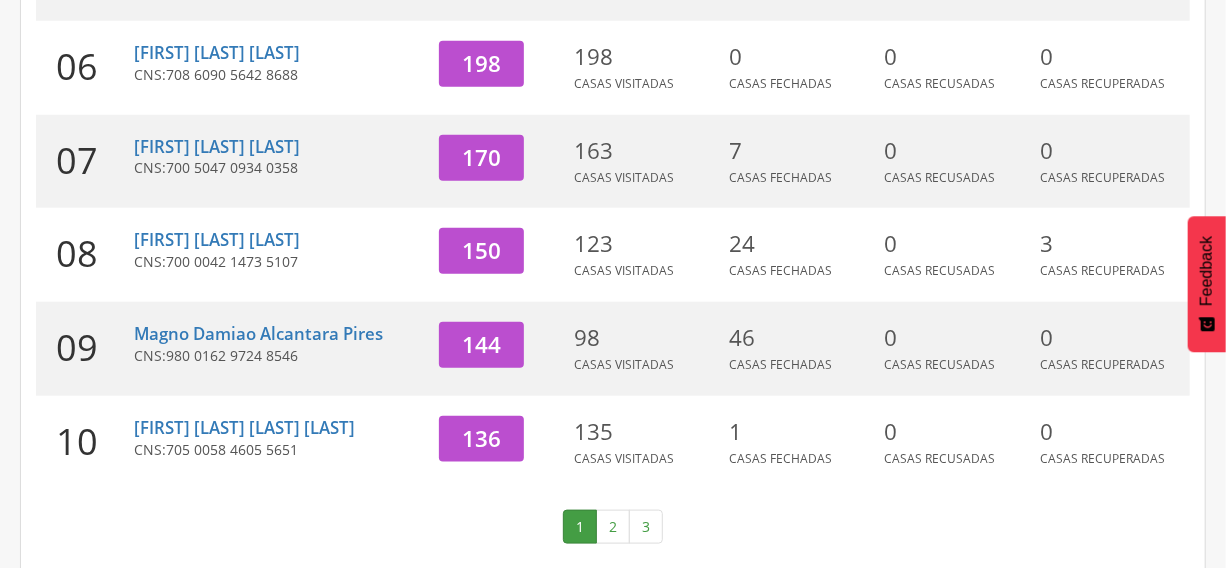 scroll, scrollTop: 844, scrollLeft: 0, axis: vertical 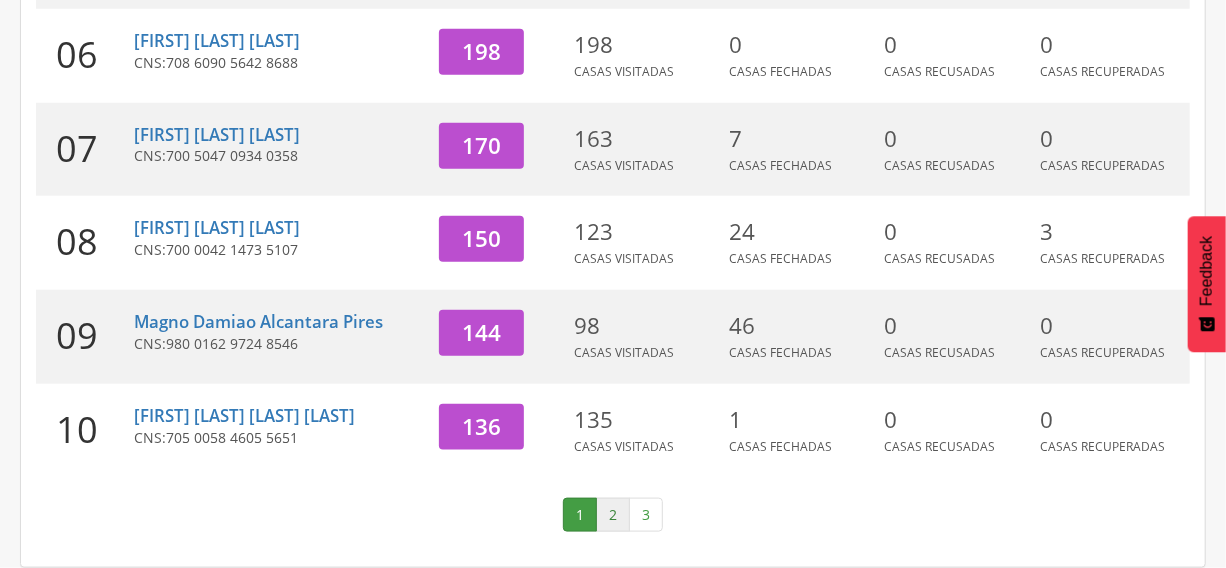 click on "2" at bounding box center [613, 515] 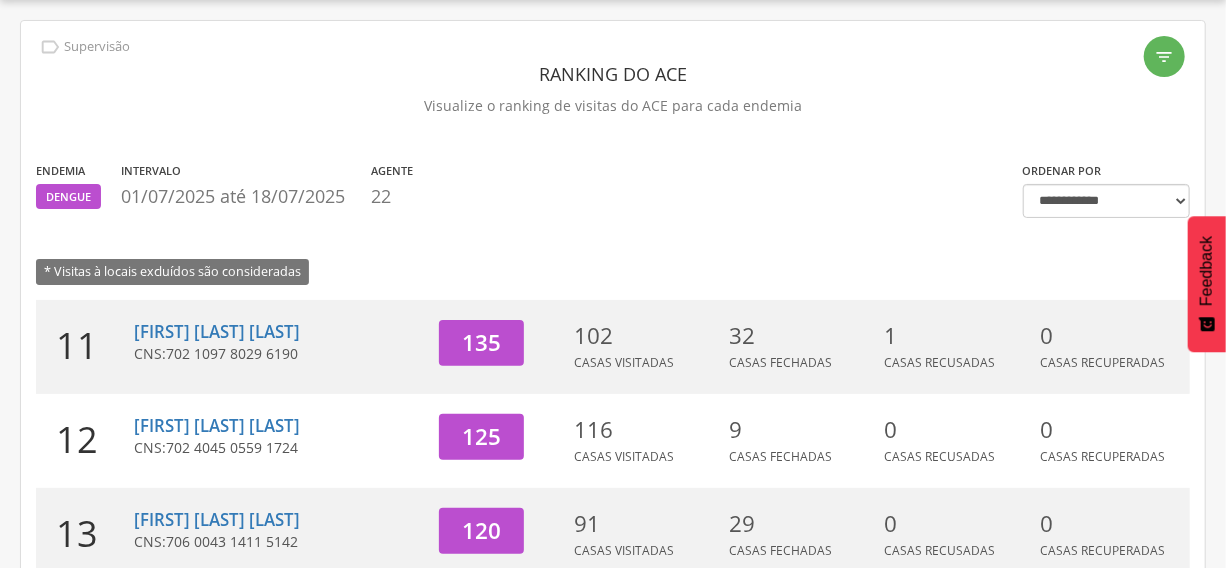 scroll, scrollTop: 820, scrollLeft: 0, axis: vertical 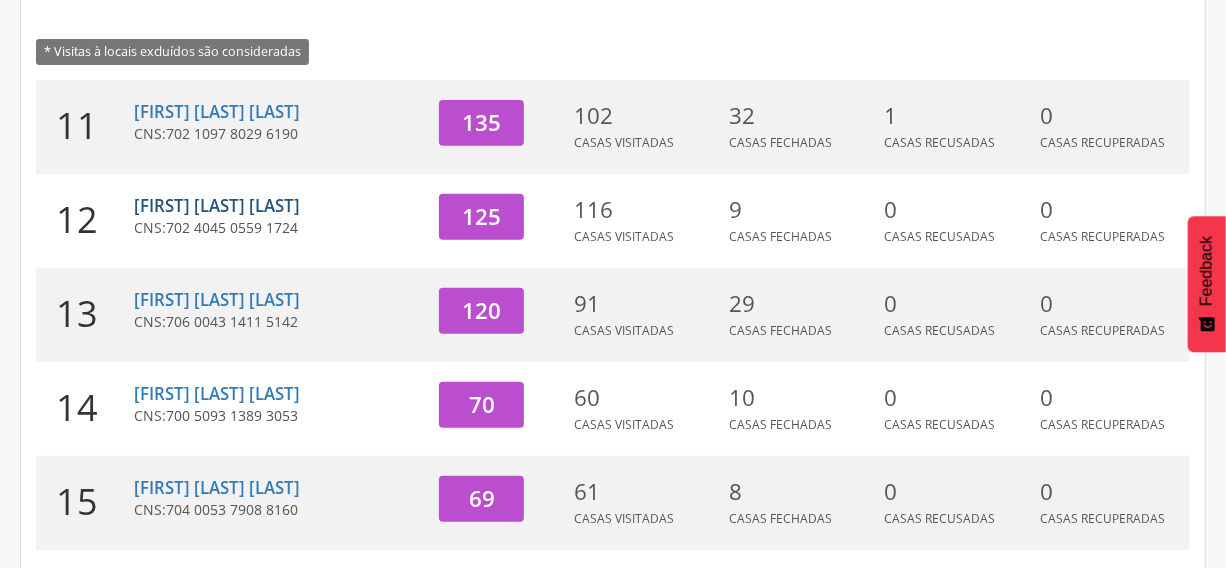 click on "[FIRST] [LAST] [LAST]" at bounding box center [217, 205] 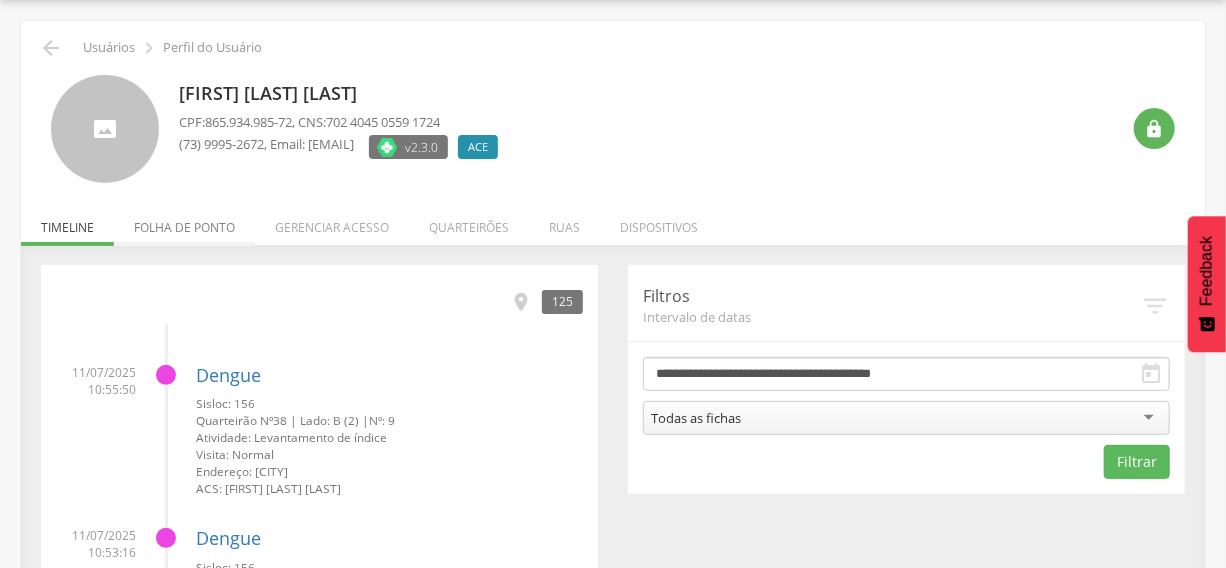 click on "Folha de ponto" at bounding box center (184, 222) 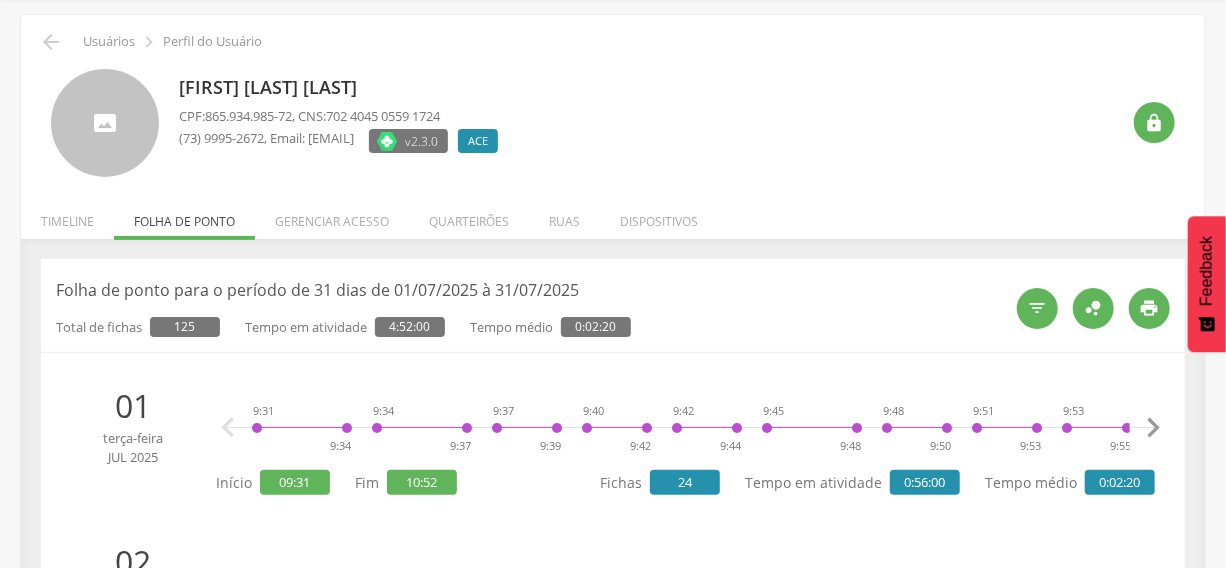 scroll, scrollTop: 0, scrollLeft: 0, axis: both 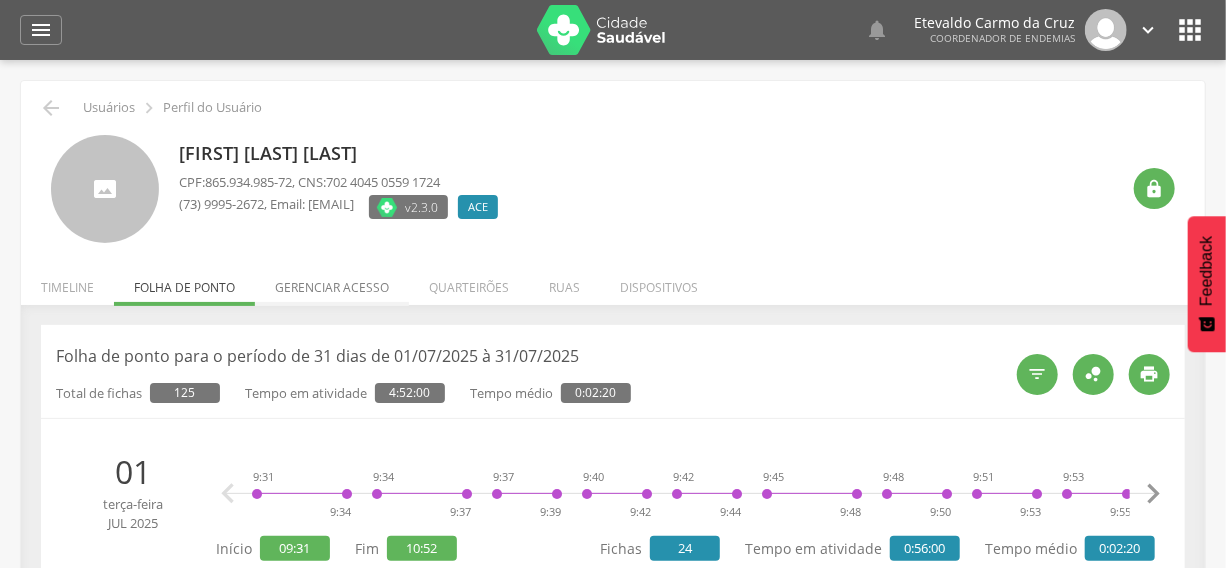 click on "Gerenciar acesso" at bounding box center (332, 282) 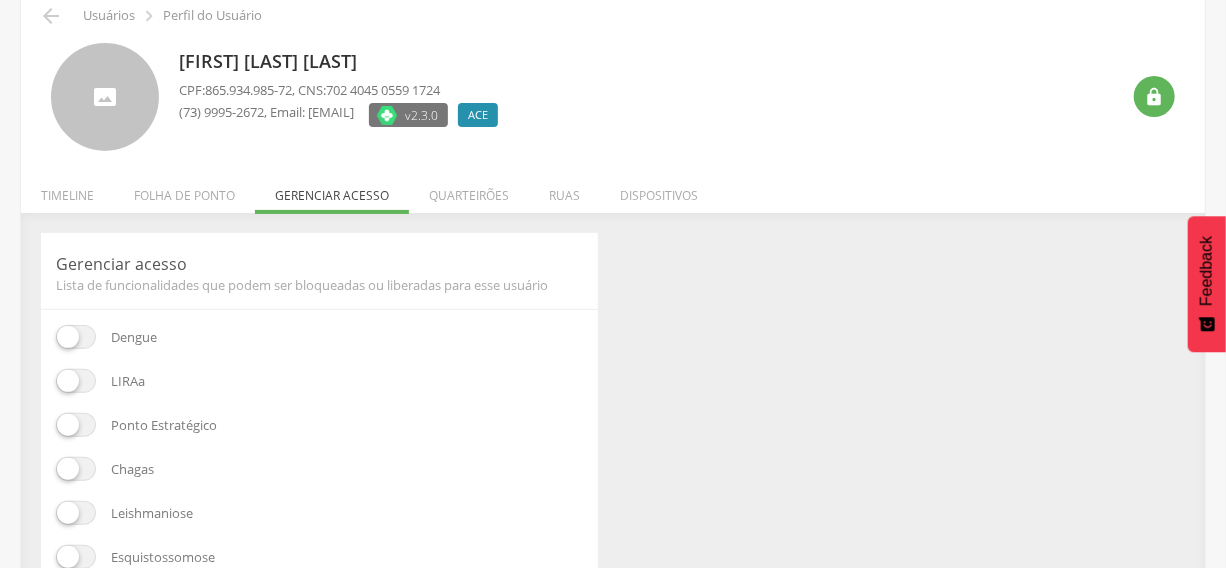 scroll, scrollTop: 78, scrollLeft: 0, axis: vertical 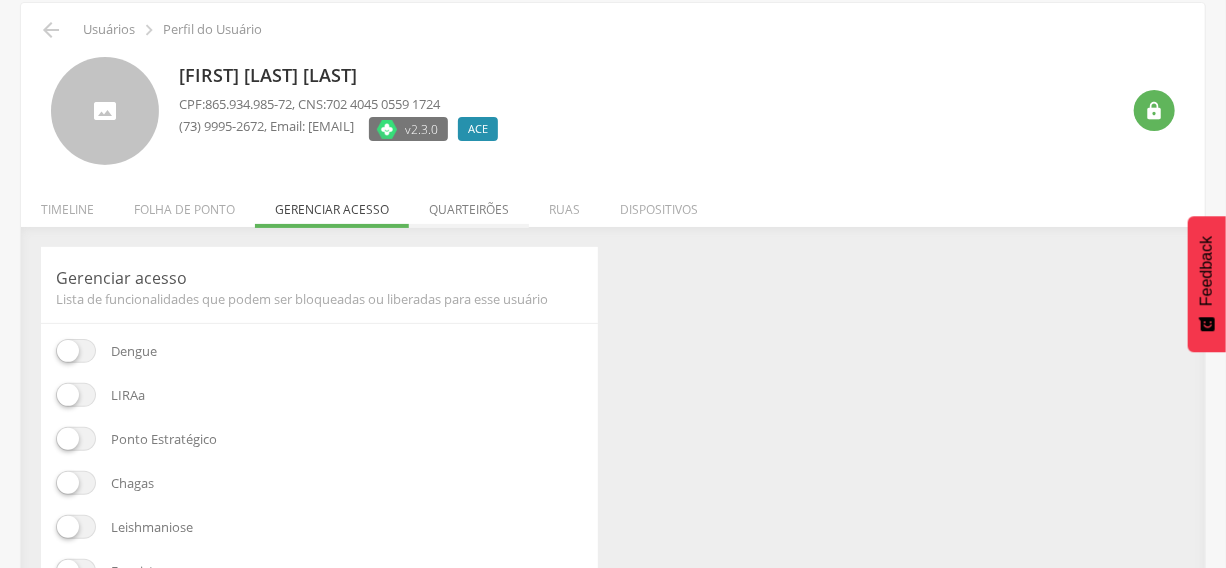 click on "Quarteirões" at bounding box center (469, 204) 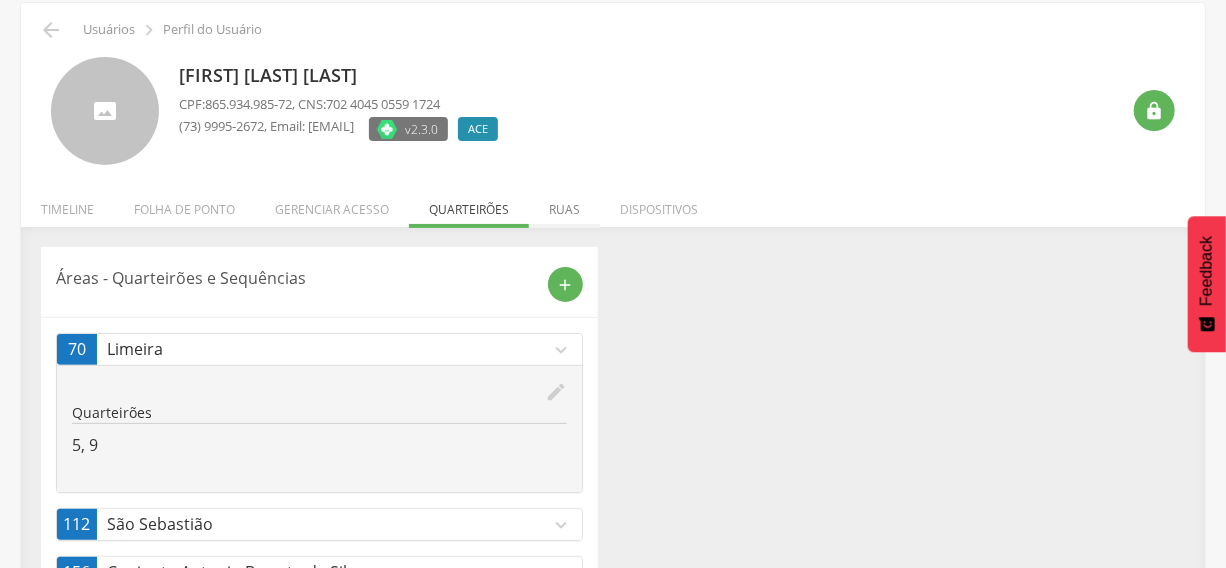 click on "Ruas" at bounding box center (564, 204) 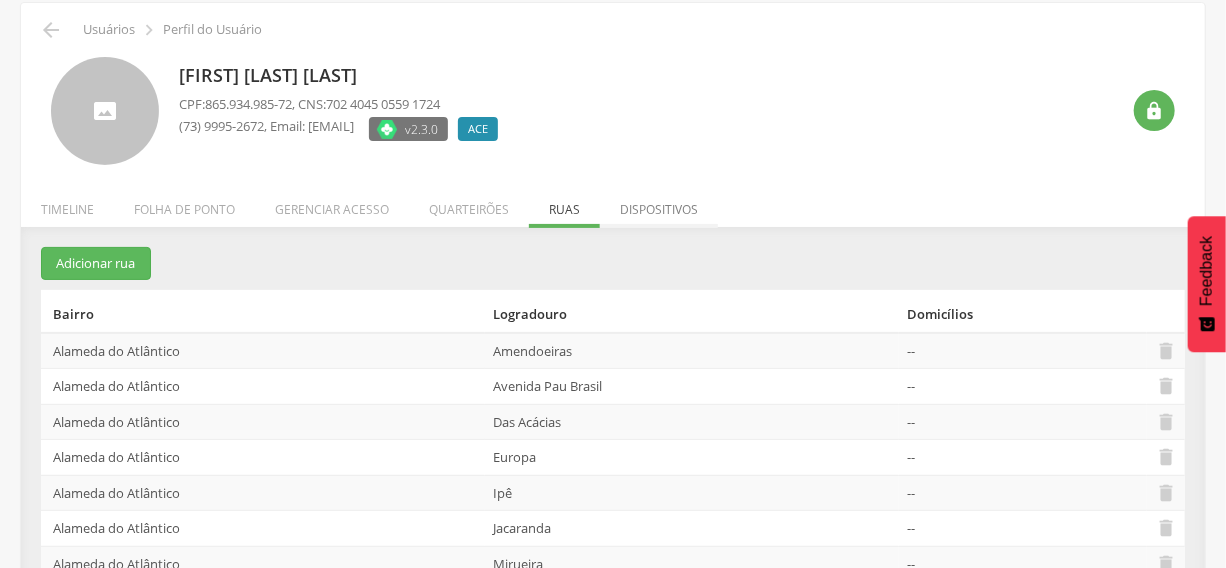 click on "Dispositivos" at bounding box center [659, 204] 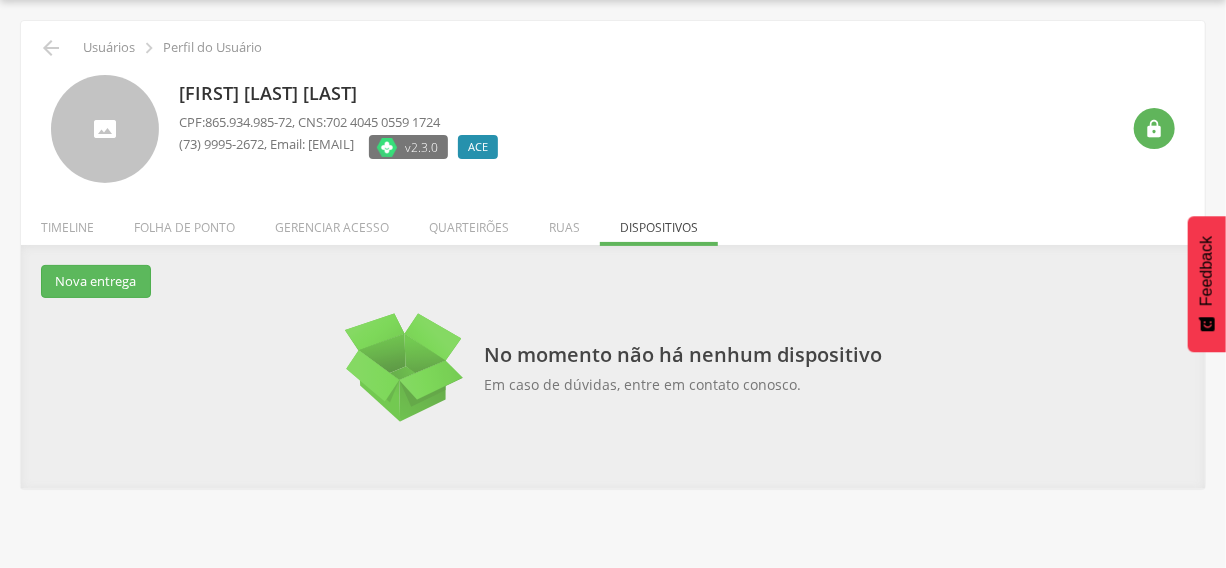 scroll, scrollTop: 60, scrollLeft: 0, axis: vertical 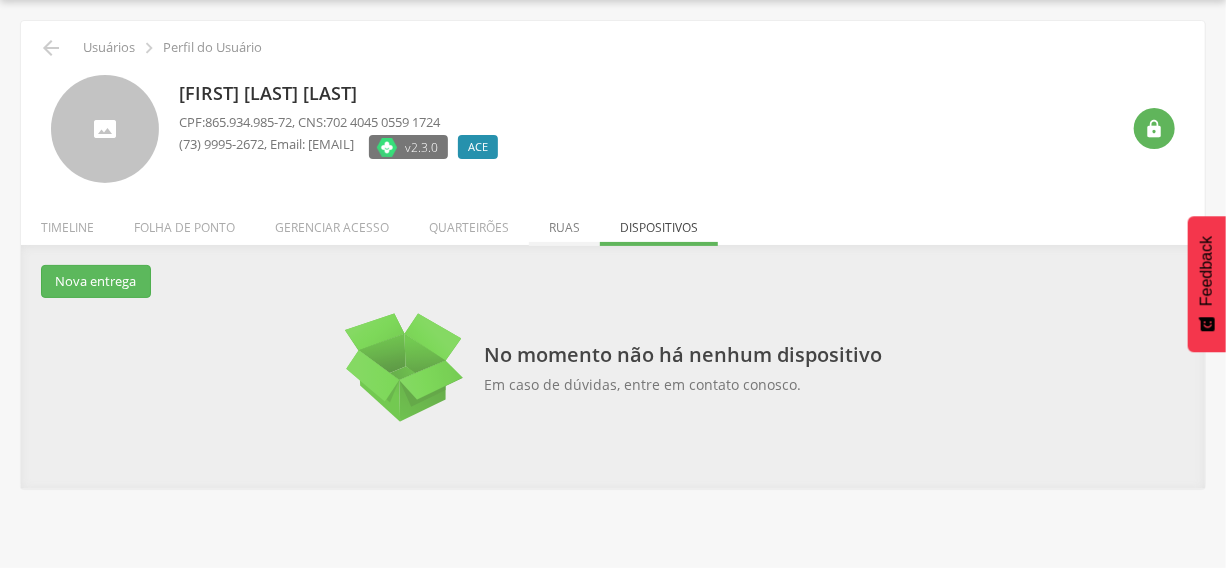 click on "Ruas" at bounding box center [564, 222] 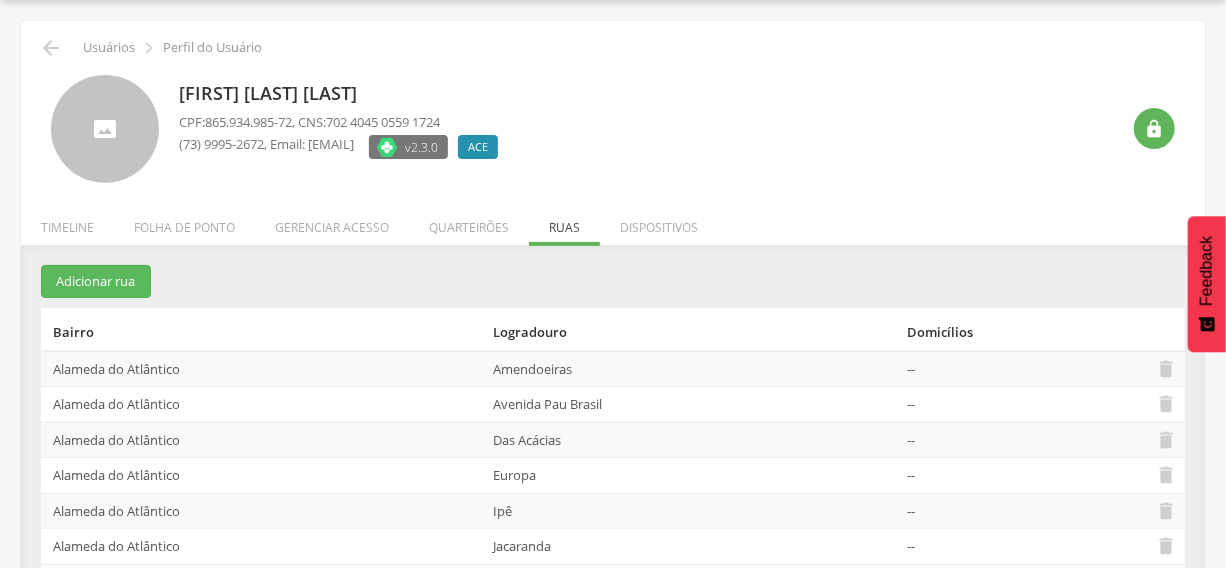 scroll, scrollTop: 78, scrollLeft: 0, axis: vertical 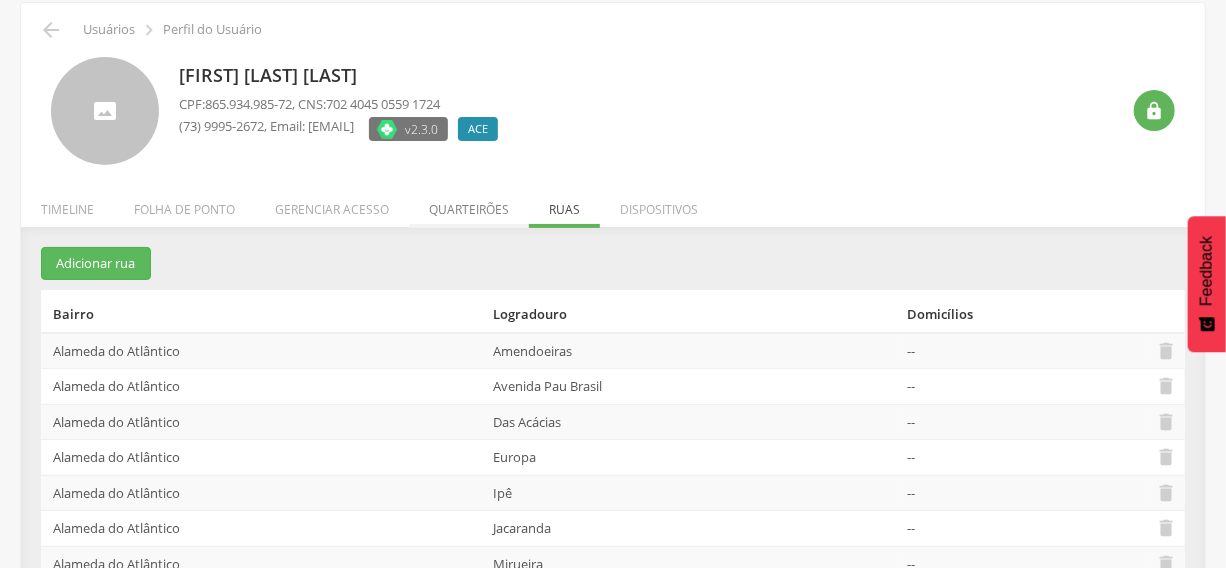 click on "Quarteirões" at bounding box center [469, 204] 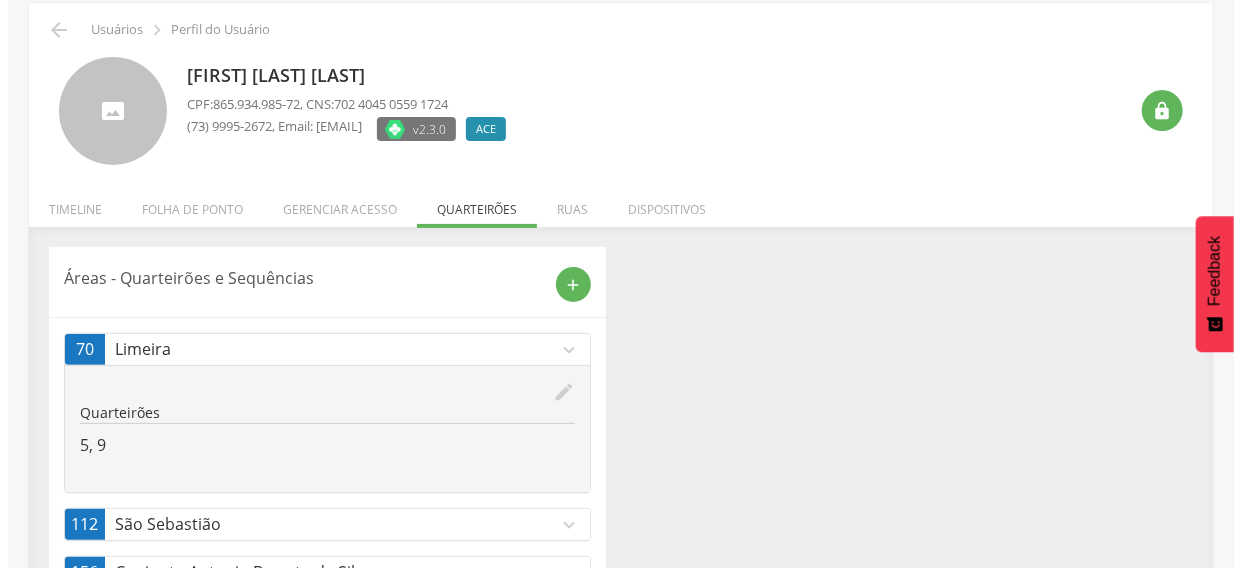 scroll, scrollTop: 153, scrollLeft: 0, axis: vertical 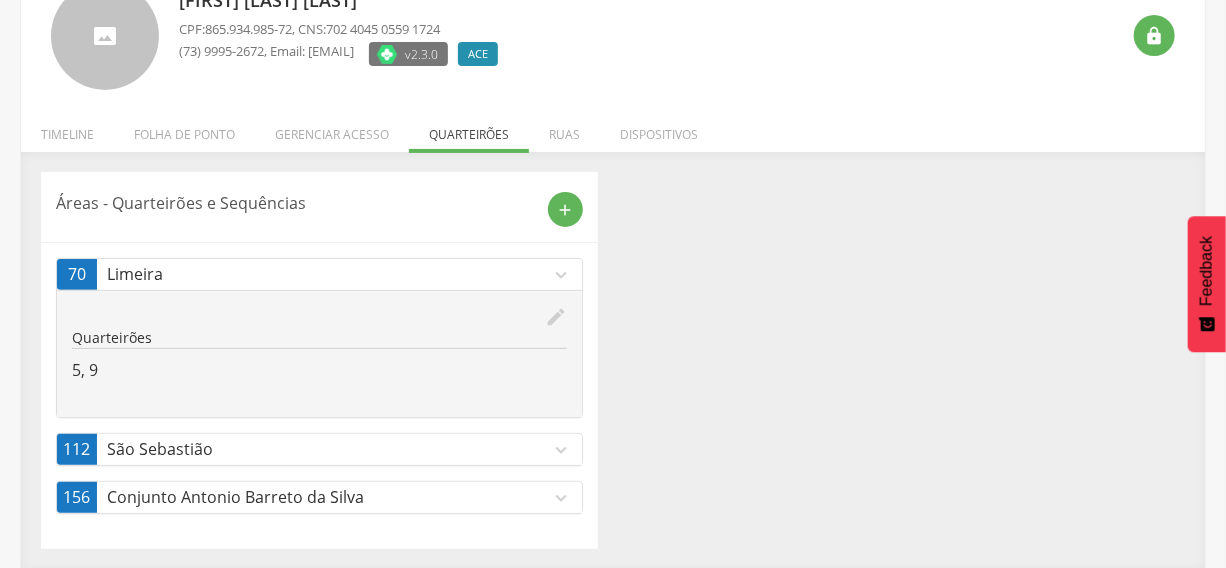 click on "expand_more" at bounding box center [561, 498] 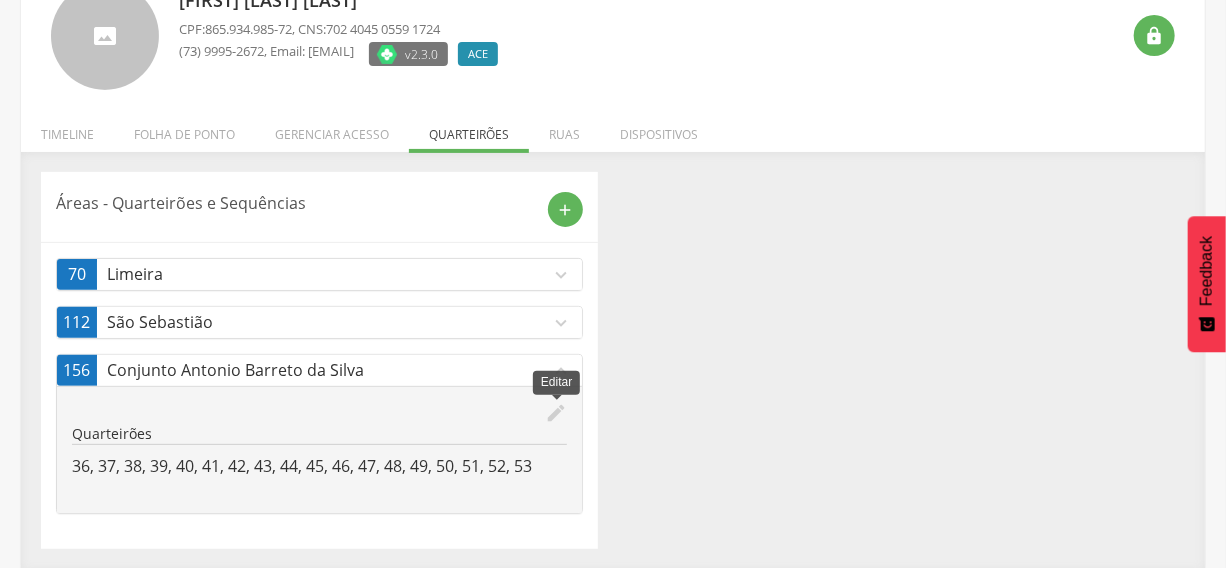 click on "edit" at bounding box center (556, 413) 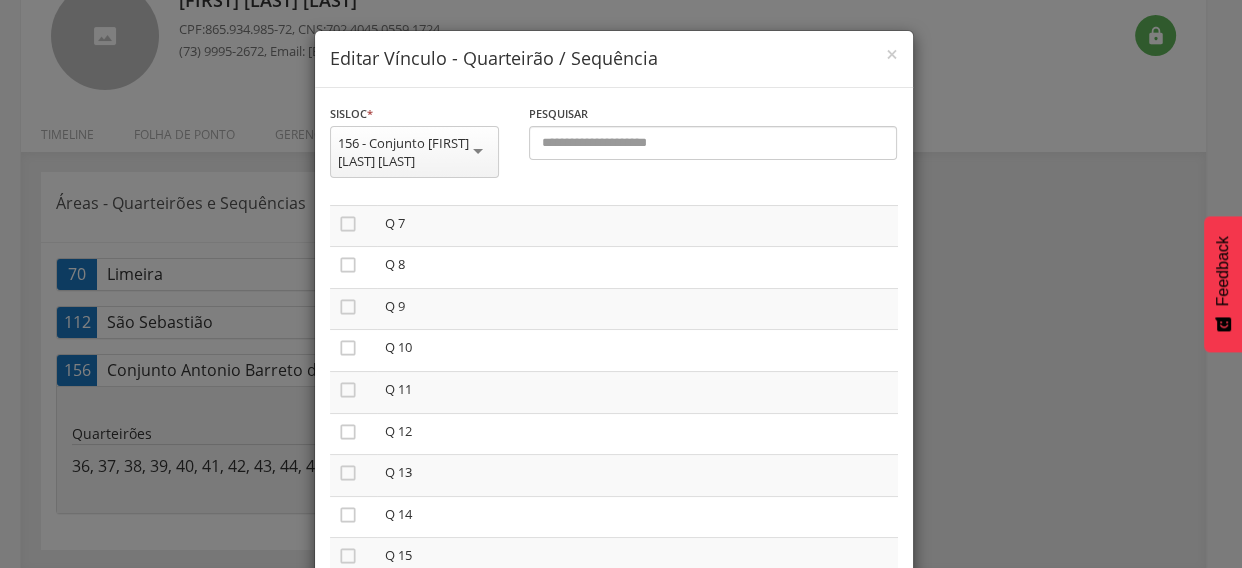 scroll, scrollTop: 0, scrollLeft: 0, axis: both 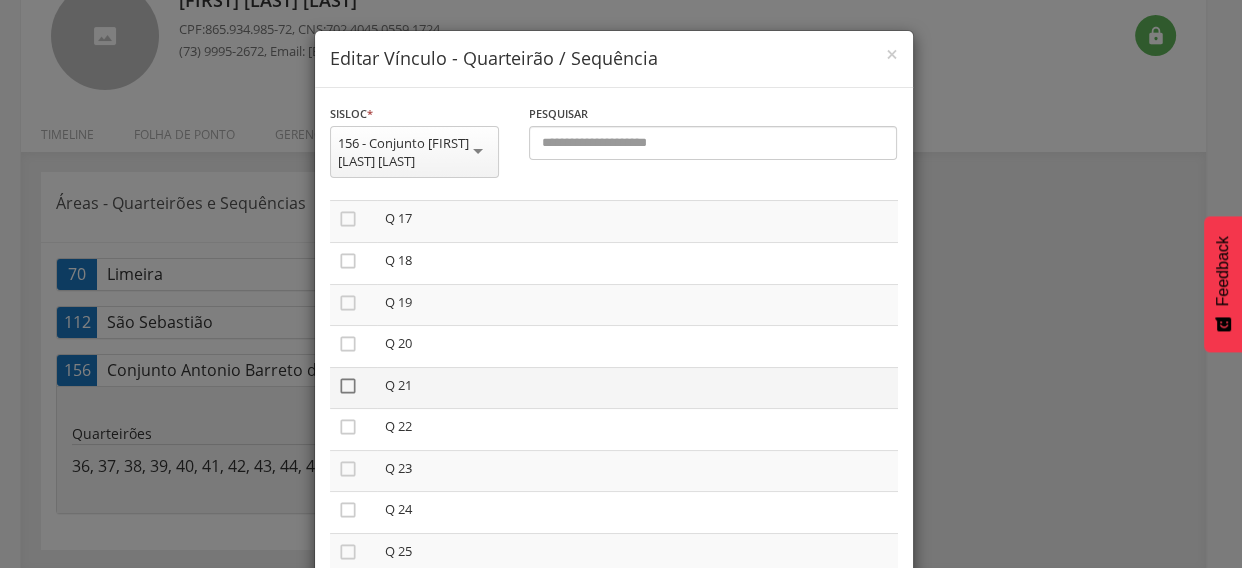 click on "" at bounding box center (348, 386) 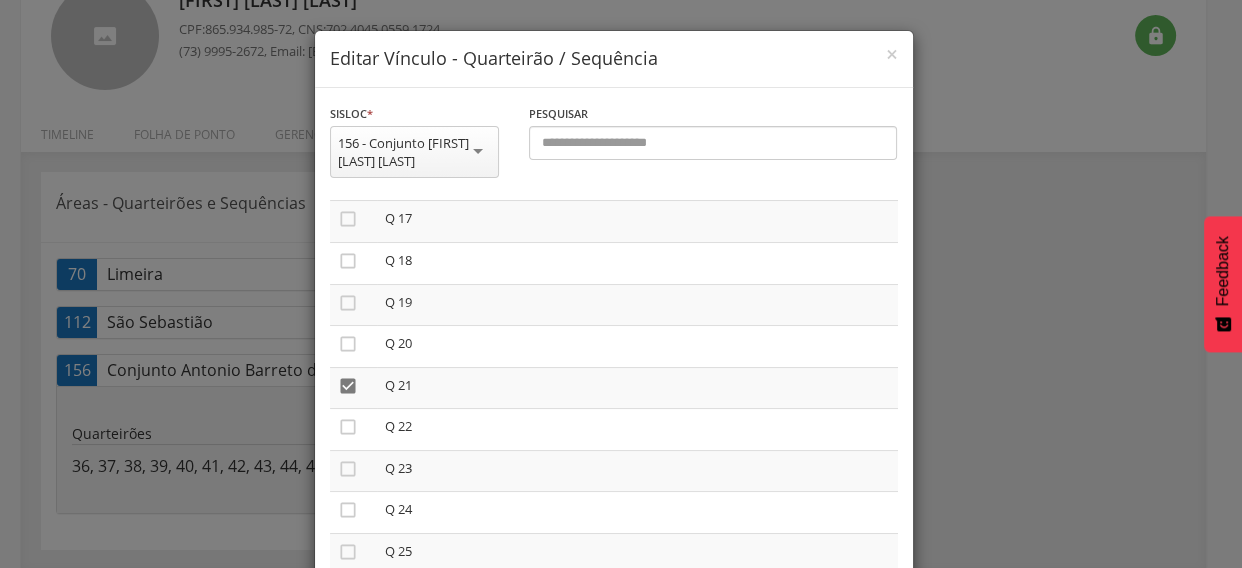 scroll, scrollTop: 1050, scrollLeft: 0, axis: vertical 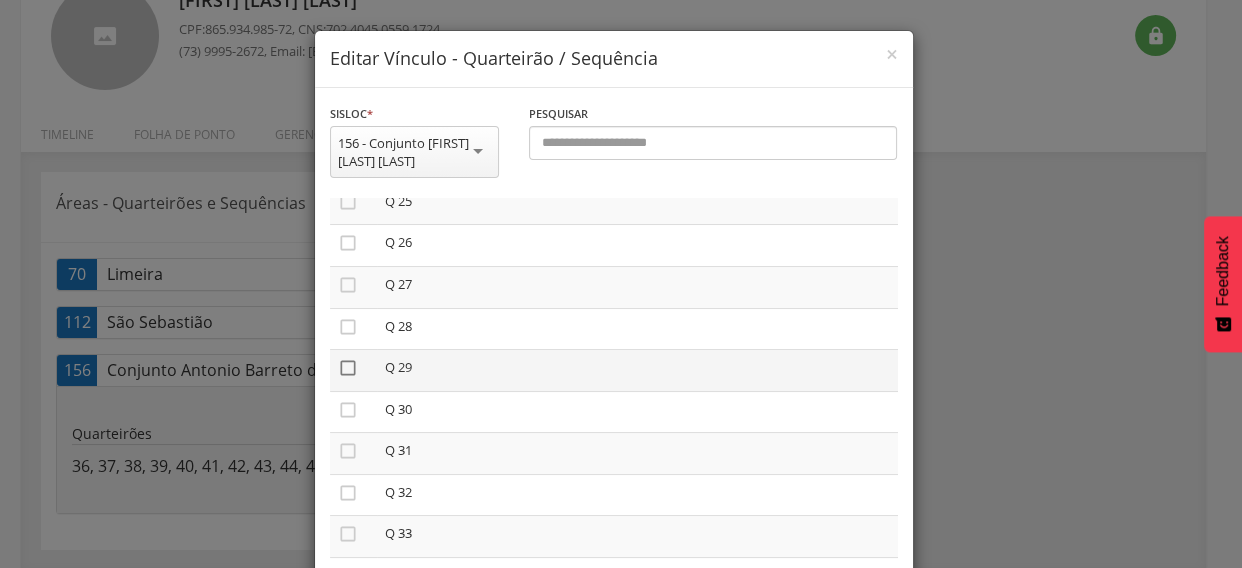 click on "" at bounding box center [348, 368] 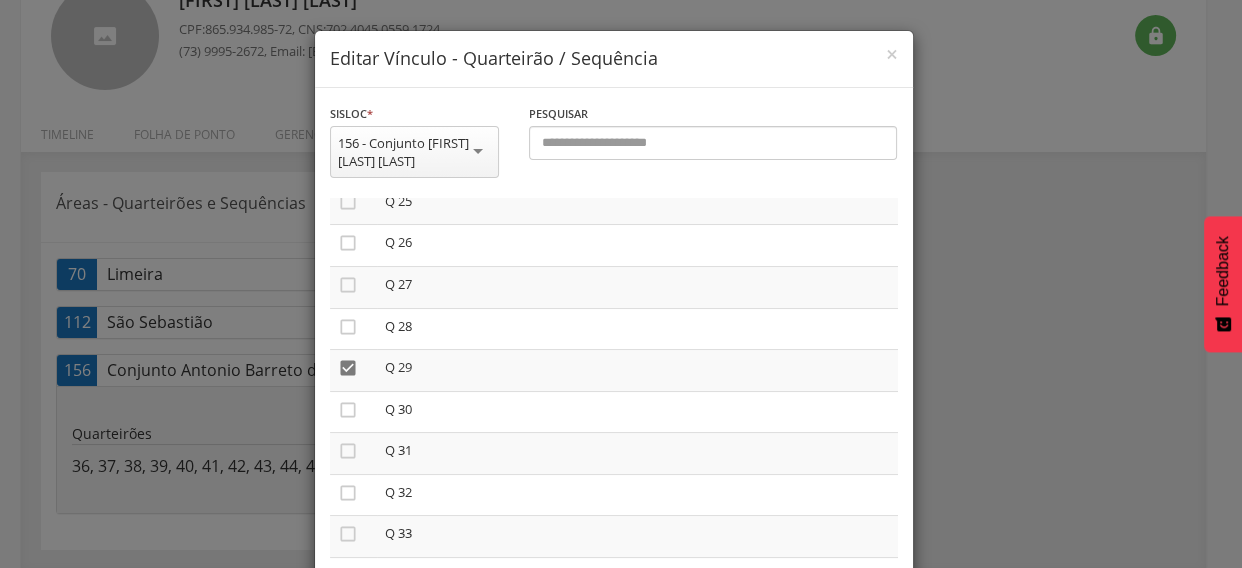 scroll, scrollTop: 140, scrollLeft: 0, axis: vertical 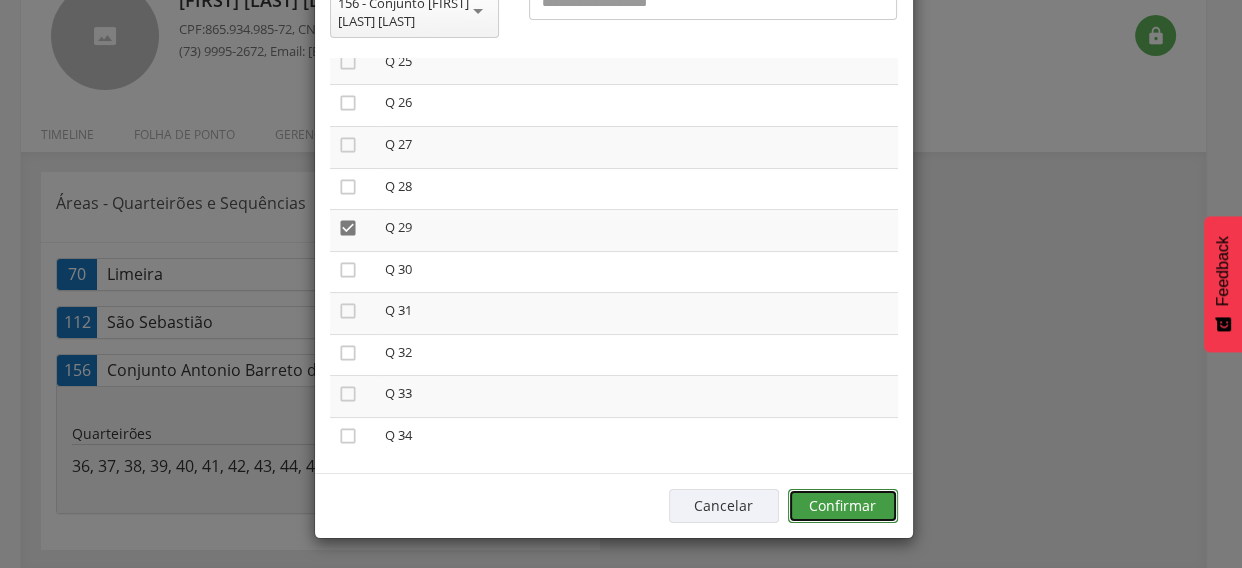 click on "Confirmar" at bounding box center [843, 506] 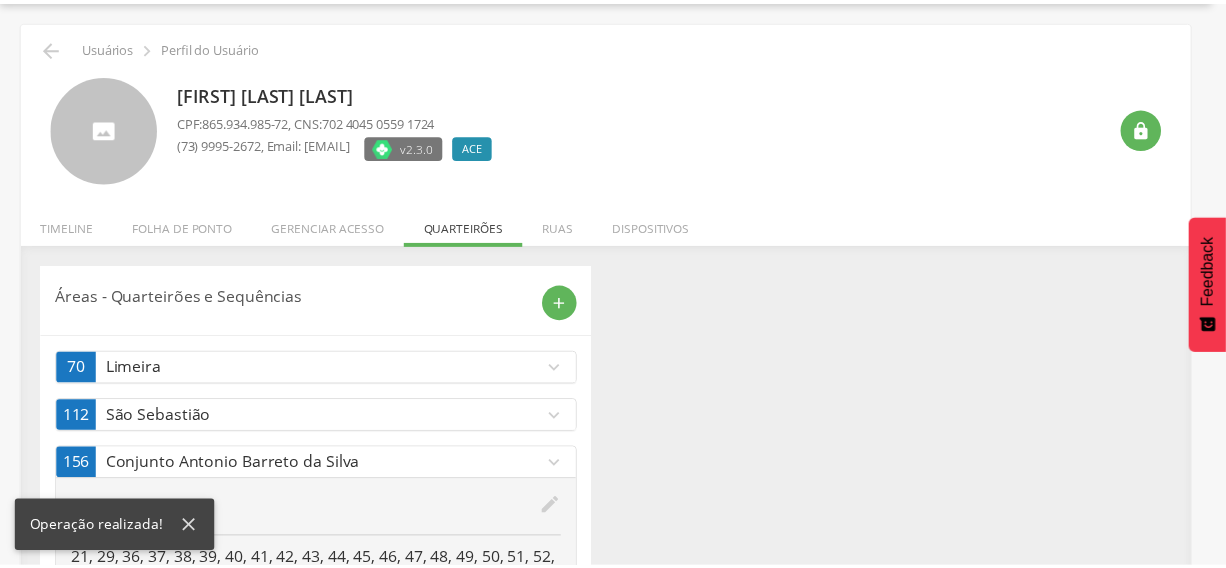 scroll, scrollTop: 153, scrollLeft: 0, axis: vertical 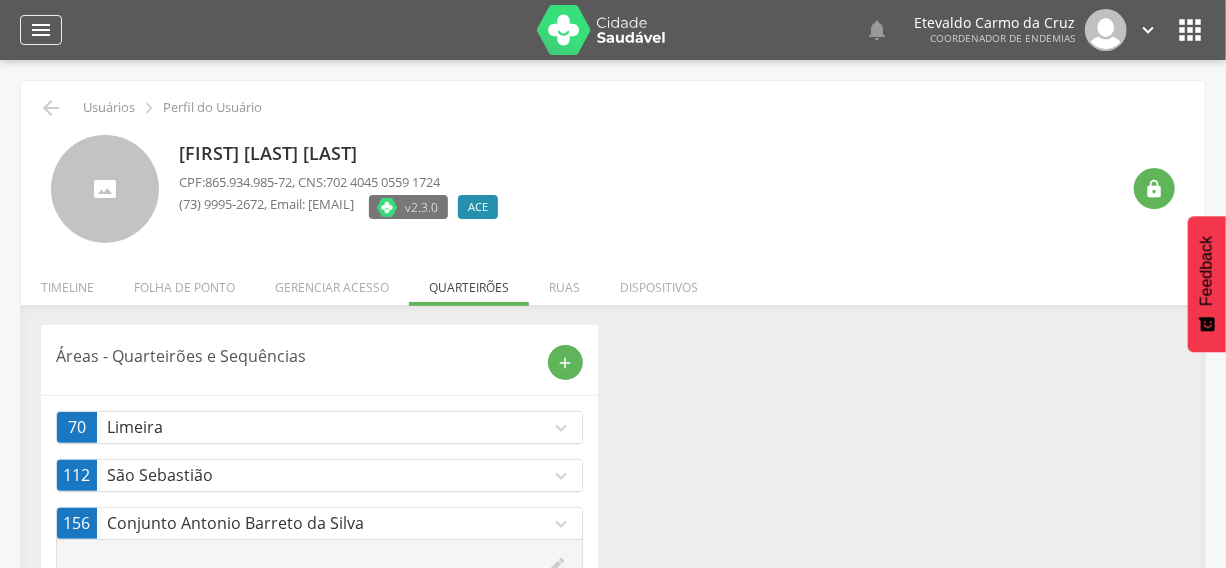 click on "" at bounding box center (41, 30) 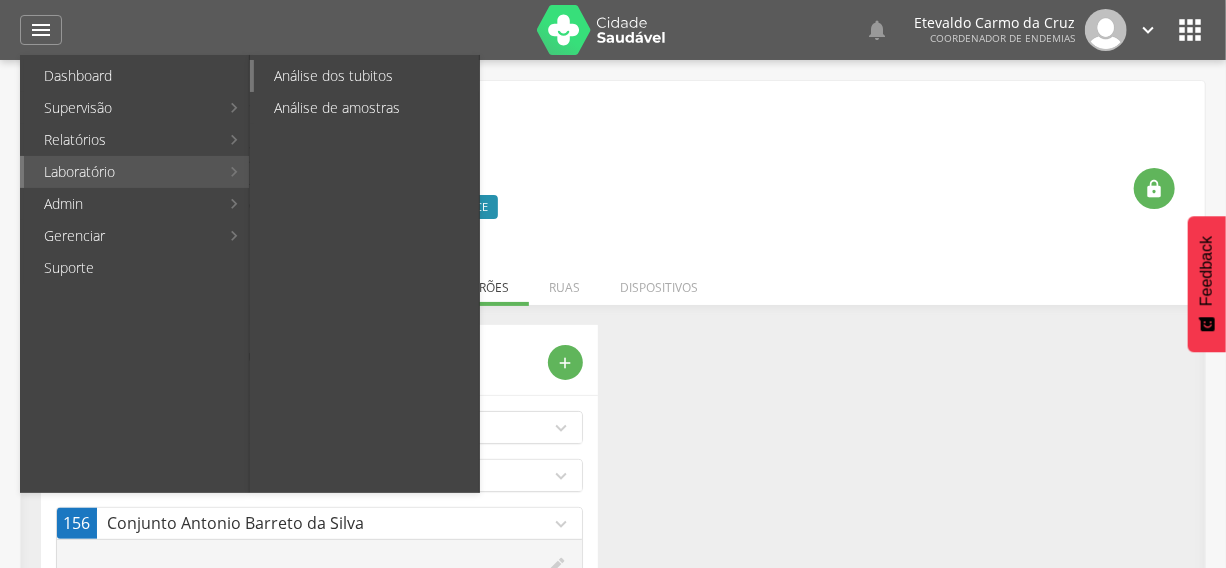 click on "Análise dos tubitos" at bounding box center [366, 76] 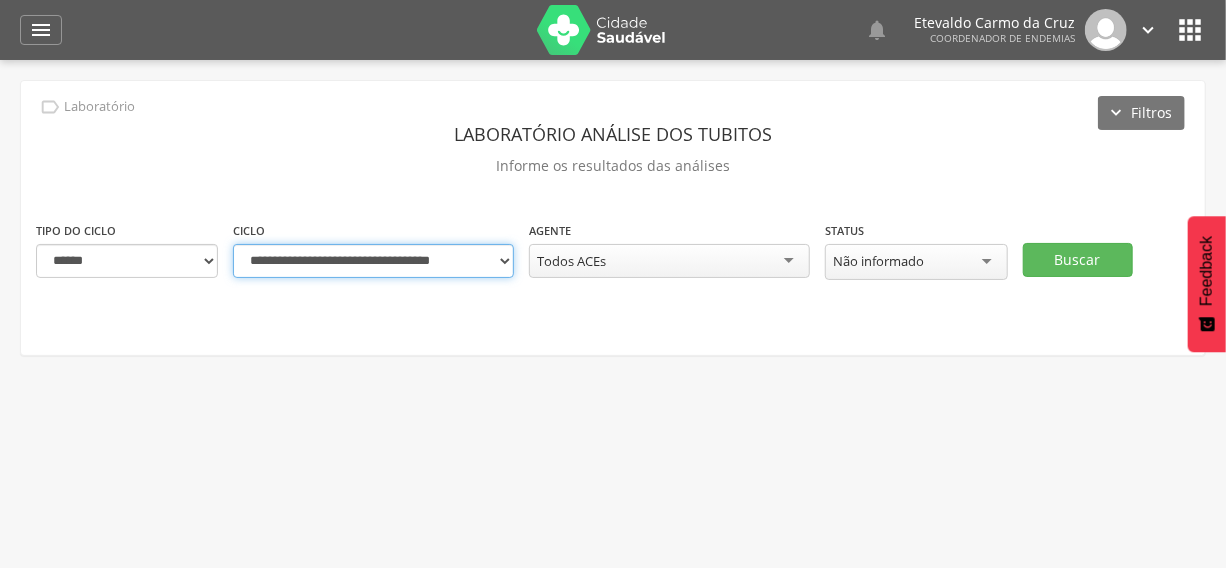 click on "**********" at bounding box center (373, 261) 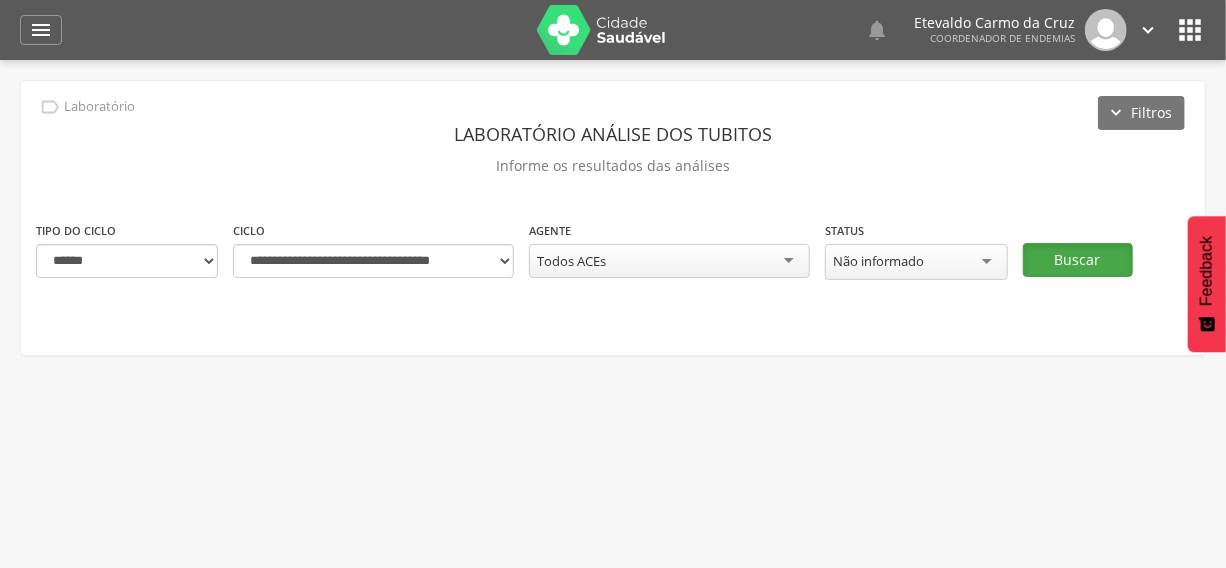click on "Buscar" at bounding box center (1078, 260) 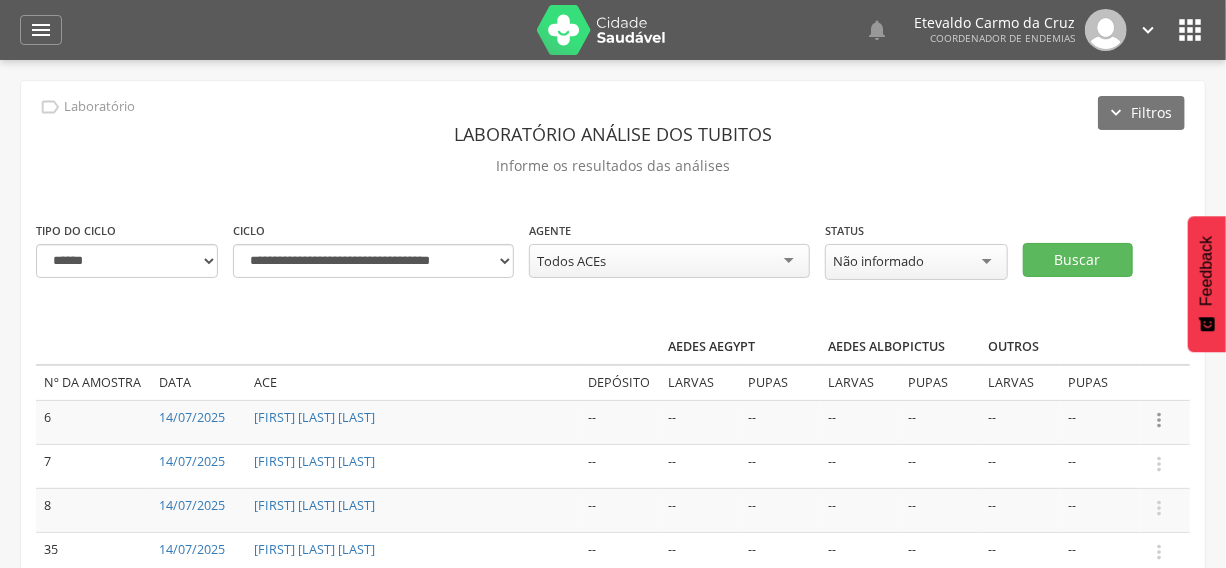 click on "" at bounding box center (1159, 420) 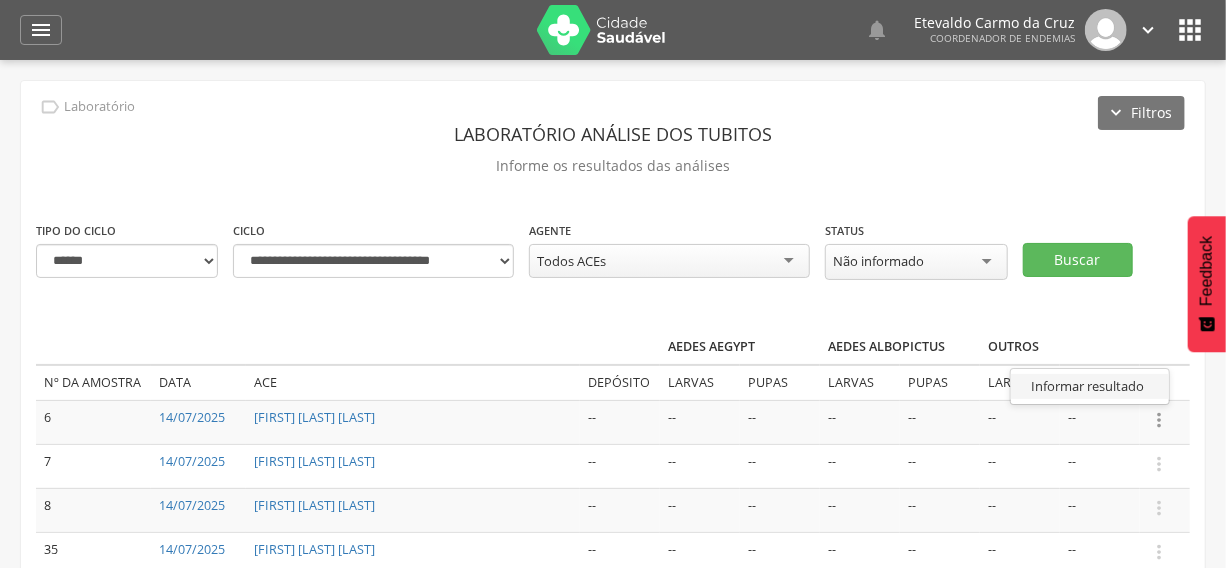 click on "Informar resultado" at bounding box center [1090, 386] 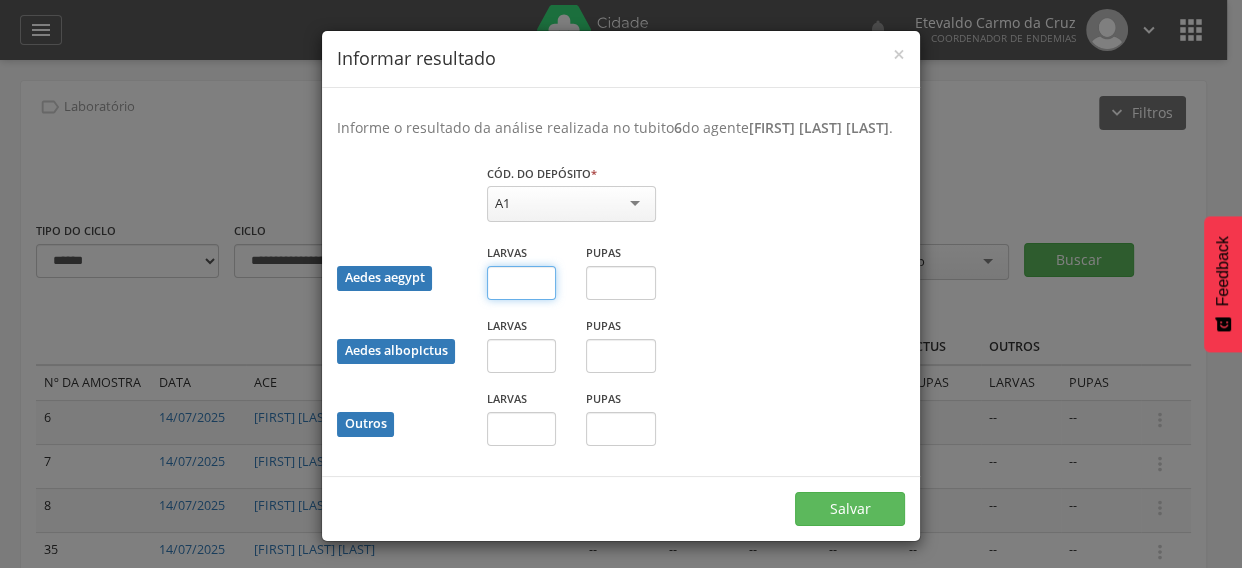 click at bounding box center (522, 283) 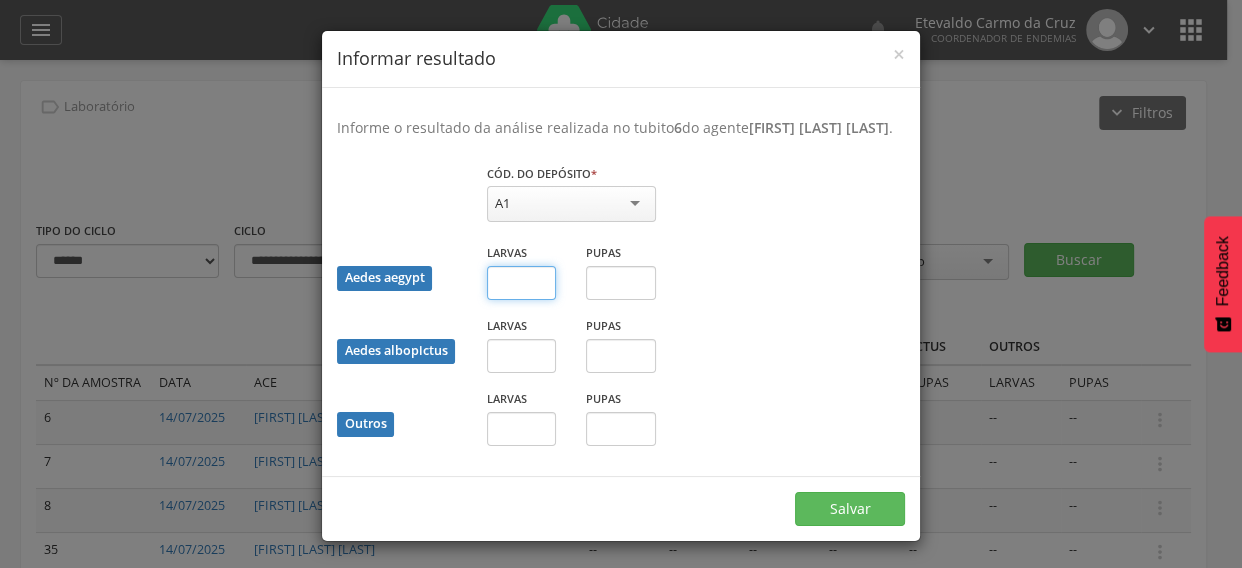 type on "*" 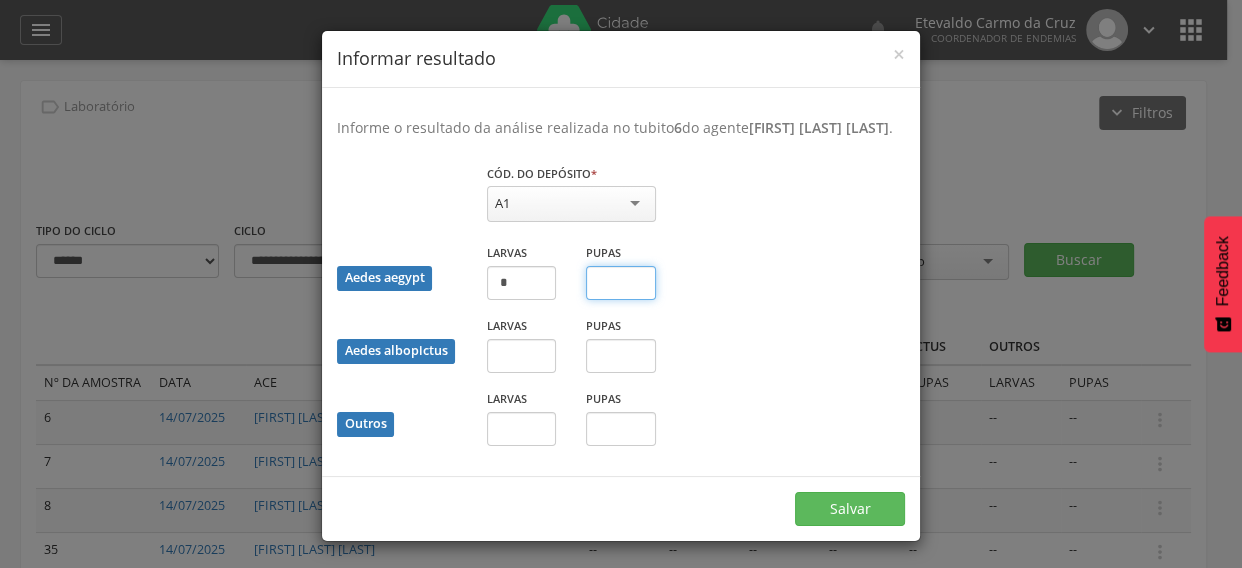 click at bounding box center (621, 283) 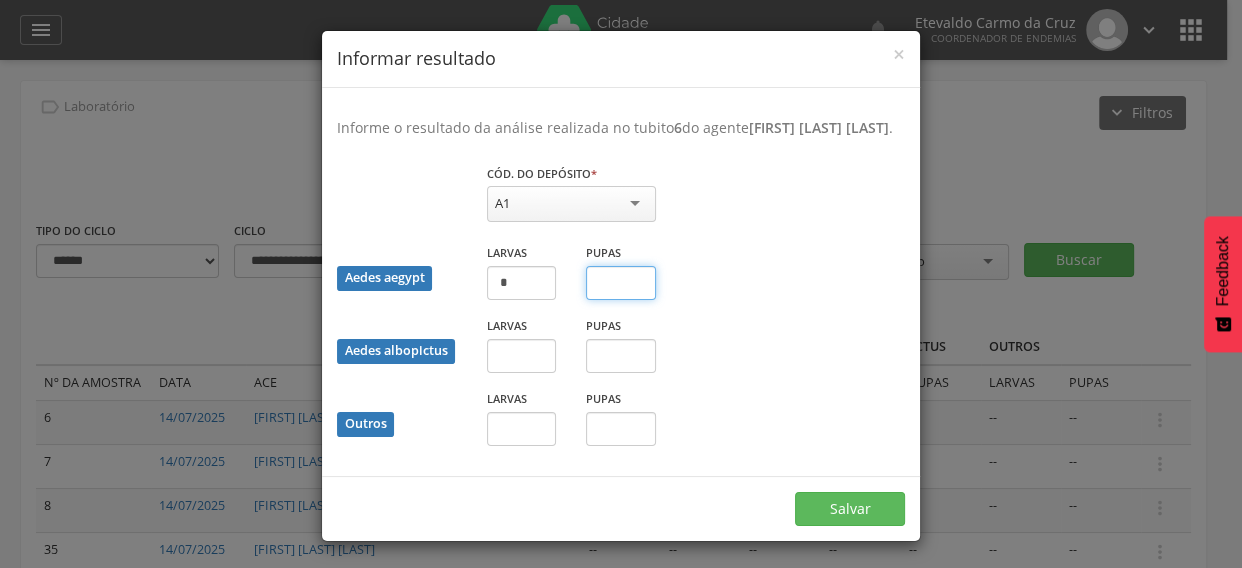 type on "*" 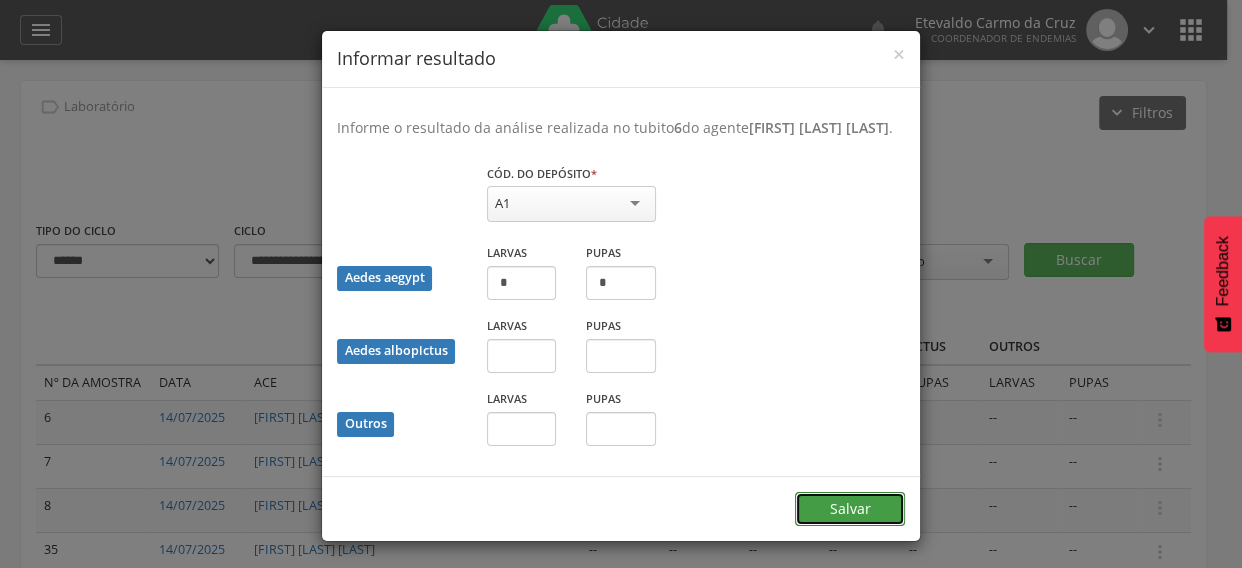 click on "Salvar" at bounding box center (850, 509) 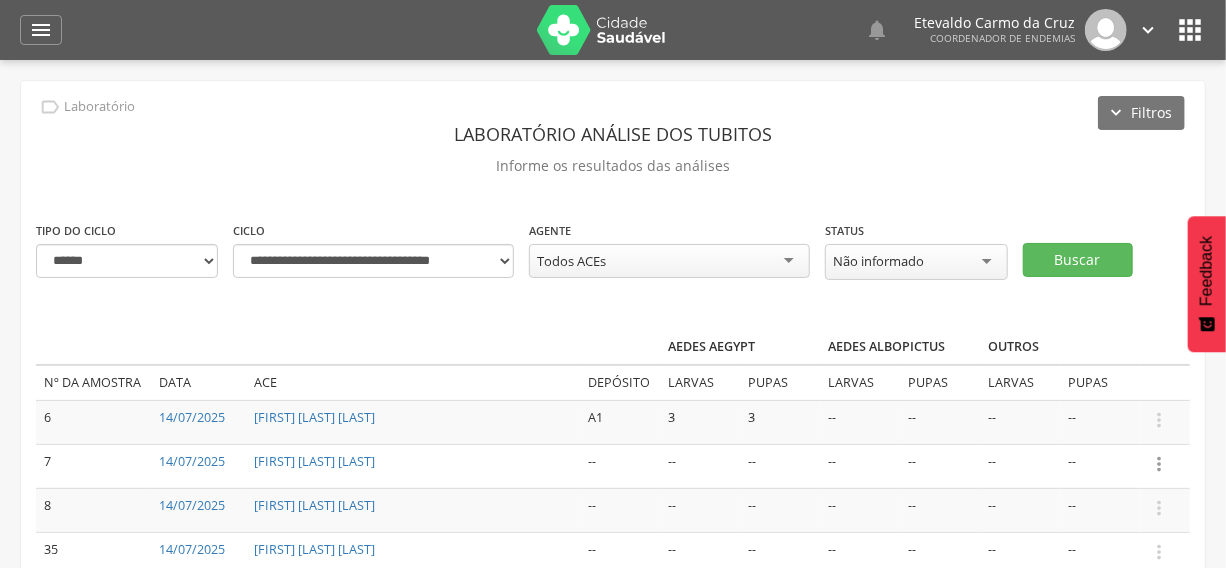 click on "" at bounding box center (1159, 464) 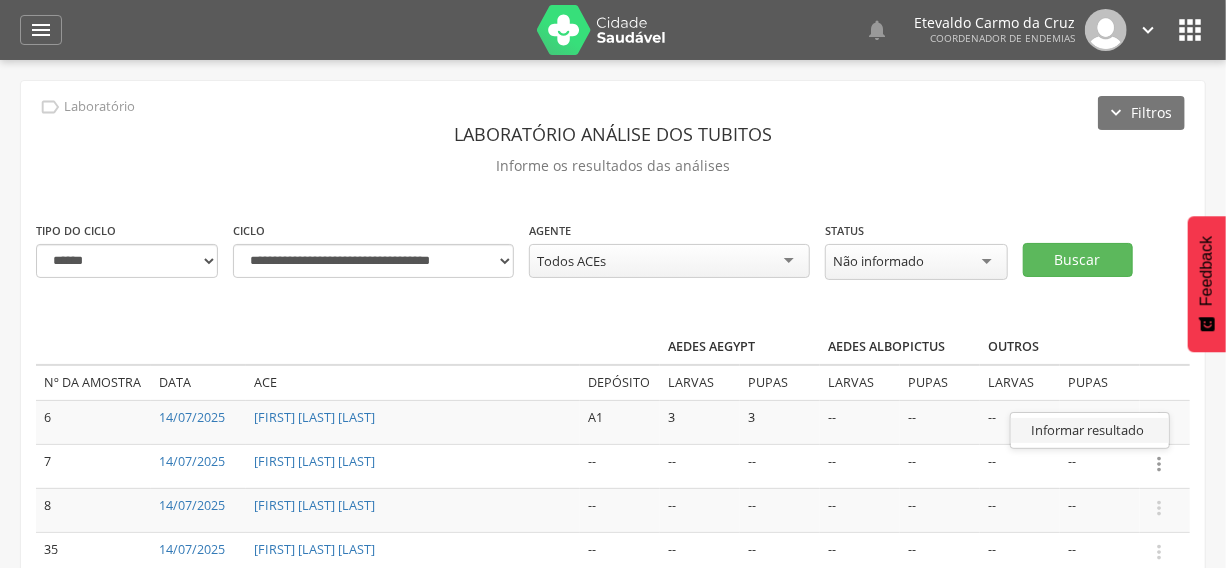 click on "Informar resultado" at bounding box center [1090, 430] 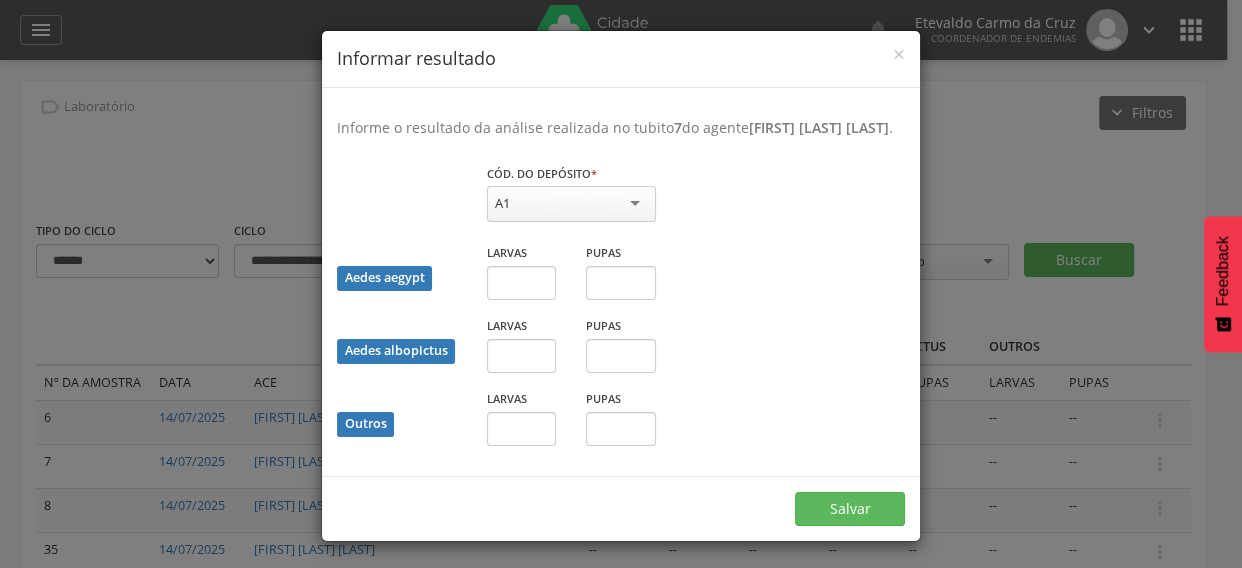 click on "A1" at bounding box center [571, 204] 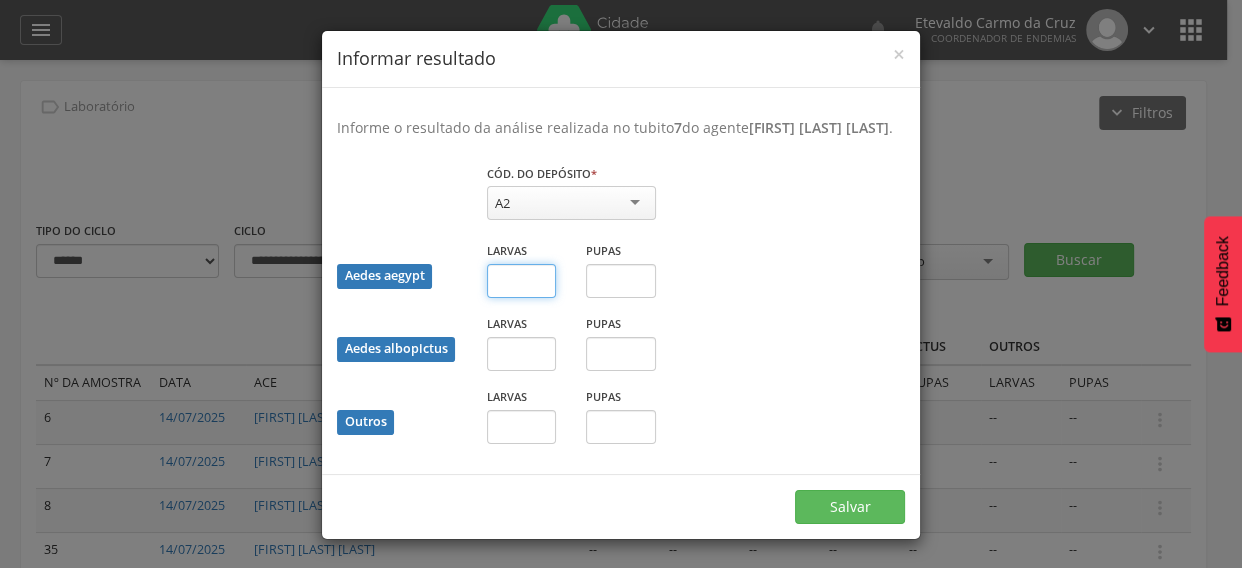 click at bounding box center [522, 281] 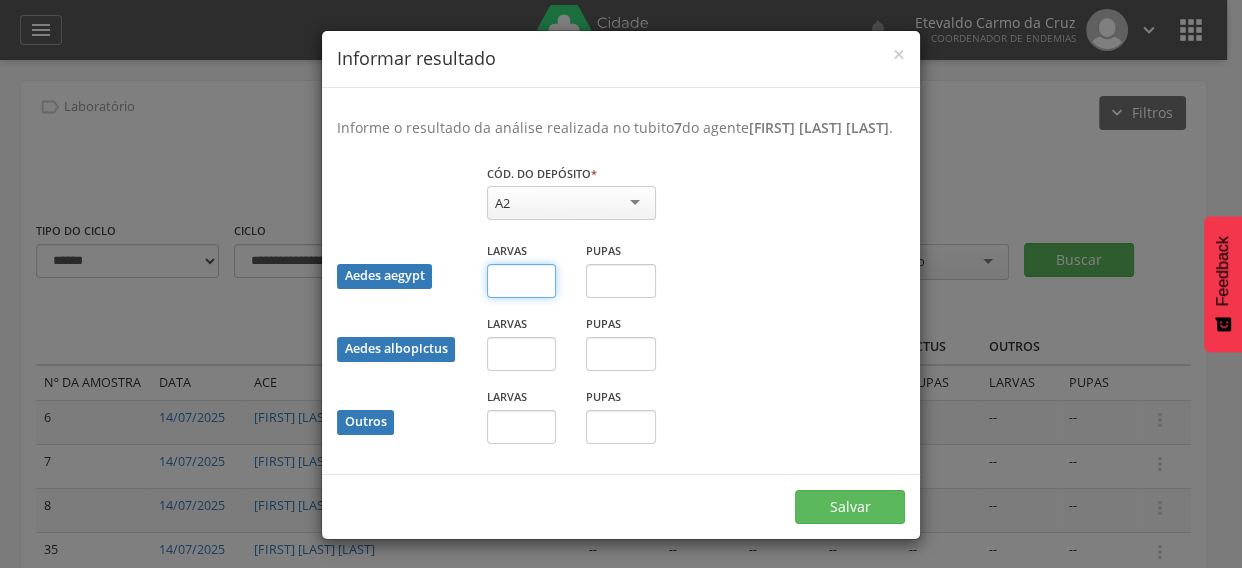 type on "*" 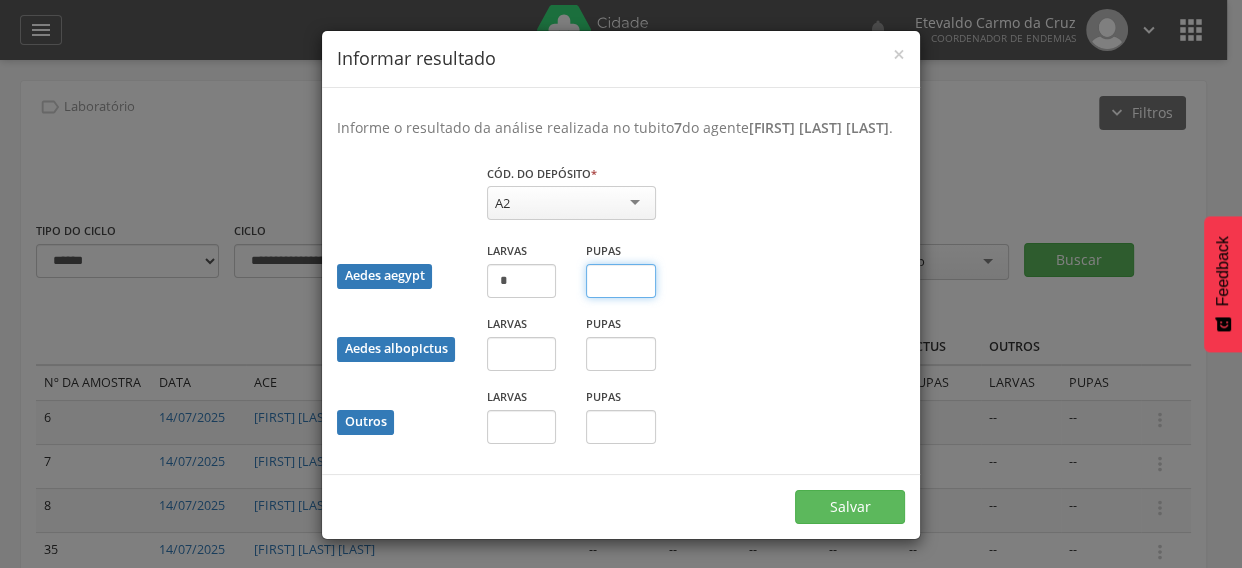 click at bounding box center [621, 281] 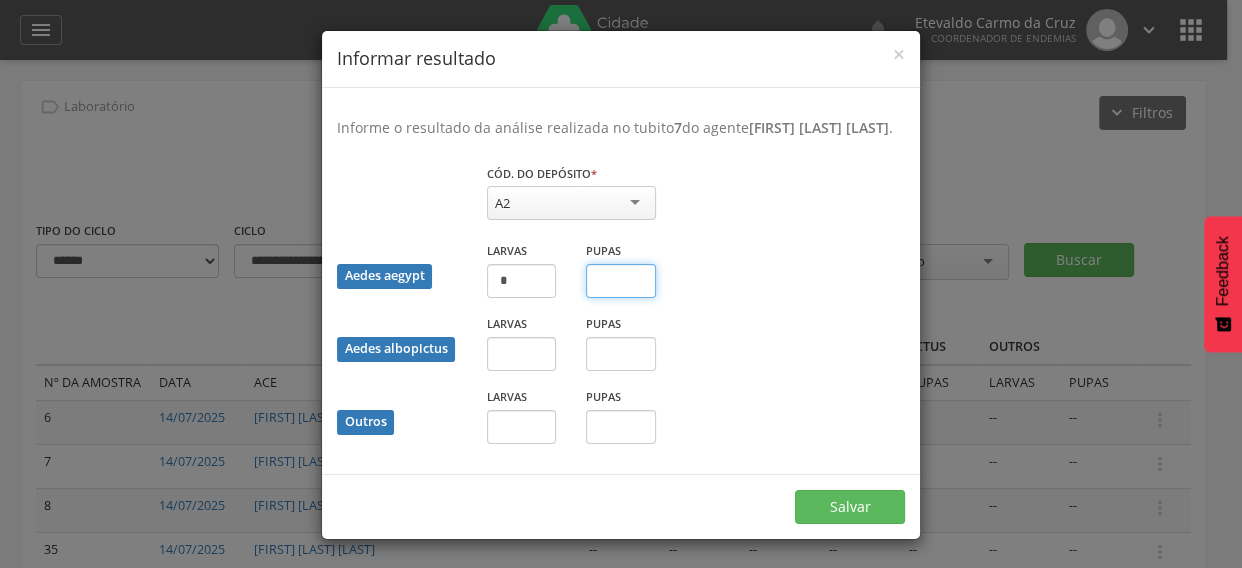type on "*" 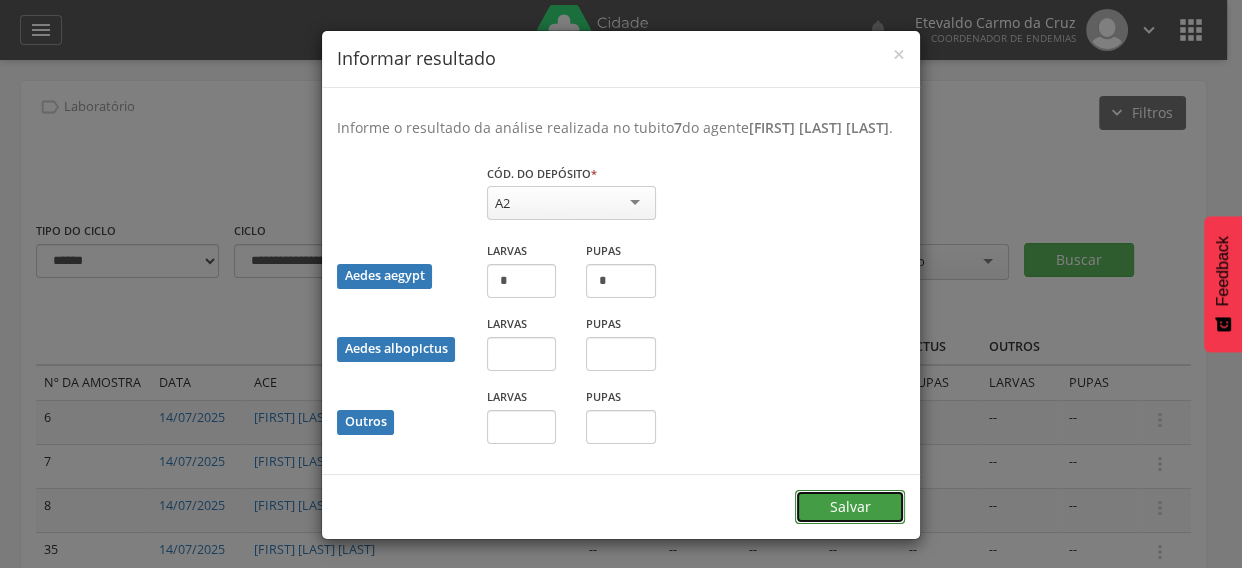 click on "Salvar" at bounding box center [850, 507] 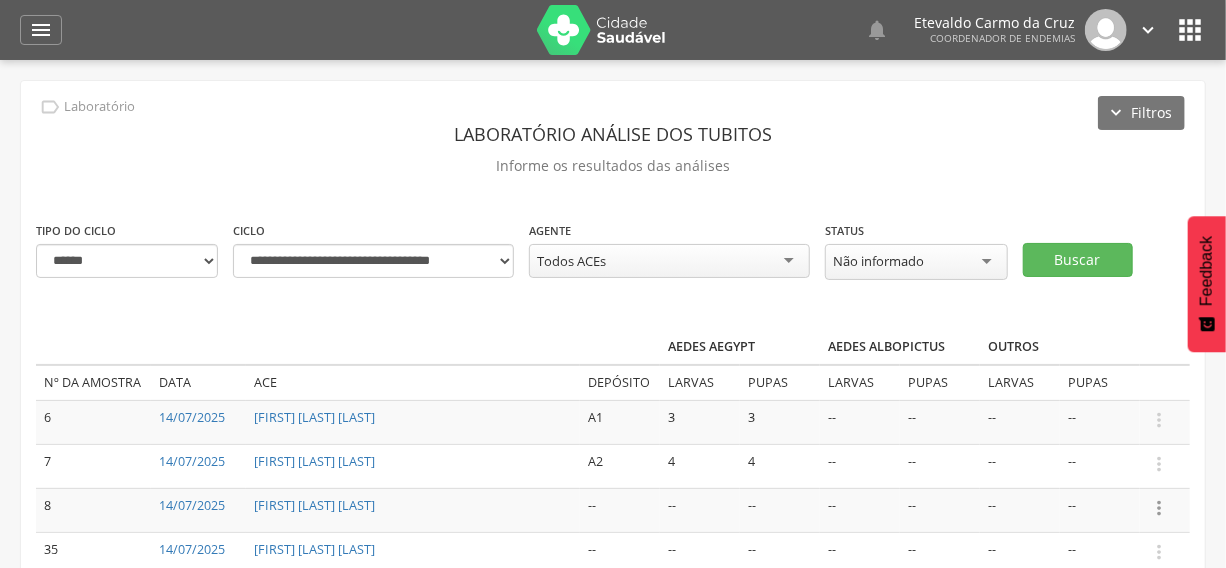 click on "" at bounding box center [1159, 508] 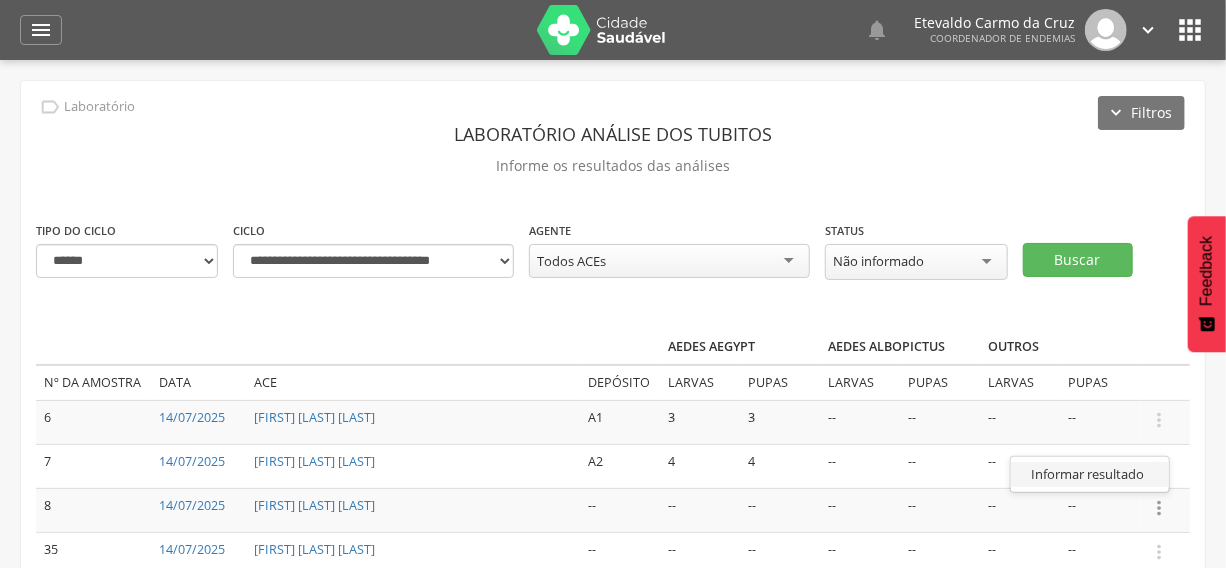 click on "Informar resultado" at bounding box center [1090, 474] 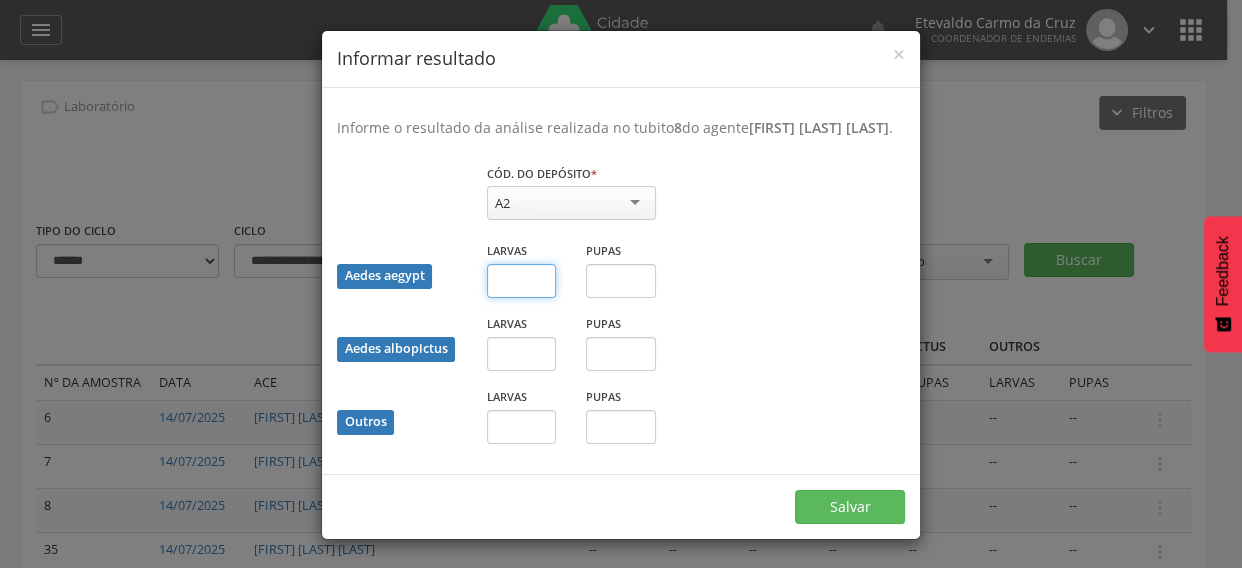 click at bounding box center (522, 281) 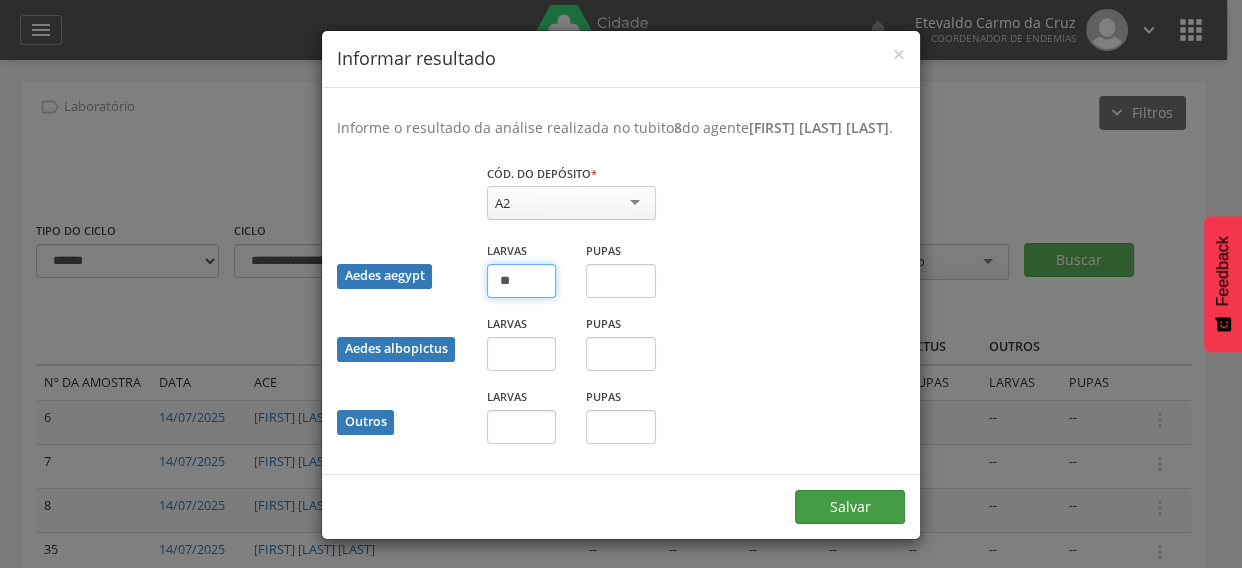 type on "**" 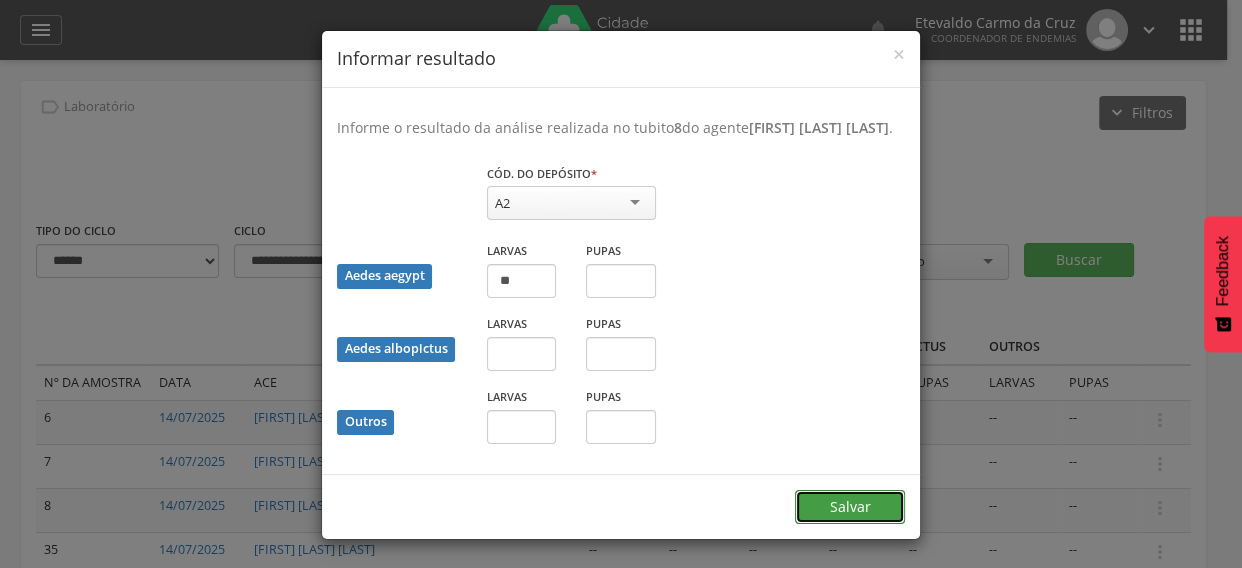 click on "Salvar" at bounding box center (850, 507) 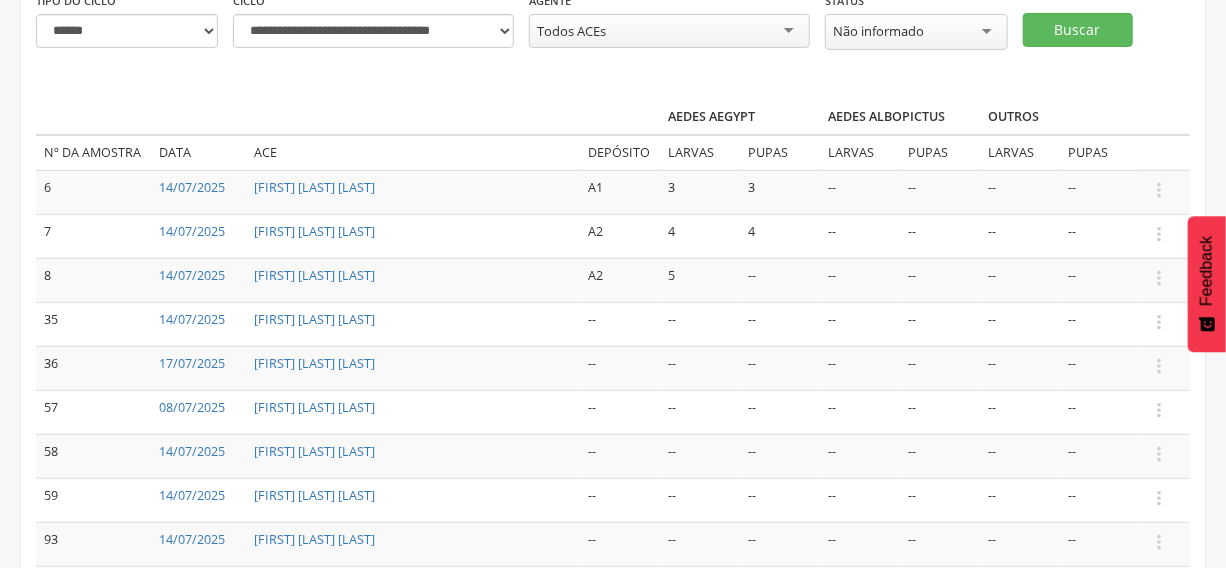 scroll, scrollTop: 232, scrollLeft: 0, axis: vertical 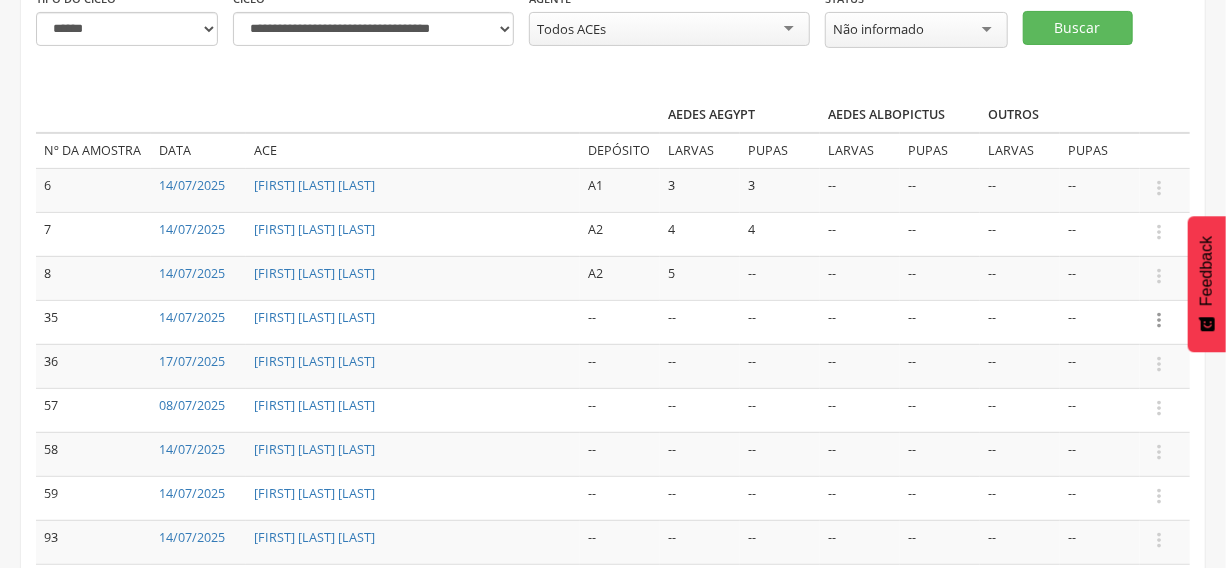 click on "" at bounding box center [1159, 320] 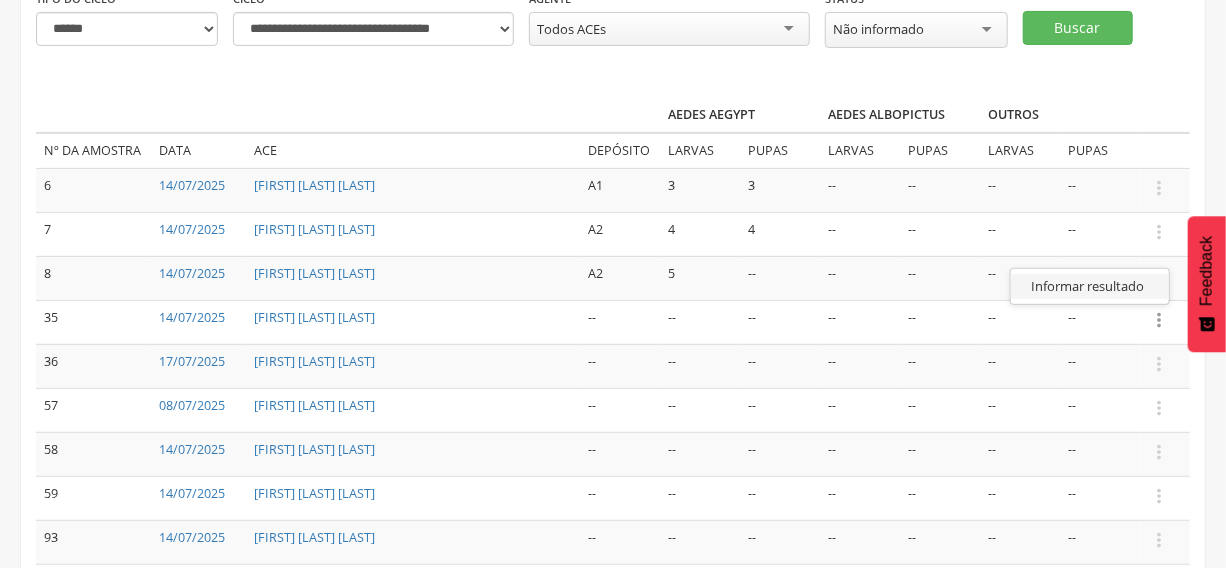 click on "Informar resultado" at bounding box center [1090, 286] 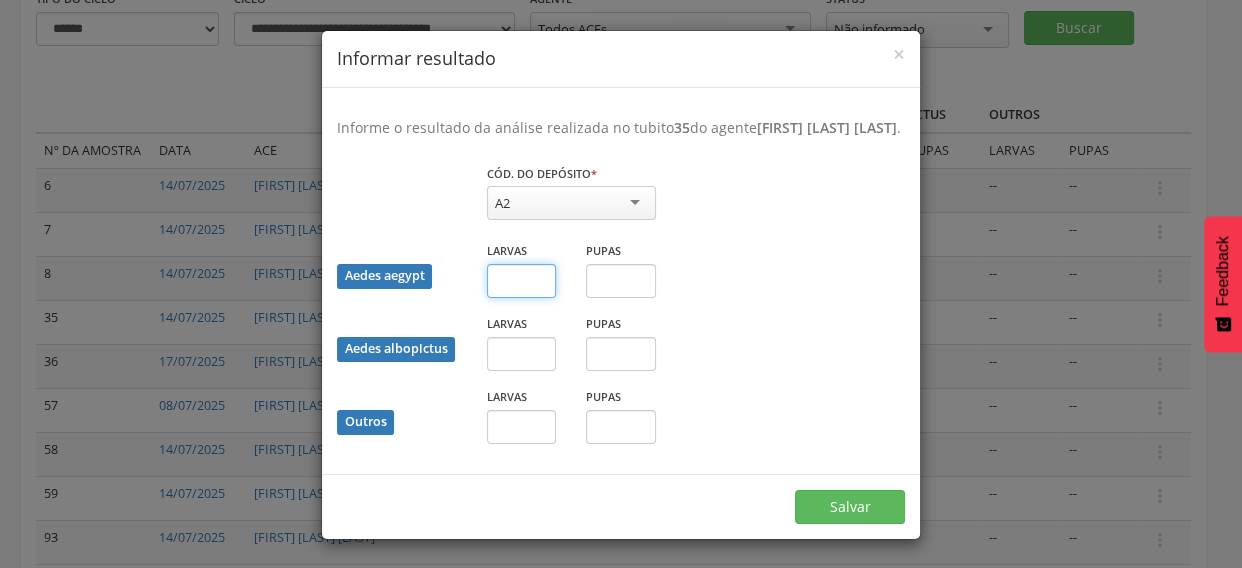 click at bounding box center (522, 281) 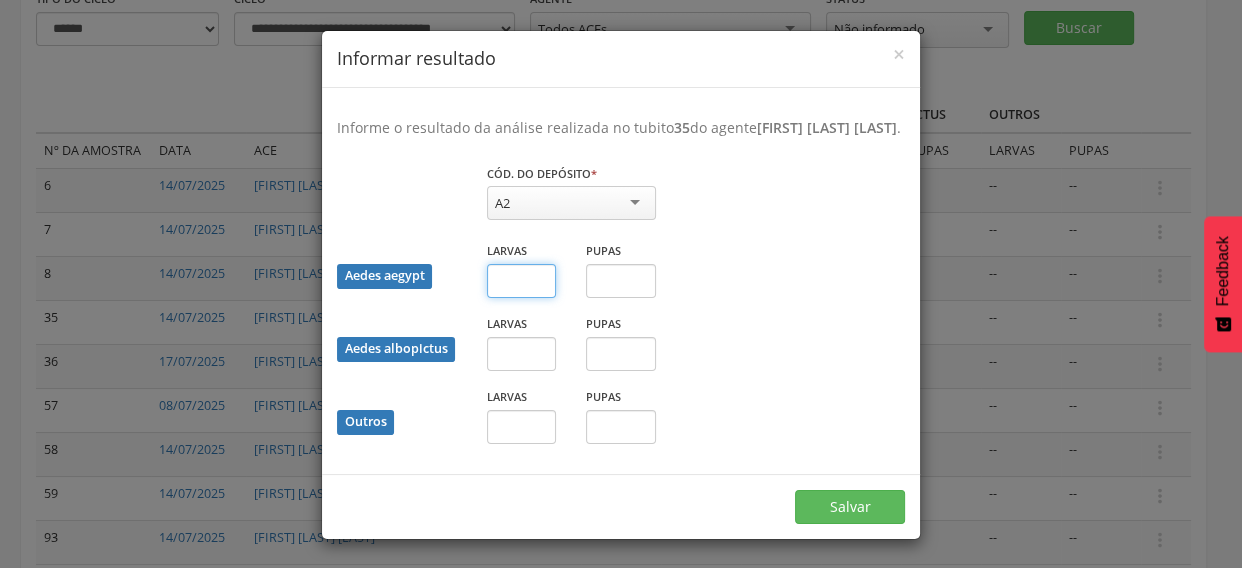 type on "*" 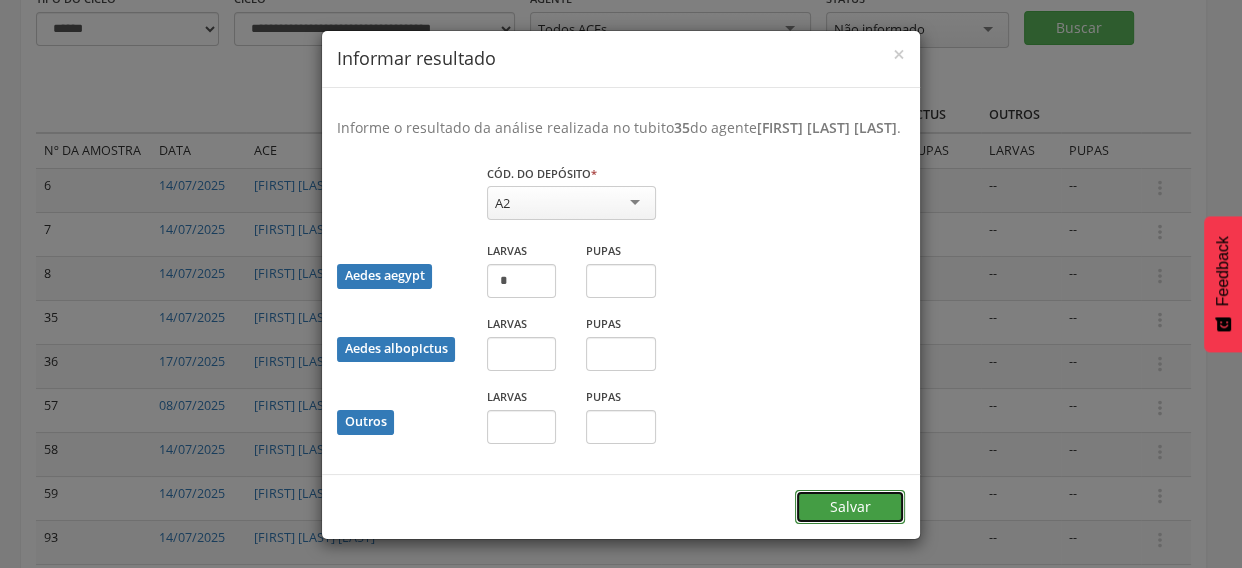 click on "Salvar" at bounding box center (850, 507) 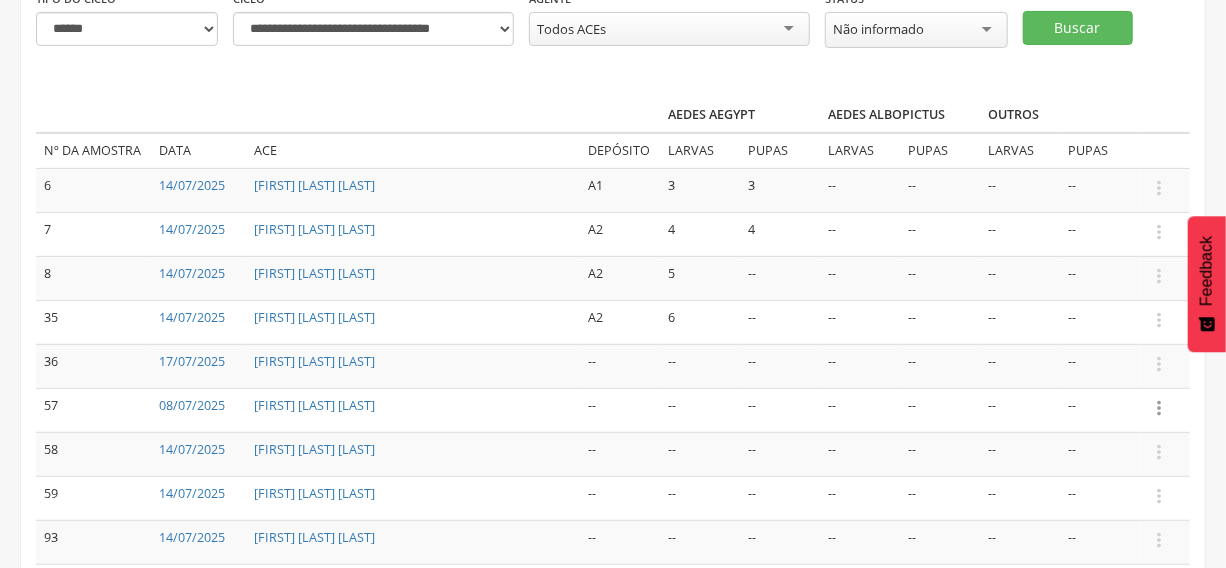 click on "" at bounding box center [1159, 408] 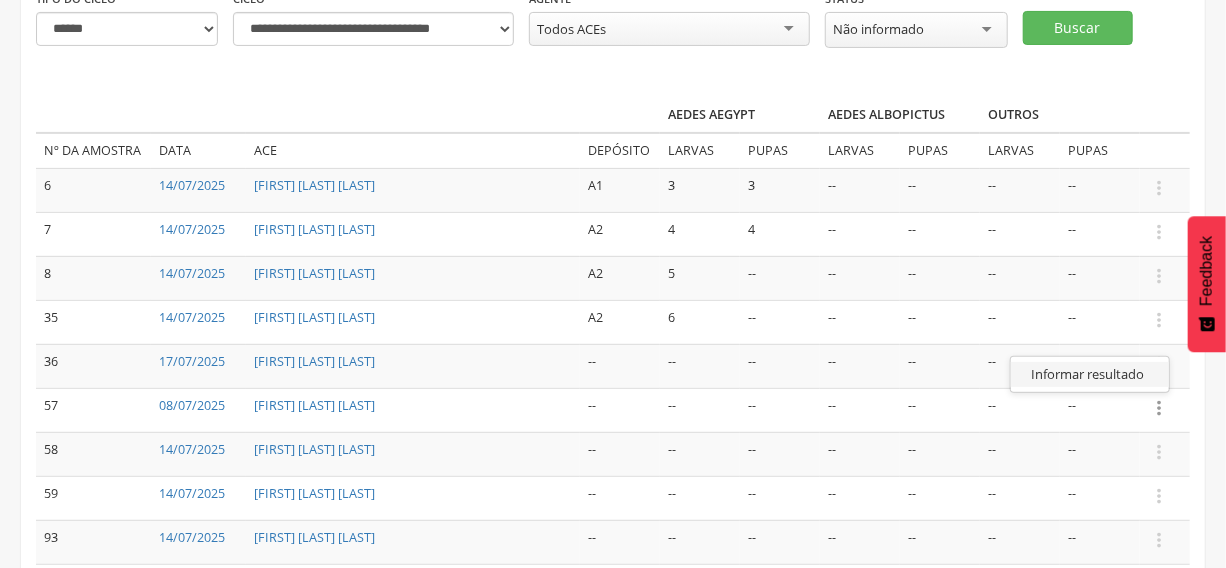 click on "Informar resultado" at bounding box center (1090, 374) 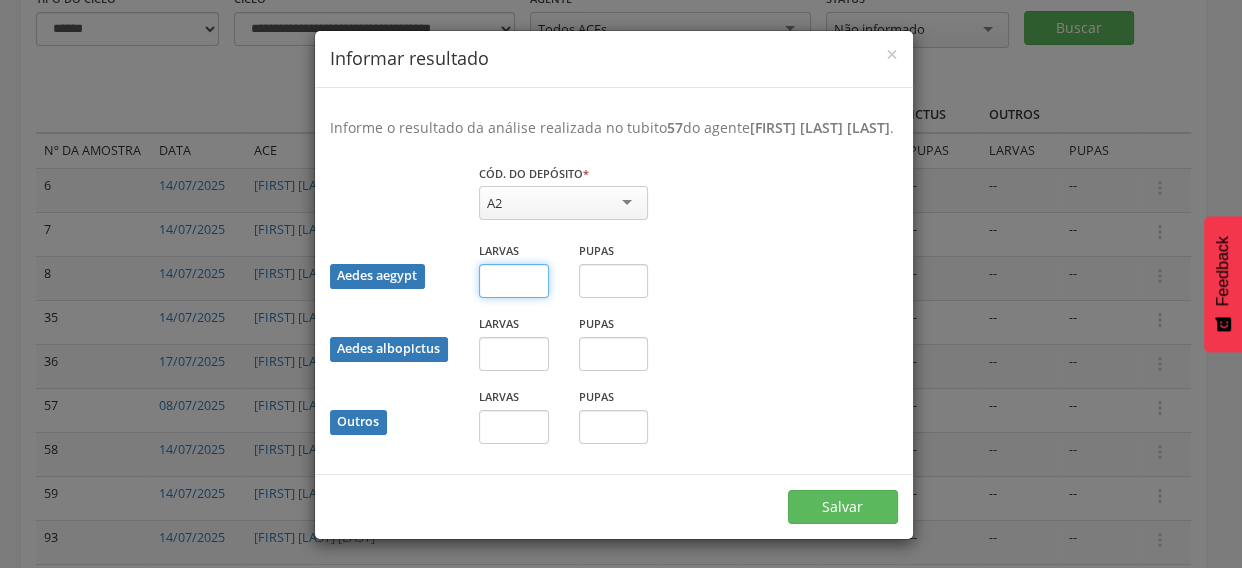 click at bounding box center (514, 281) 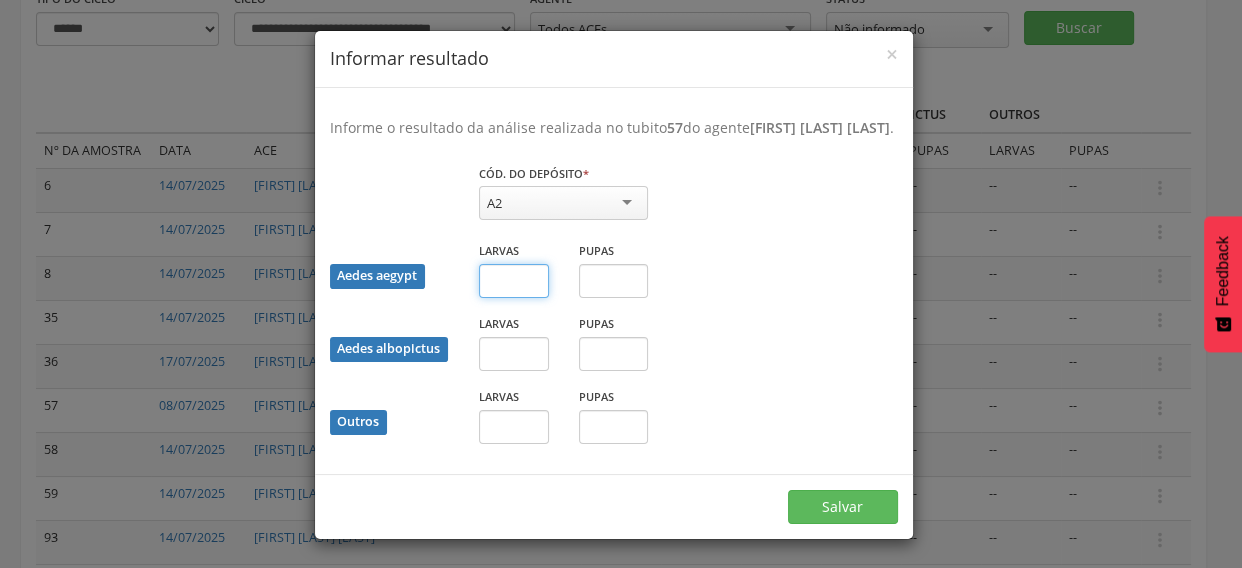 type on "*" 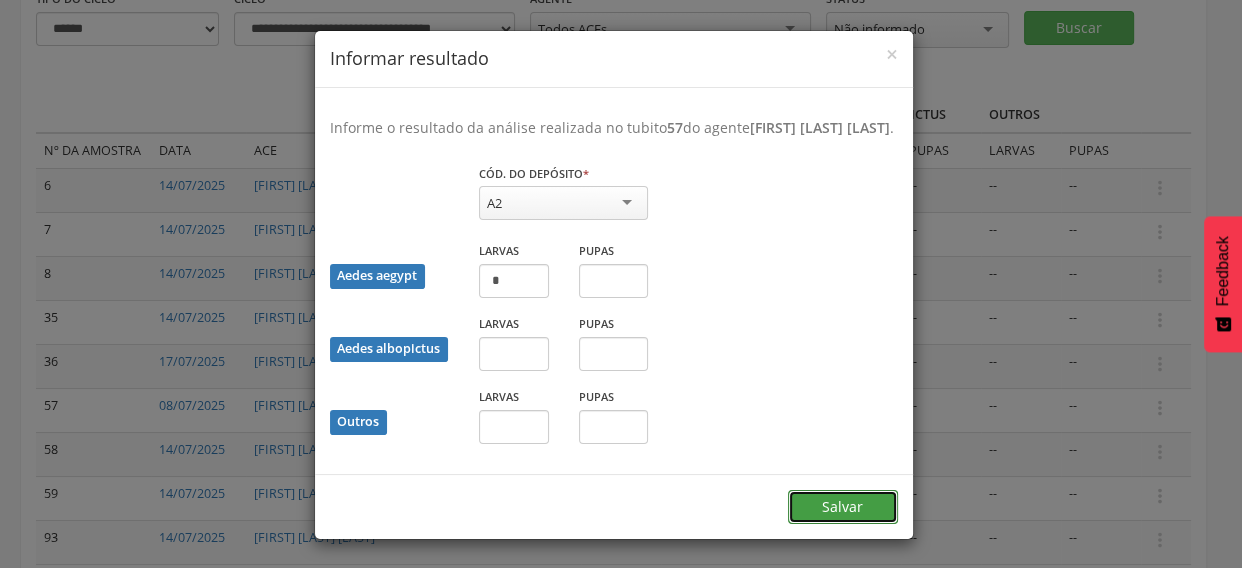 click on "Salvar" at bounding box center (843, 507) 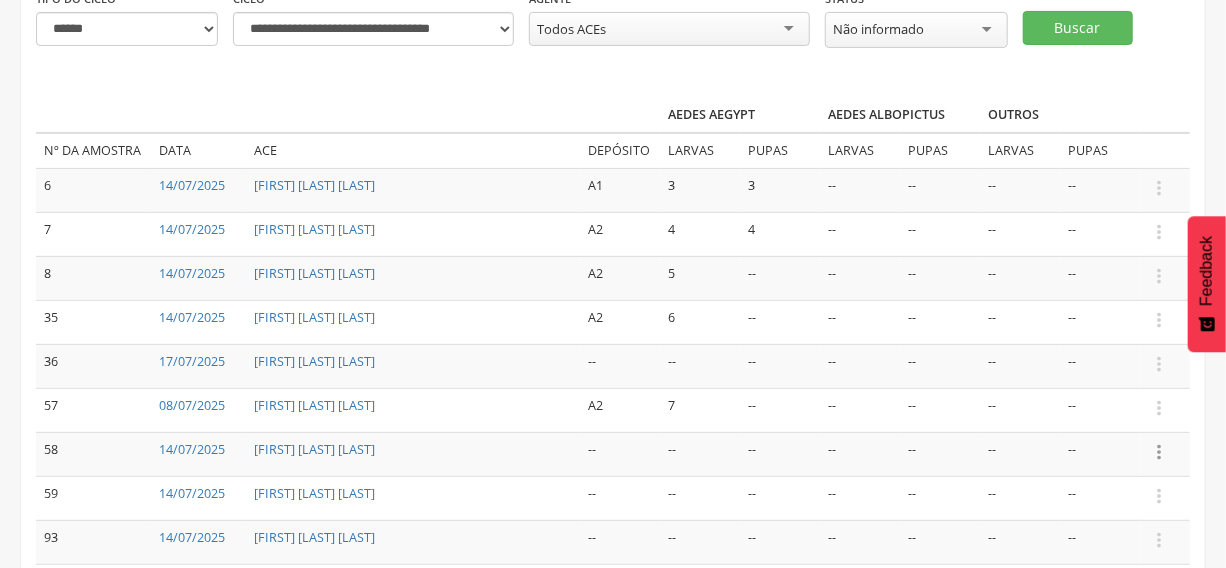 click on "" at bounding box center (1159, 452) 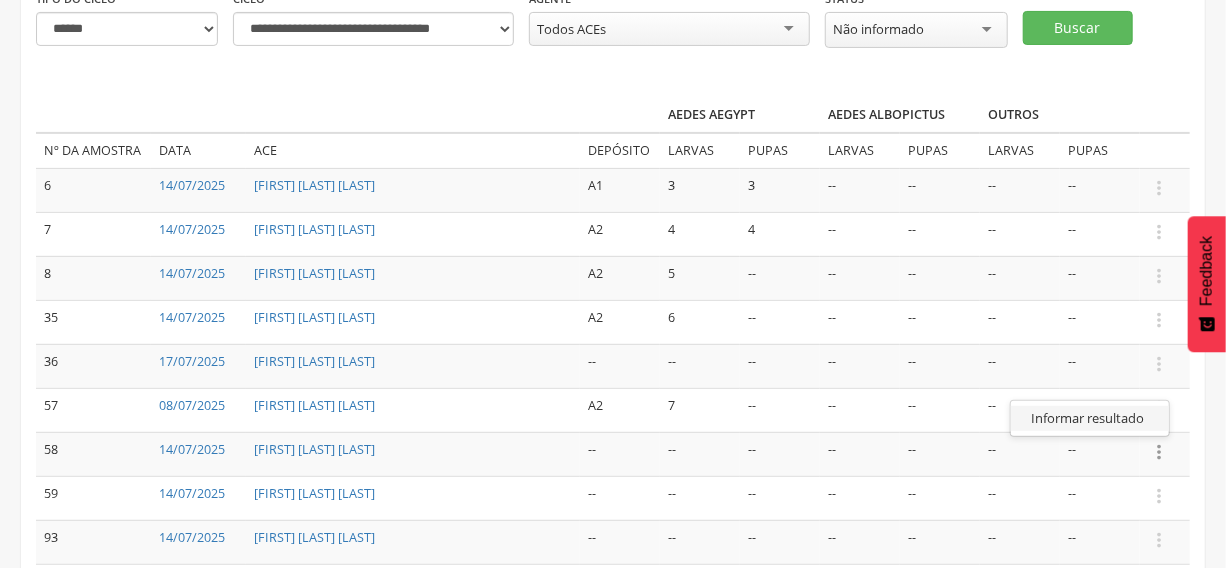 click on "Informar resultado" at bounding box center (1090, 418) 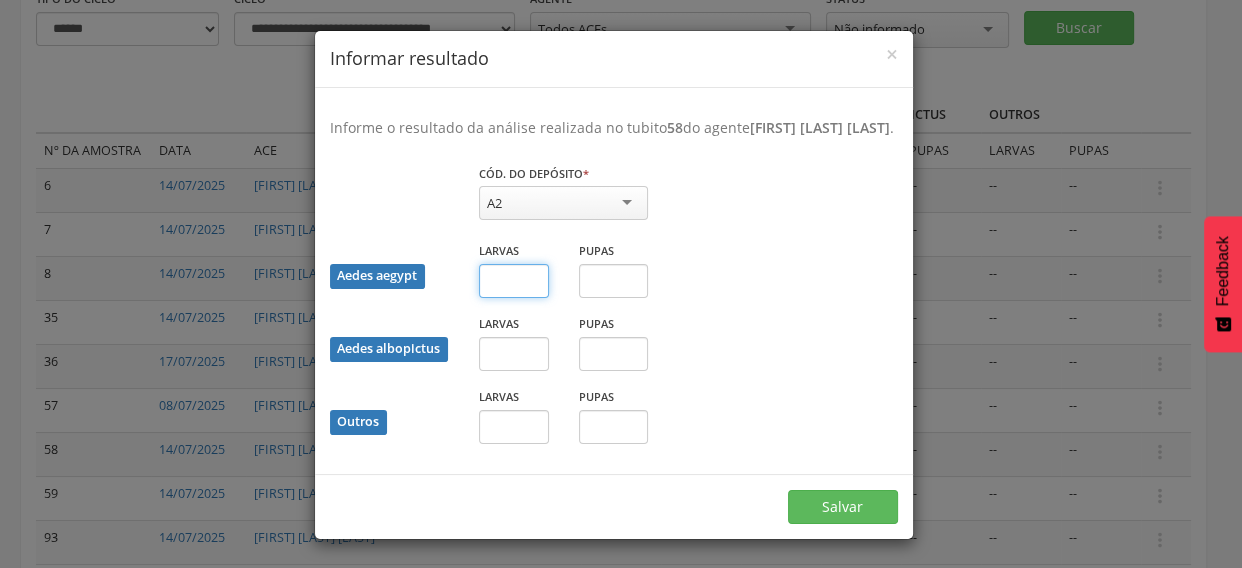 click at bounding box center (514, 281) 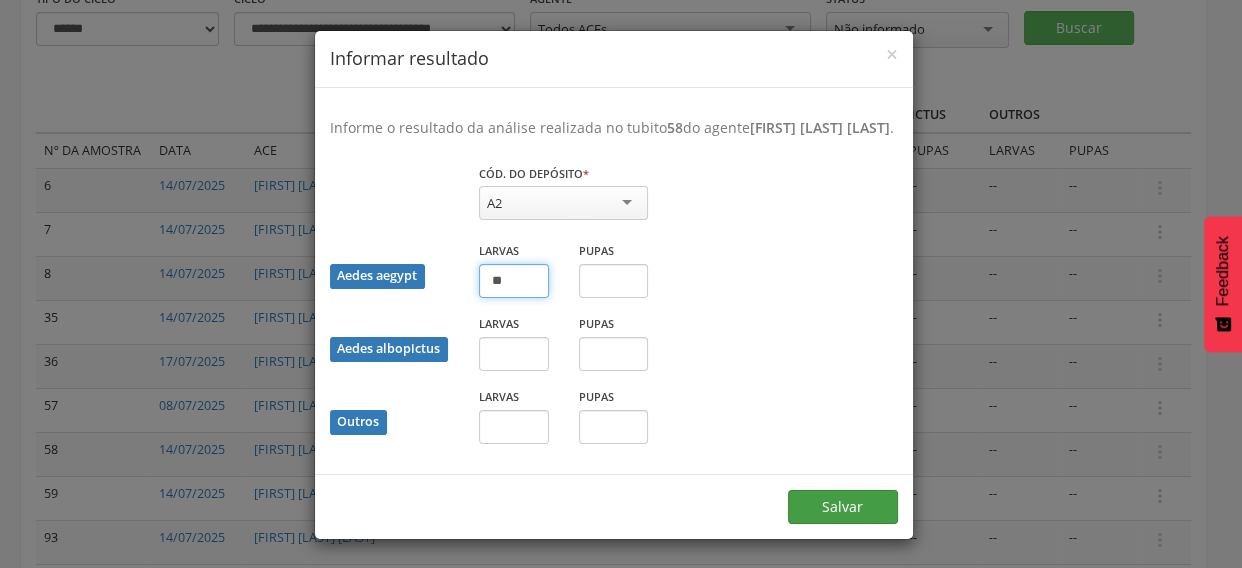 type on "**" 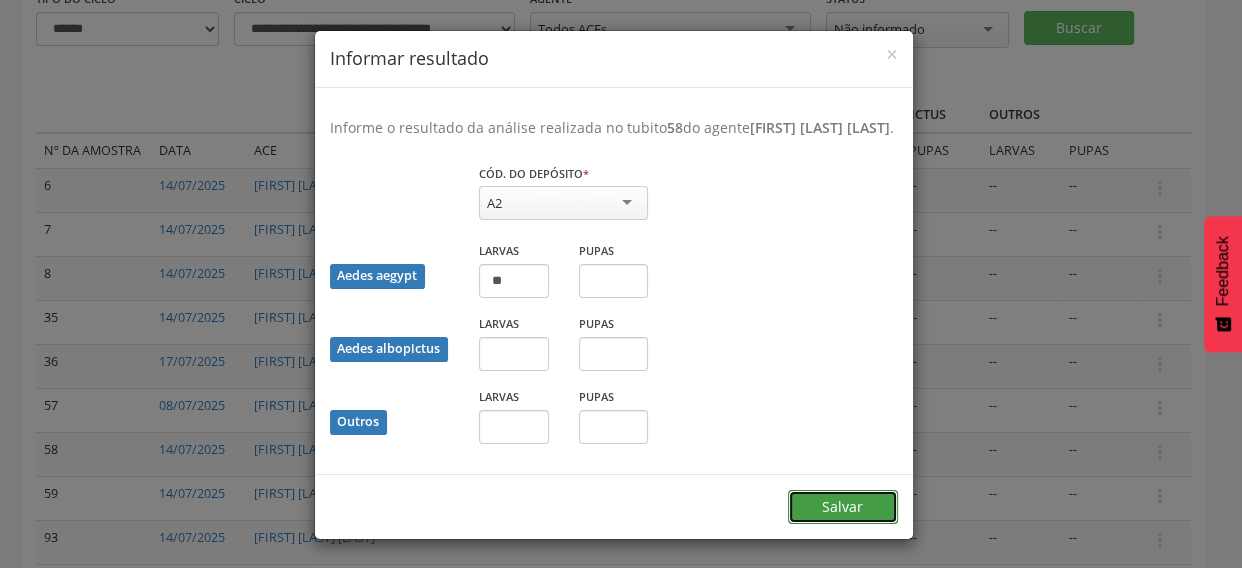 drag, startPoint x: 841, startPoint y: 499, endPoint x: 851, endPoint y: 496, distance: 10.440307 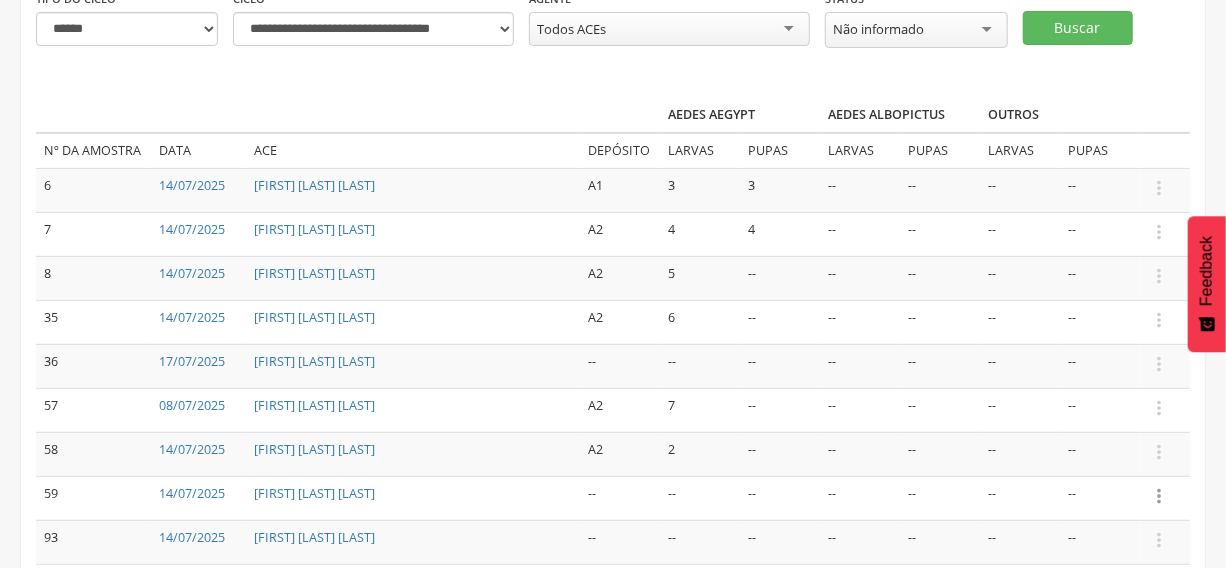 click on "" at bounding box center (1159, 496) 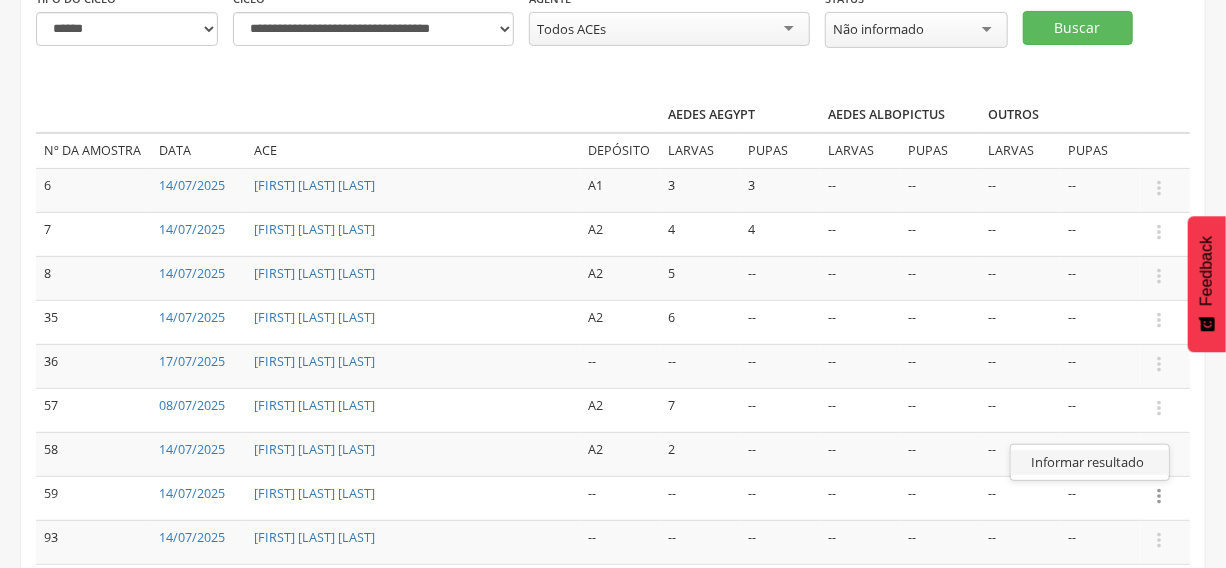 click on "Informar resultado" at bounding box center (1090, 462) 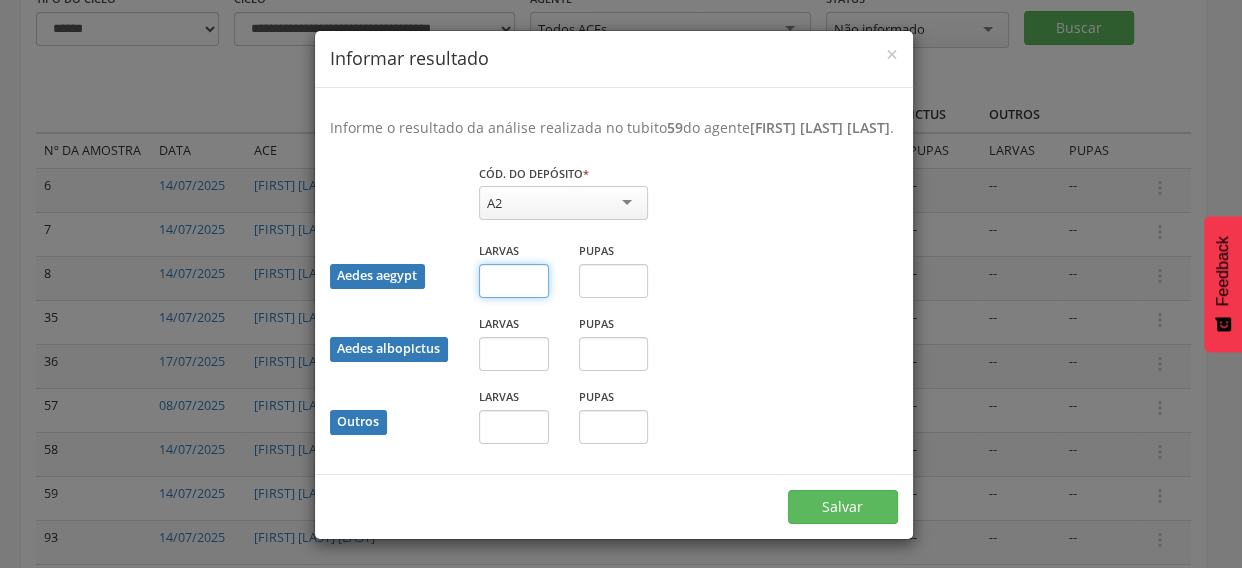 click at bounding box center (514, 281) 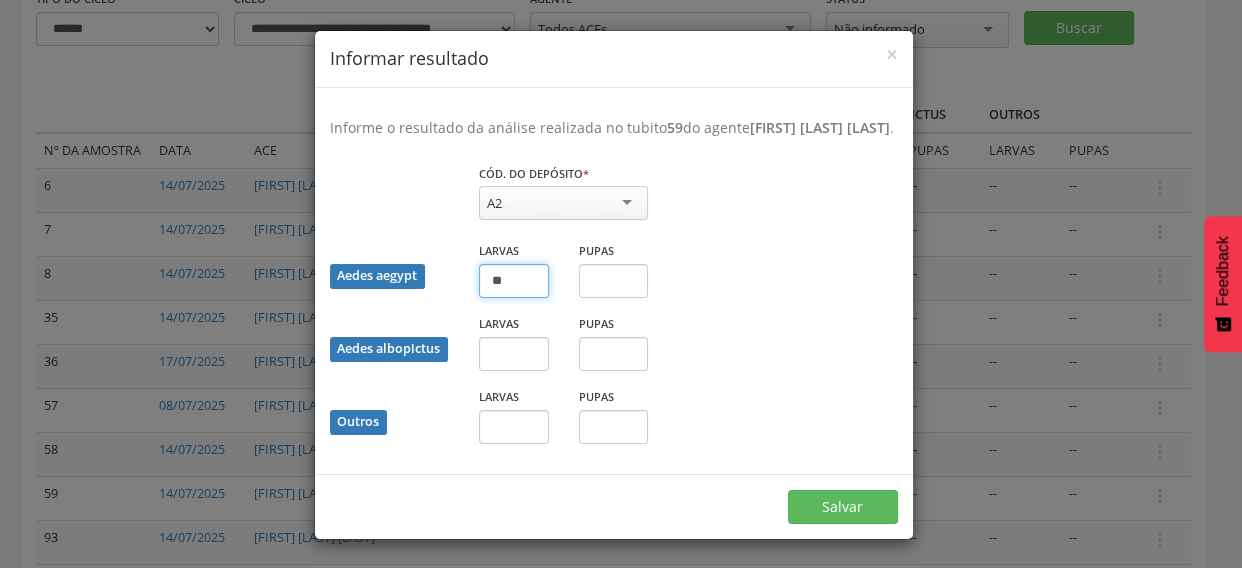 type on "**" 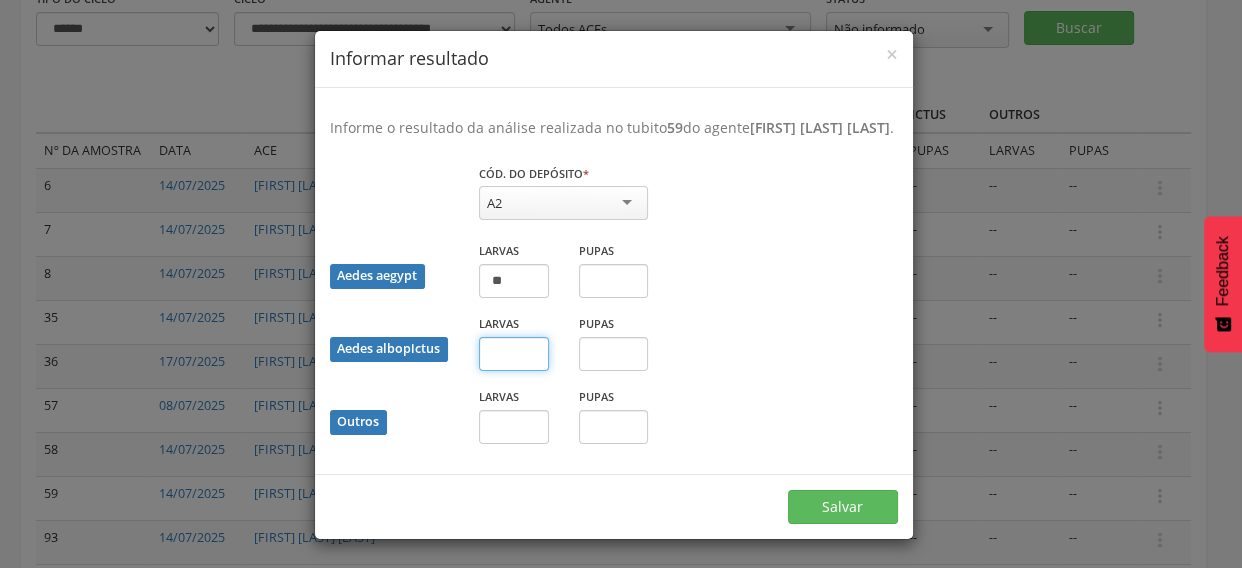 click at bounding box center [514, 354] 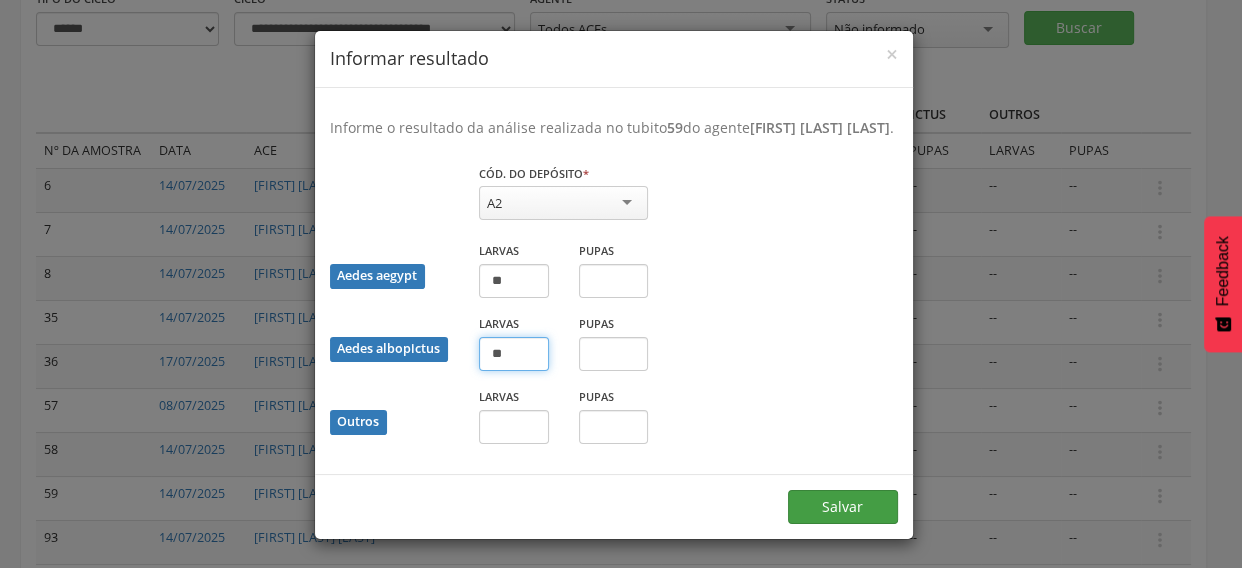 type on "**" 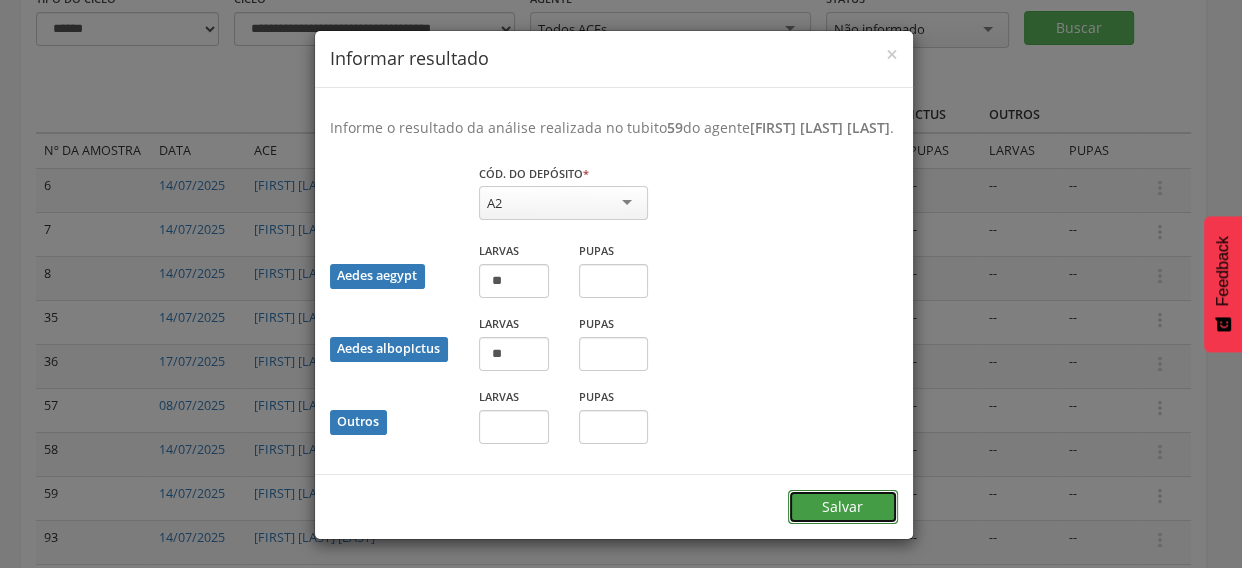 click on "Salvar" at bounding box center (843, 507) 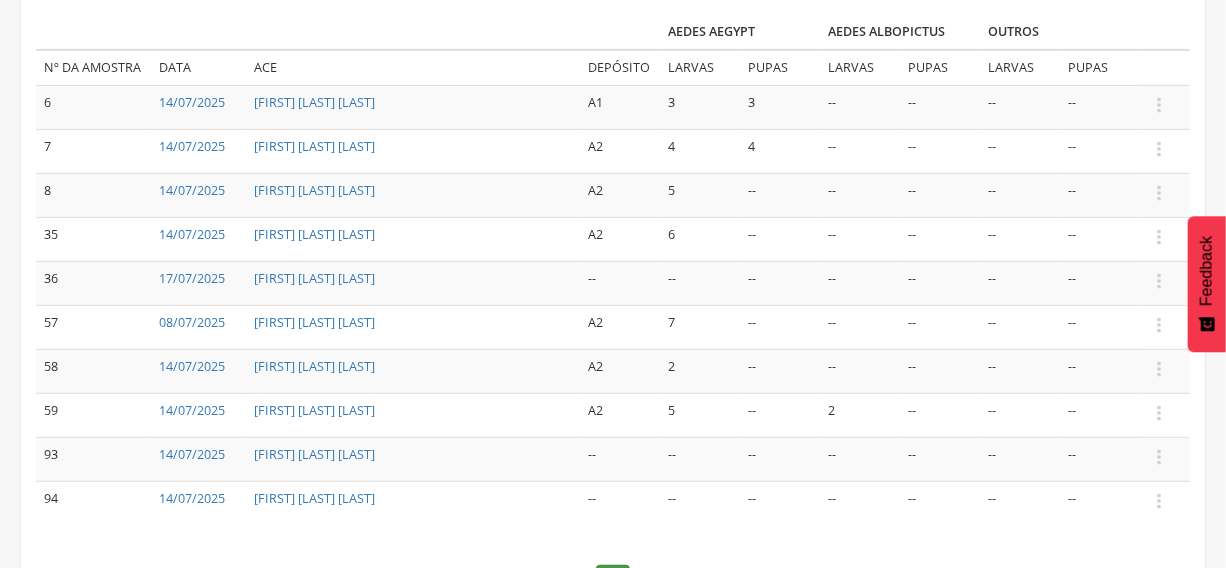 scroll, scrollTop: 410, scrollLeft: 0, axis: vertical 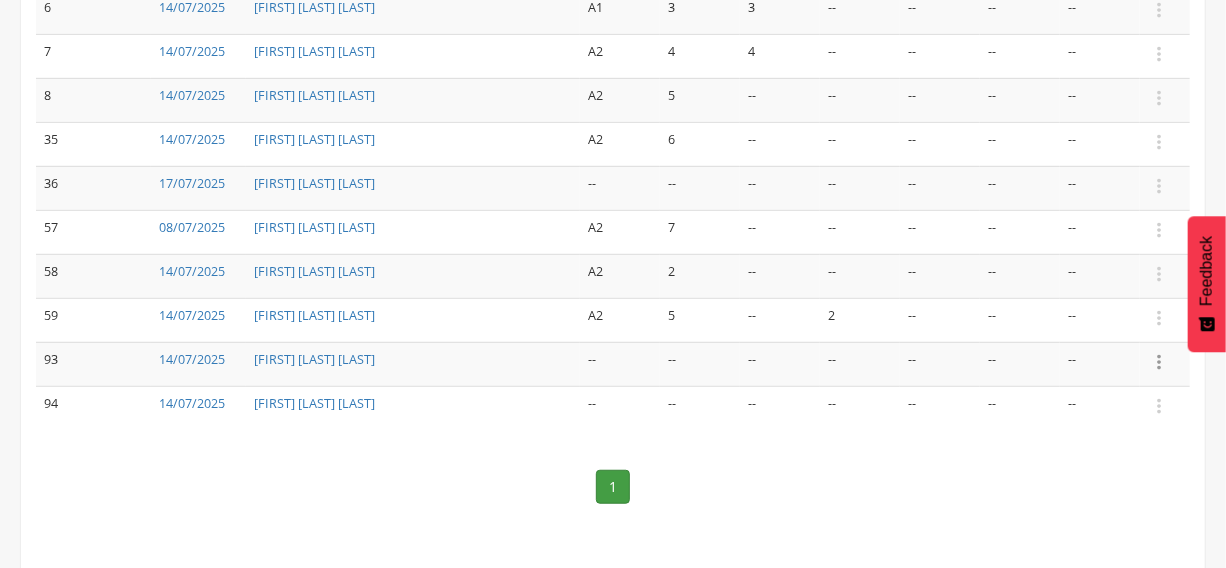 click on "" at bounding box center [1159, 362] 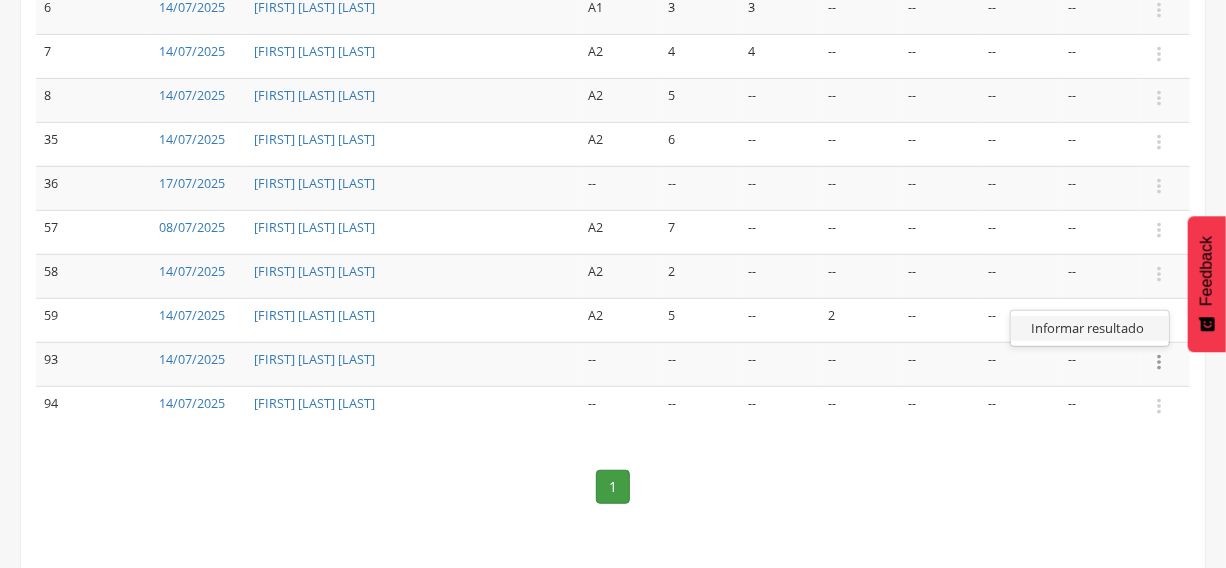 click on "Informar resultado" at bounding box center (1090, 328) 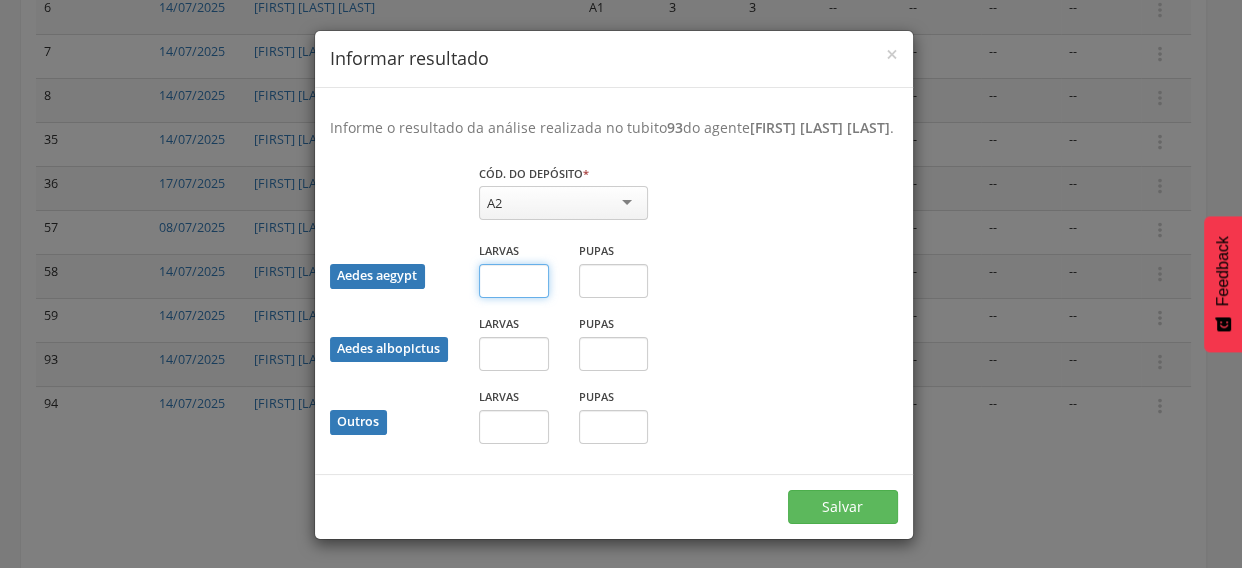 click at bounding box center (514, 281) 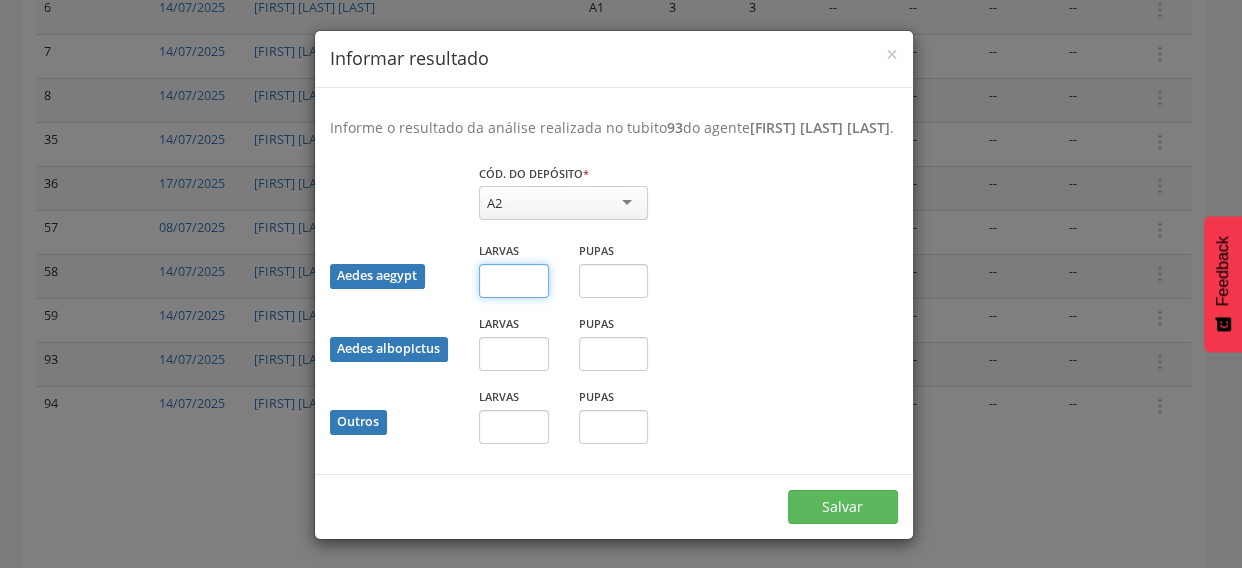 type on "*" 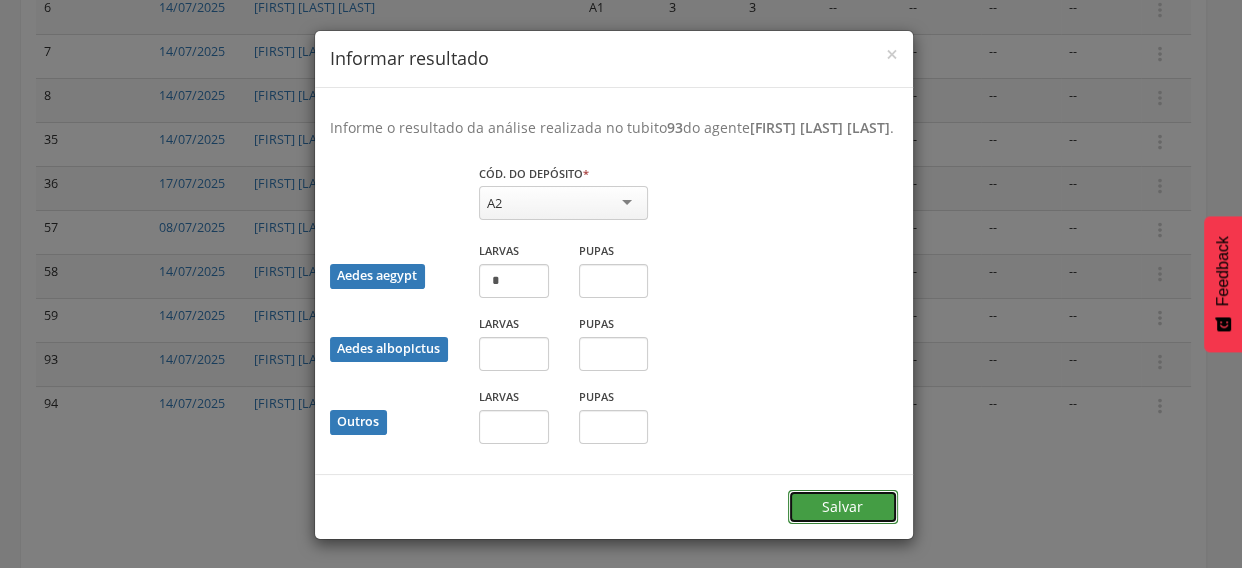 click on "Salvar" at bounding box center [843, 507] 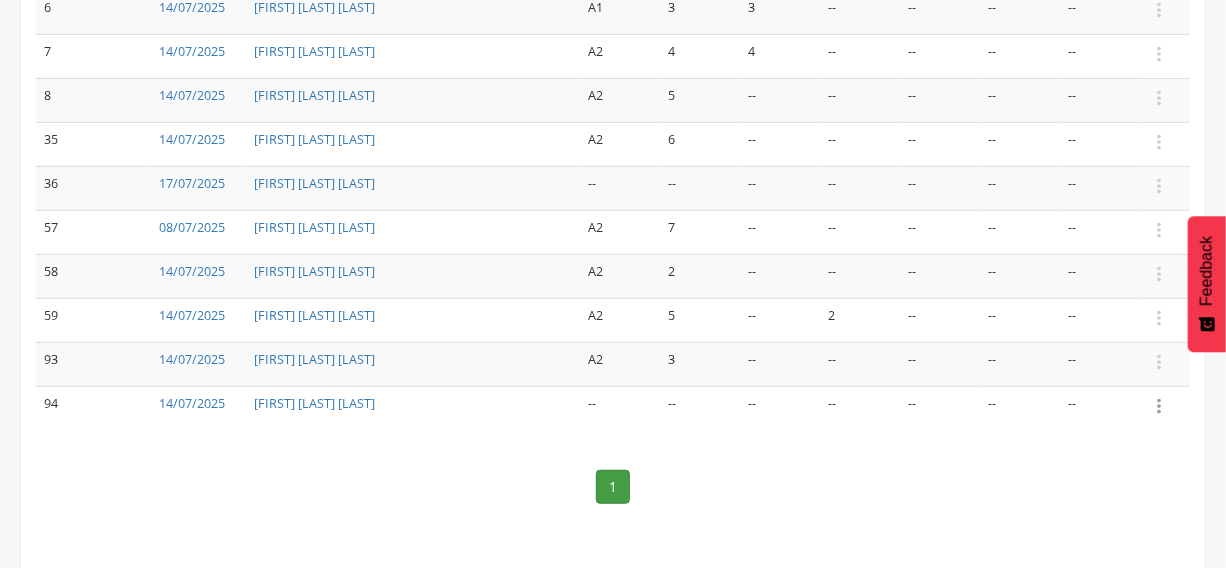 click on "" at bounding box center [1159, 406] 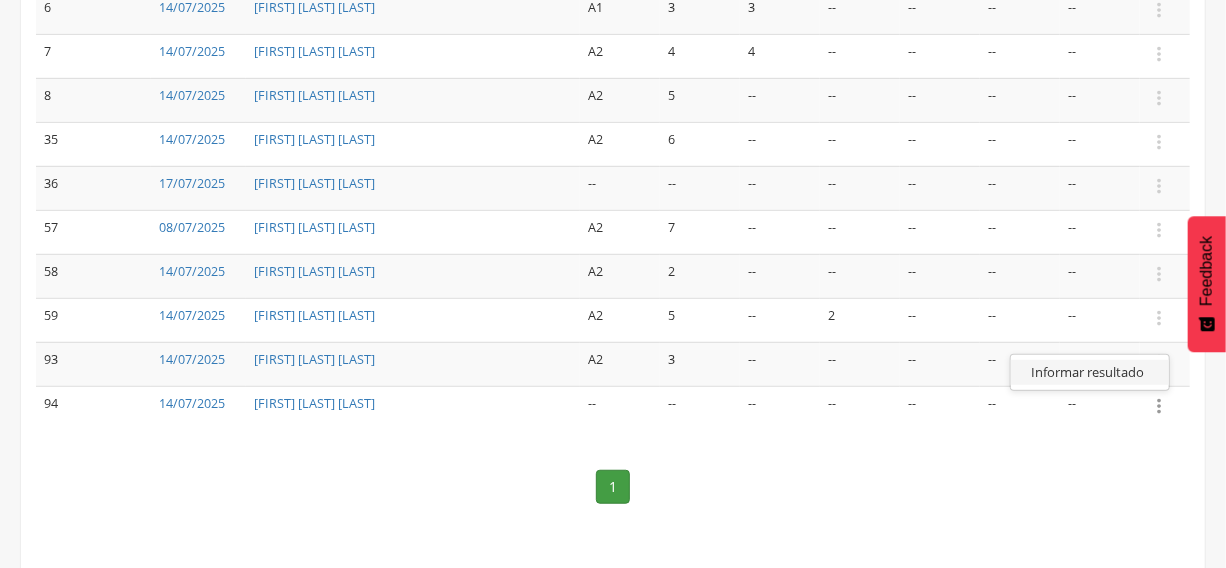 click on "Informar resultado" at bounding box center (1090, 372) 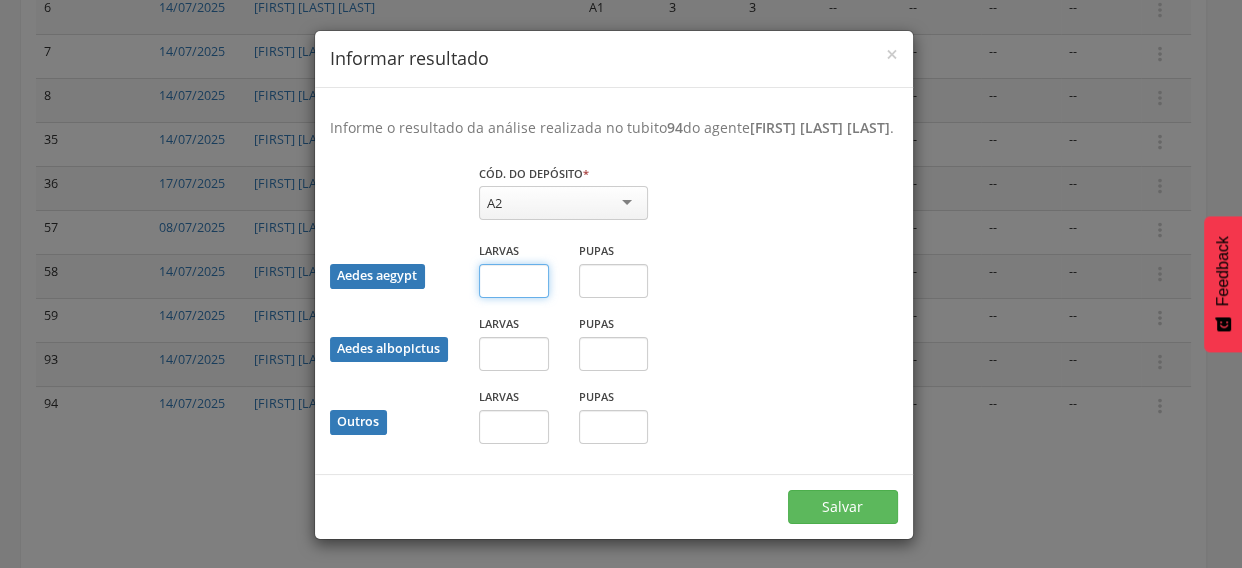 click at bounding box center (514, 281) 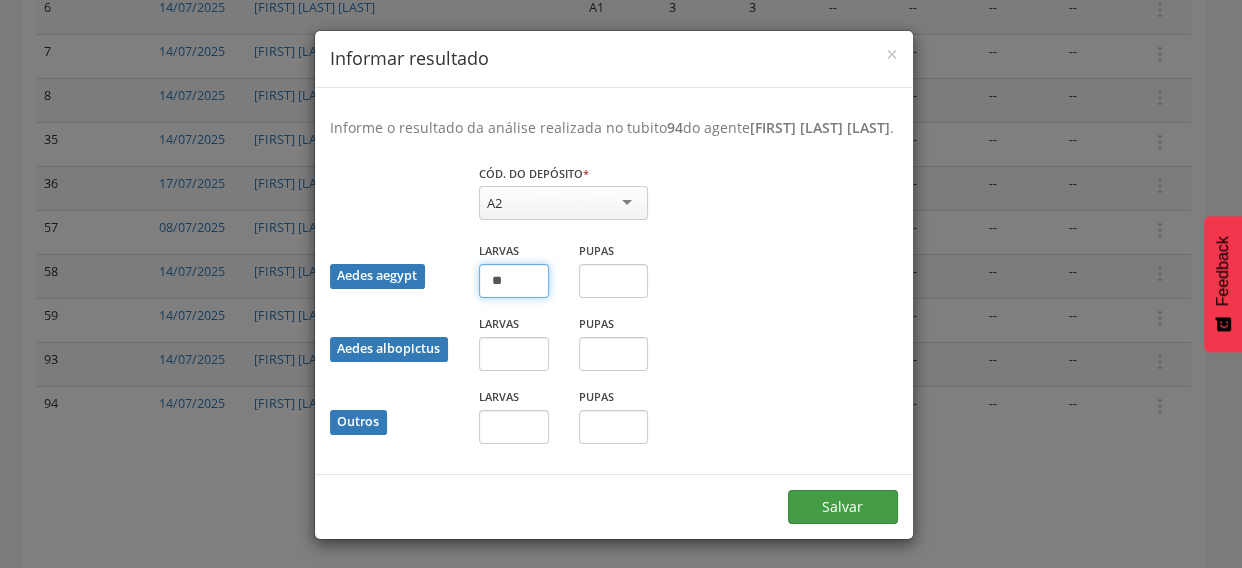 type on "**" 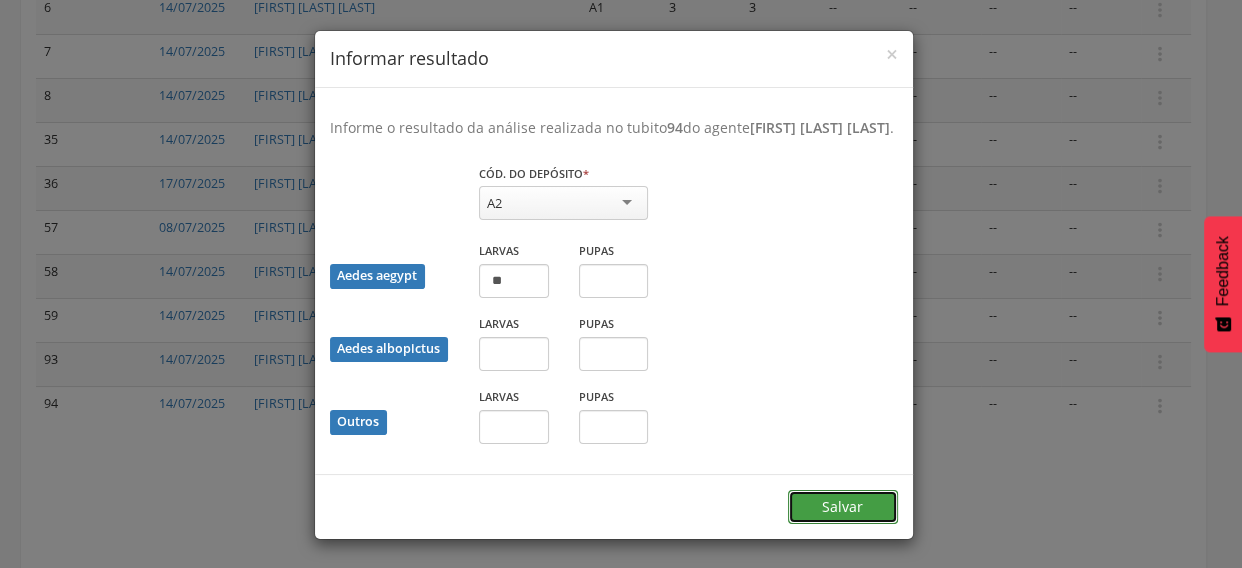 click on "Salvar" at bounding box center (843, 507) 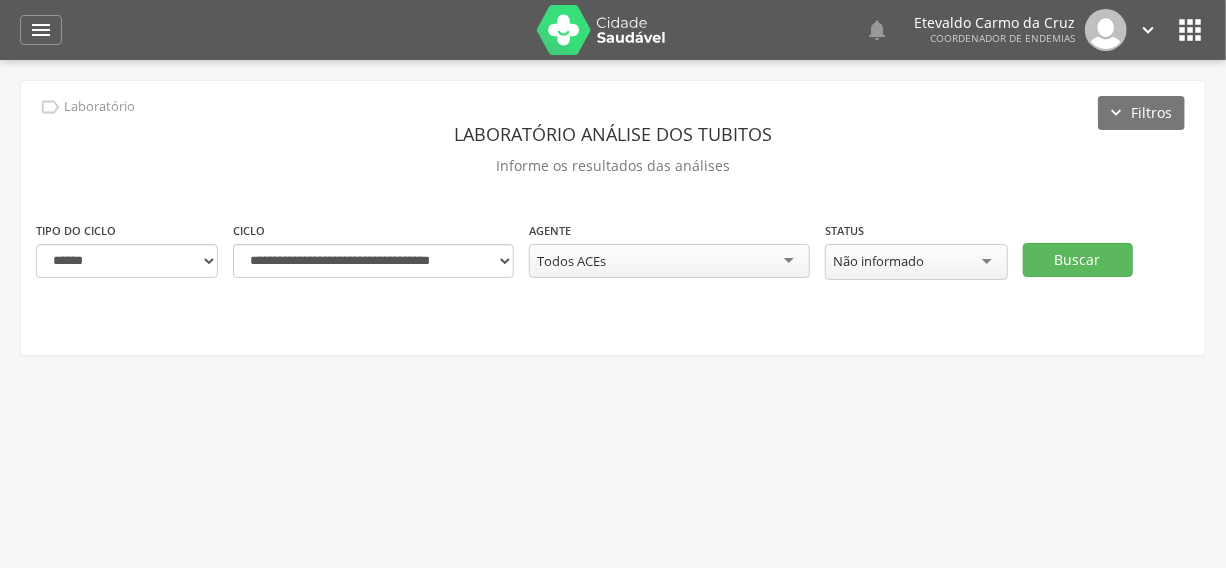 scroll, scrollTop: 60, scrollLeft: 0, axis: vertical 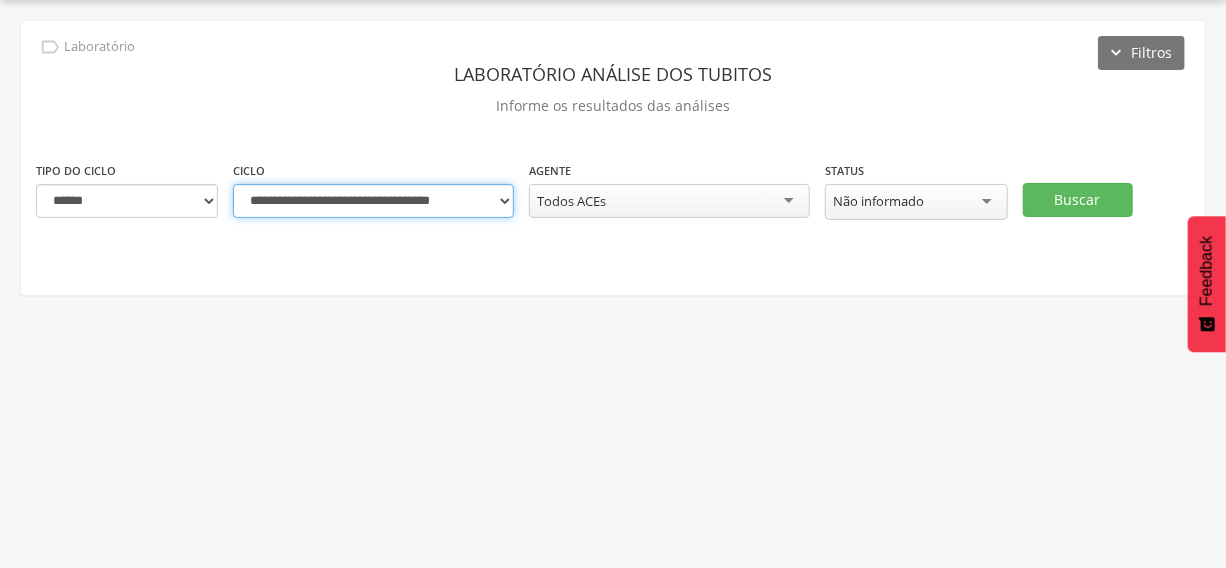 click on "**********" at bounding box center [373, 201] 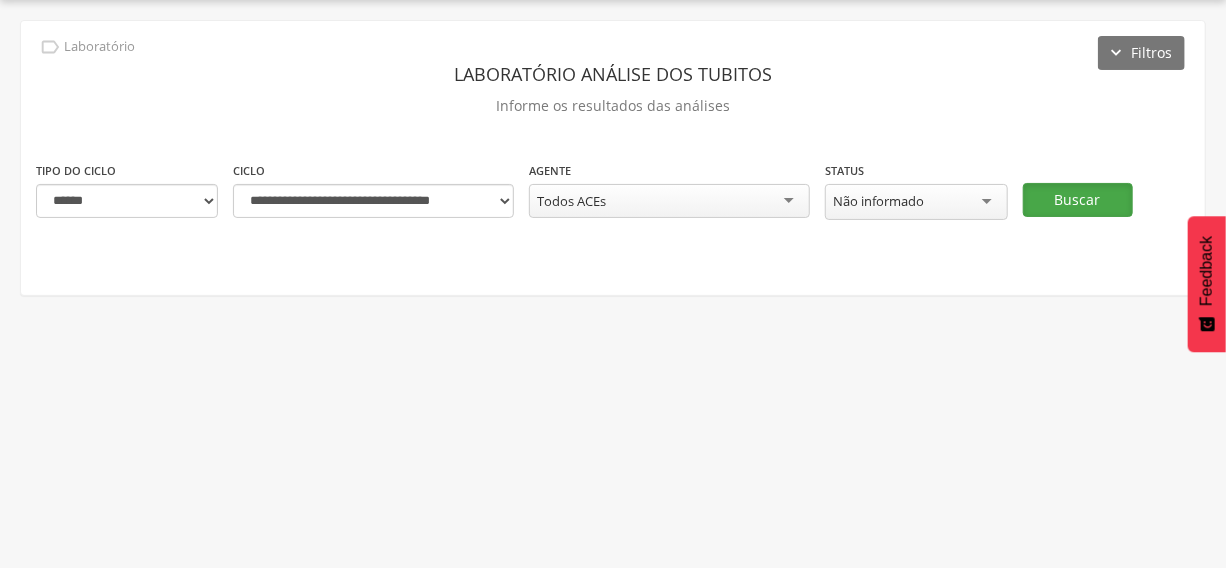 click on "Buscar" at bounding box center (1078, 200) 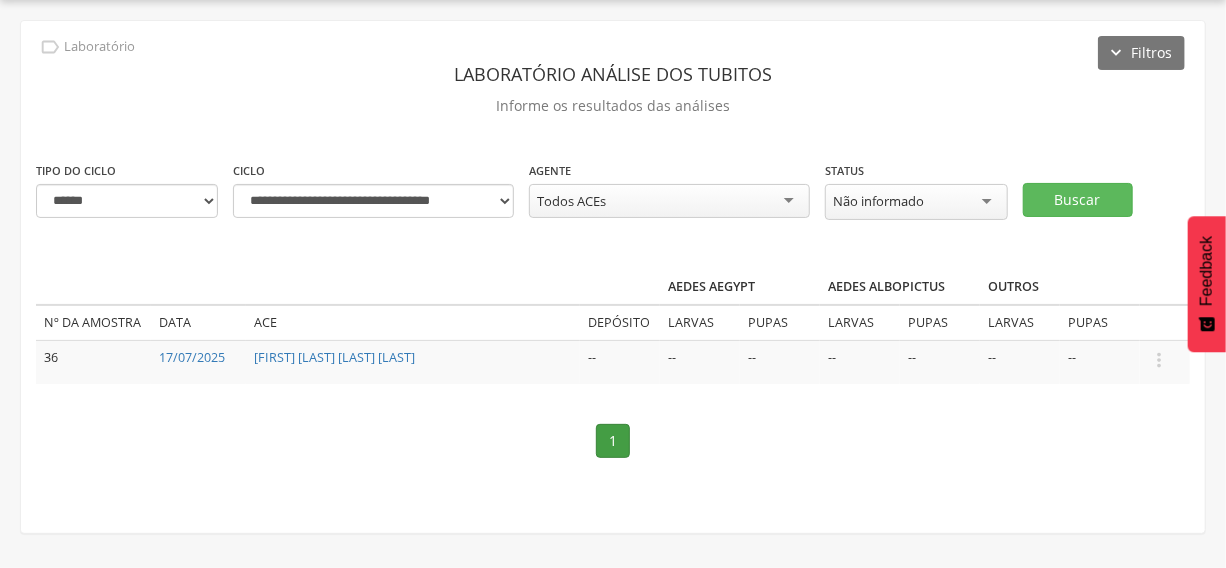 scroll, scrollTop: 20, scrollLeft: 0, axis: vertical 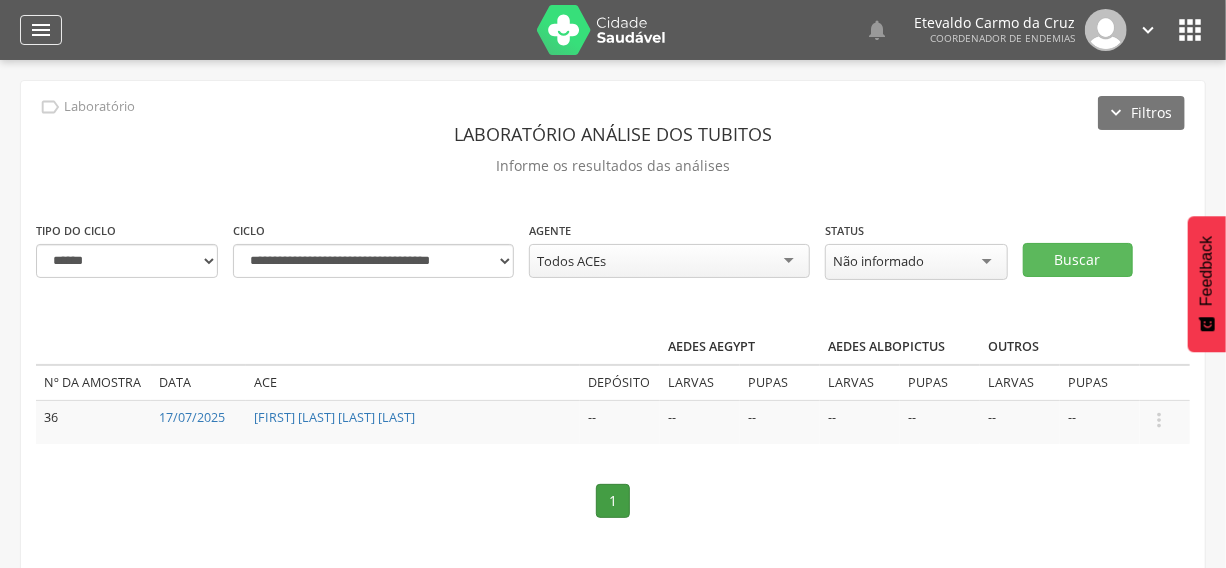 click on "" at bounding box center (41, 30) 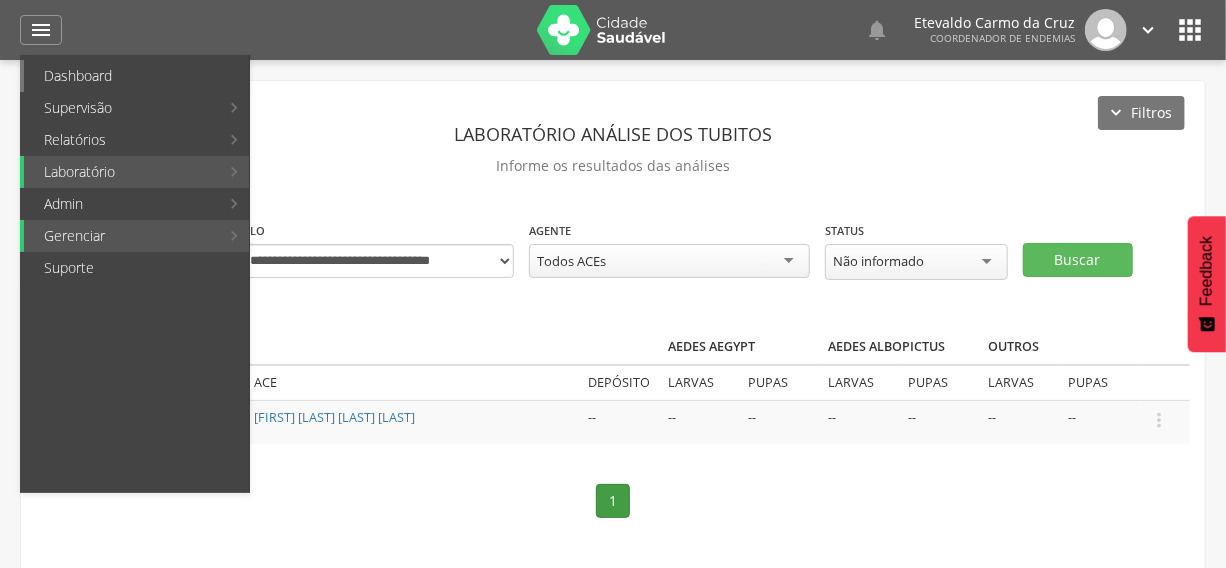 click on "Dashboard" at bounding box center (136, 76) 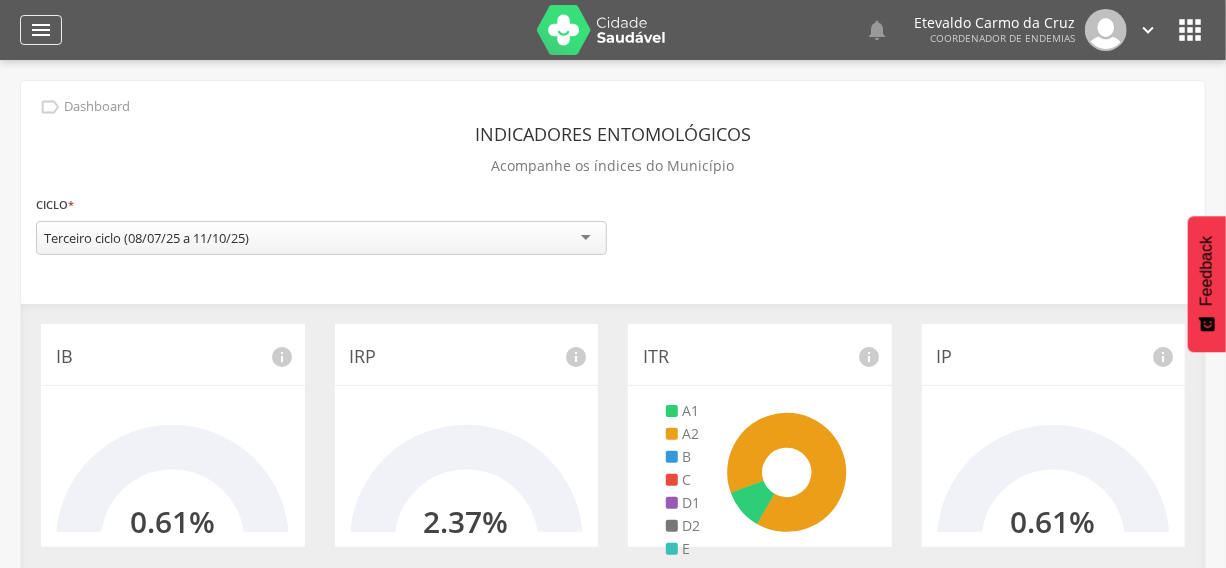 click on "" at bounding box center [41, 30] 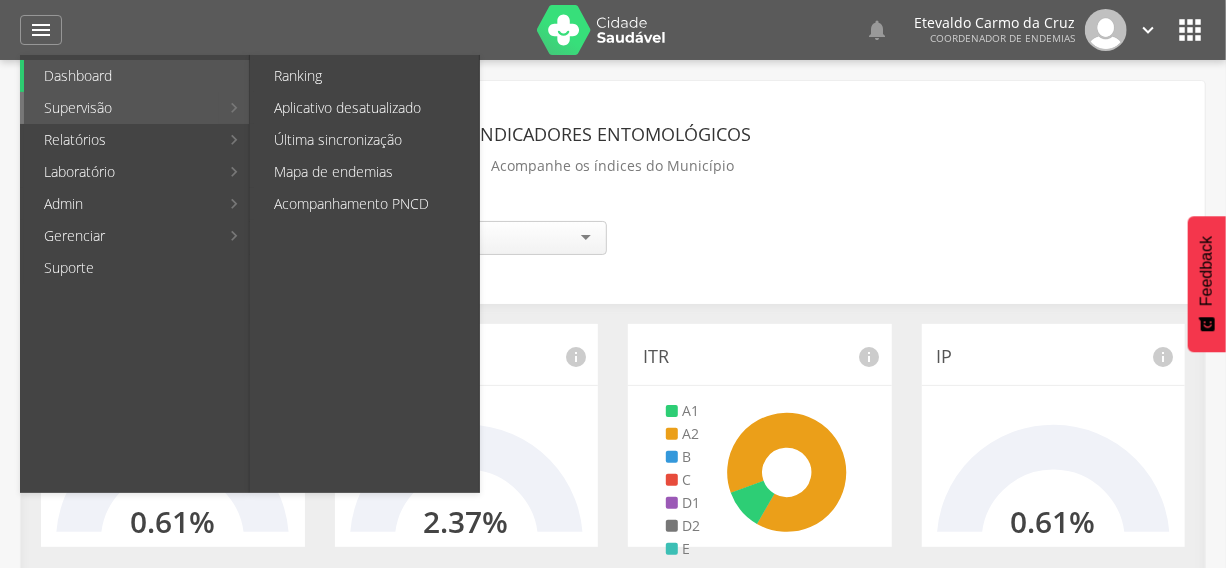 click on "Supervisão" at bounding box center (121, 108) 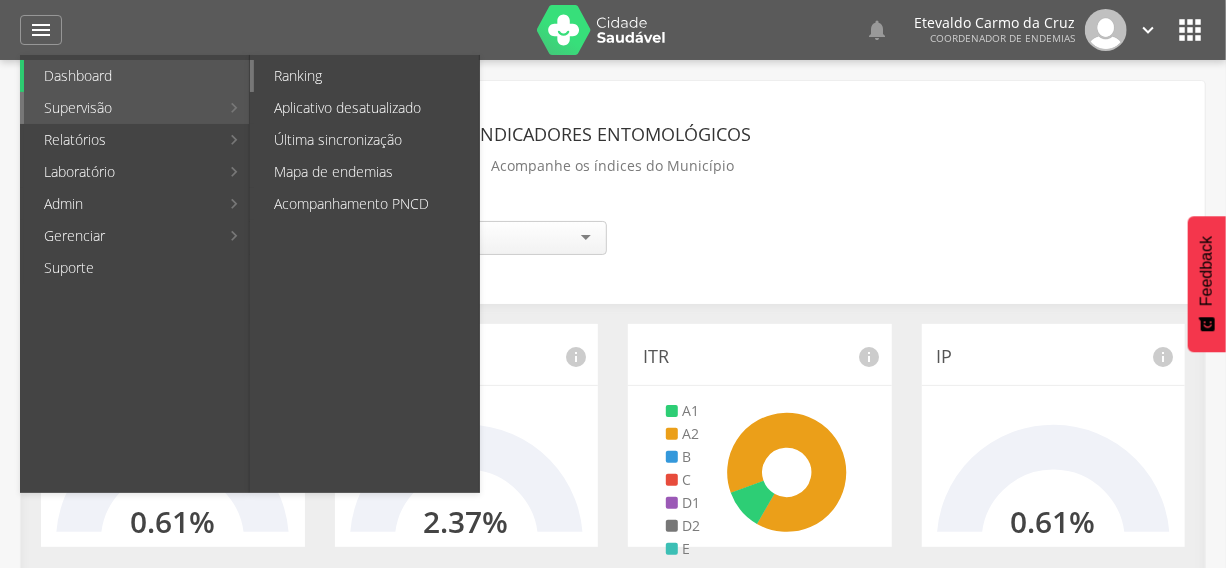 click on "Ranking" at bounding box center (366, 76) 